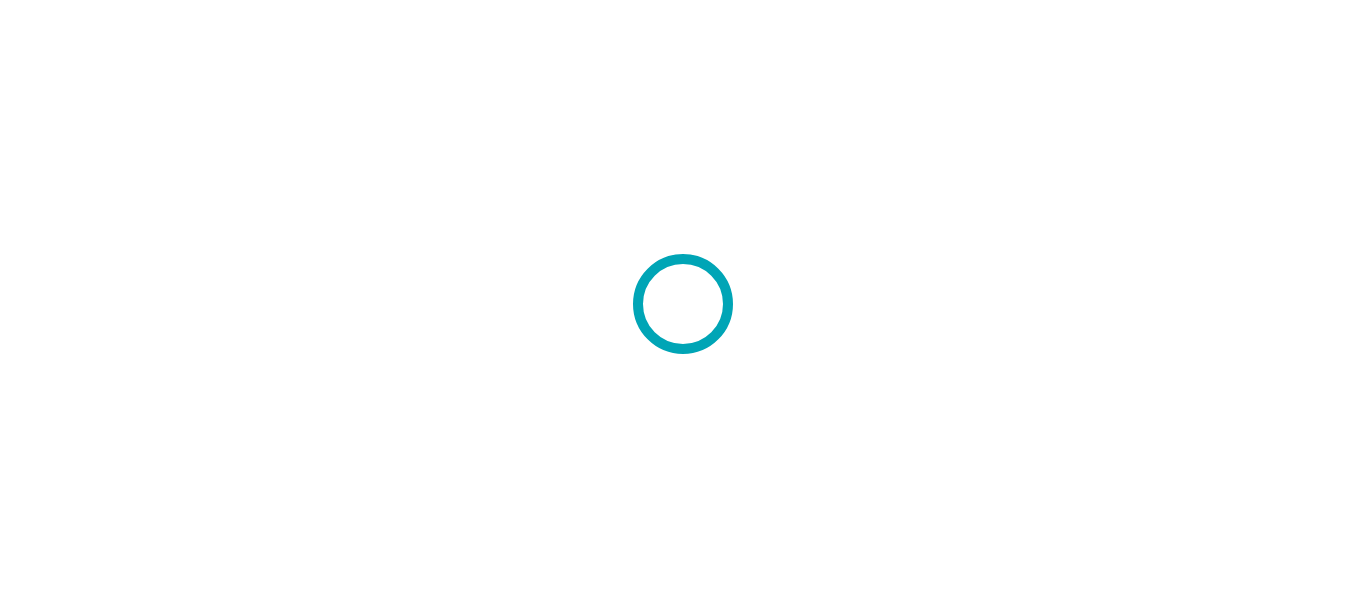 scroll, scrollTop: 0, scrollLeft: 0, axis: both 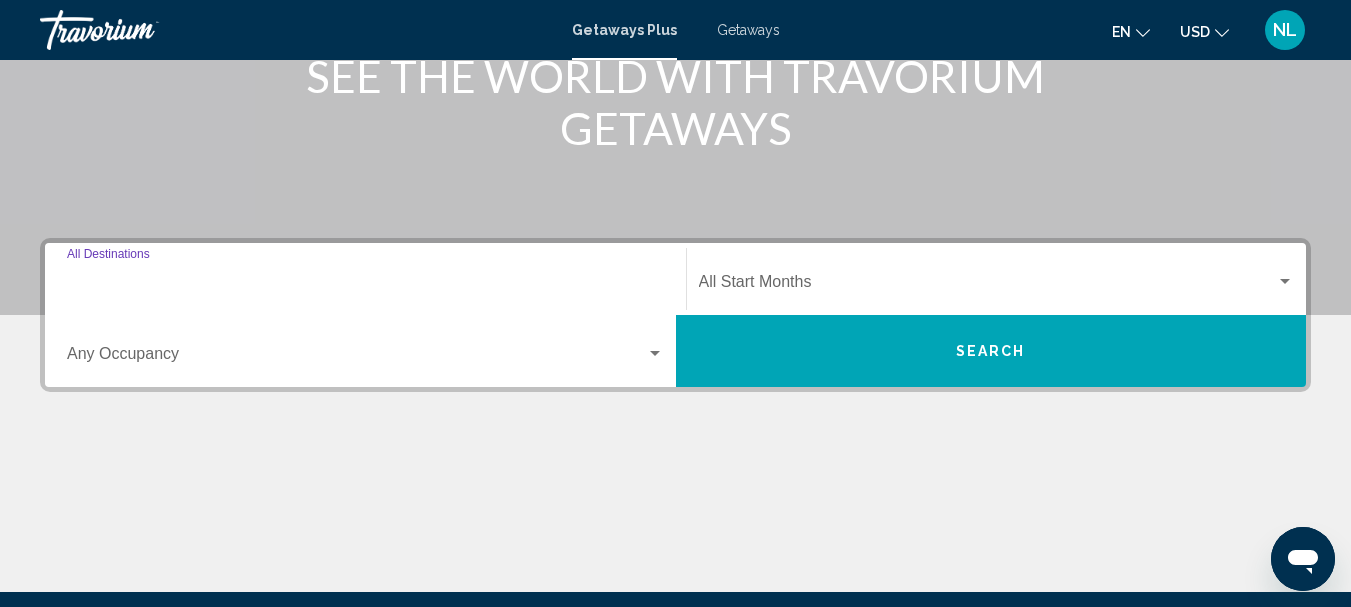 click on "Destination All Destinations" at bounding box center (365, 286) 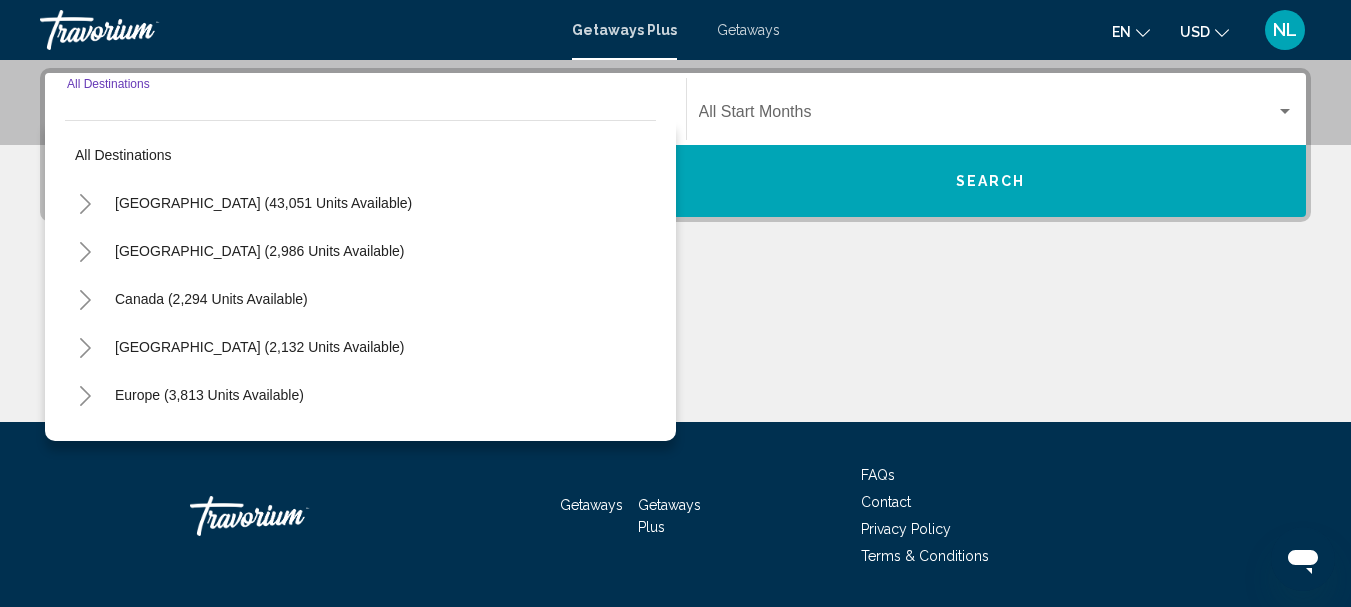 scroll, scrollTop: 458, scrollLeft: 0, axis: vertical 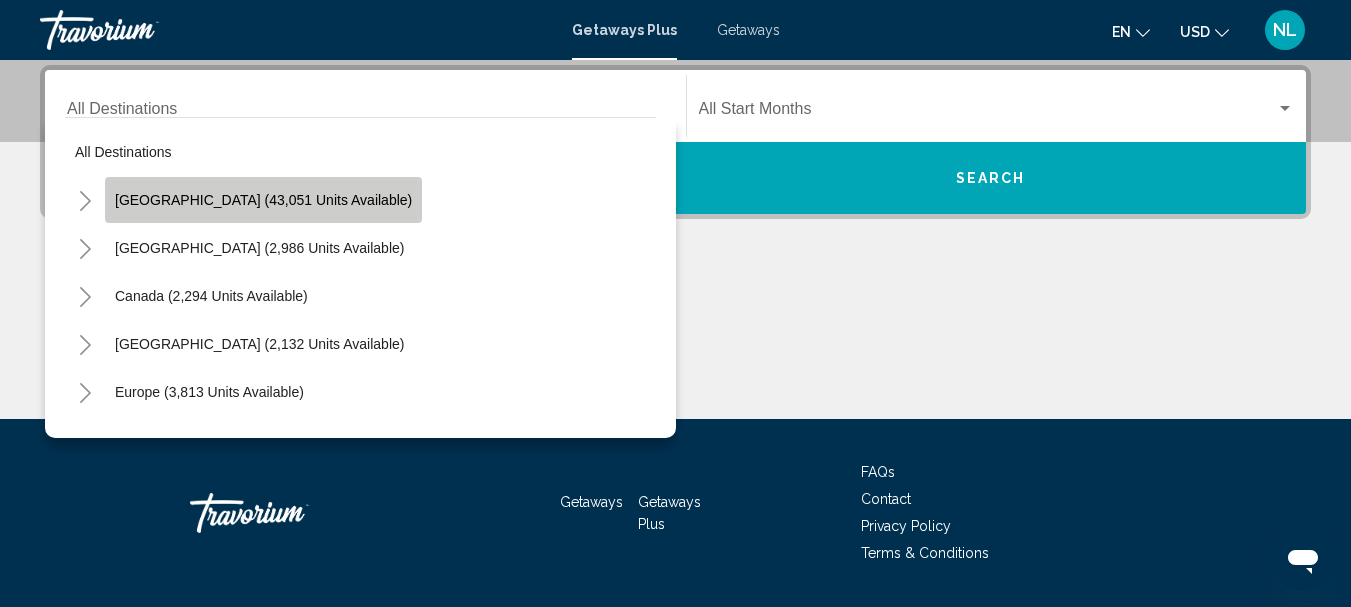 click on "[GEOGRAPHIC_DATA] (43,051 units available)" 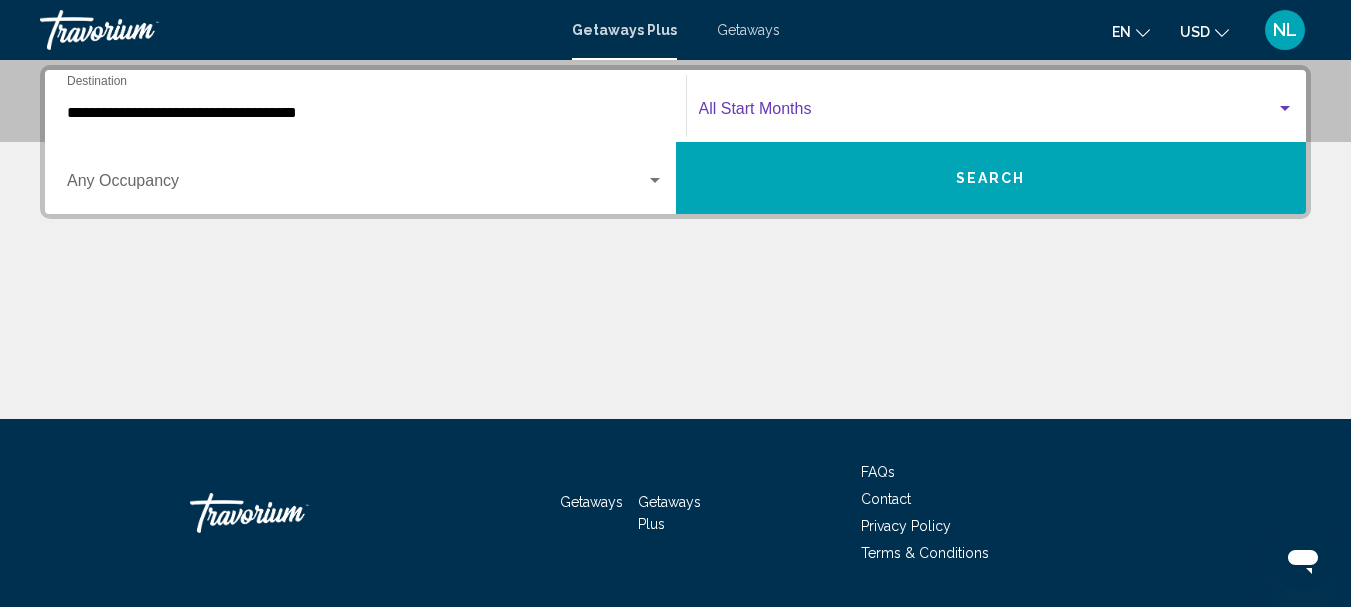 click at bounding box center [988, 113] 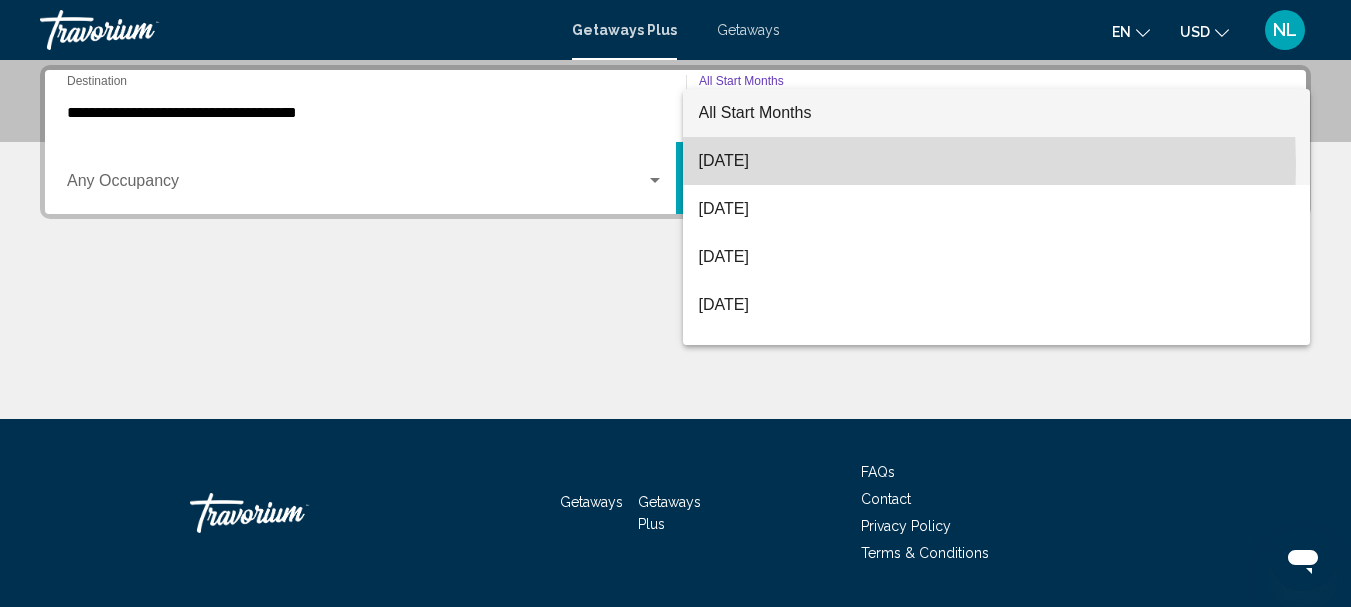 click on "[DATE]" at bounding box center (997, 161) 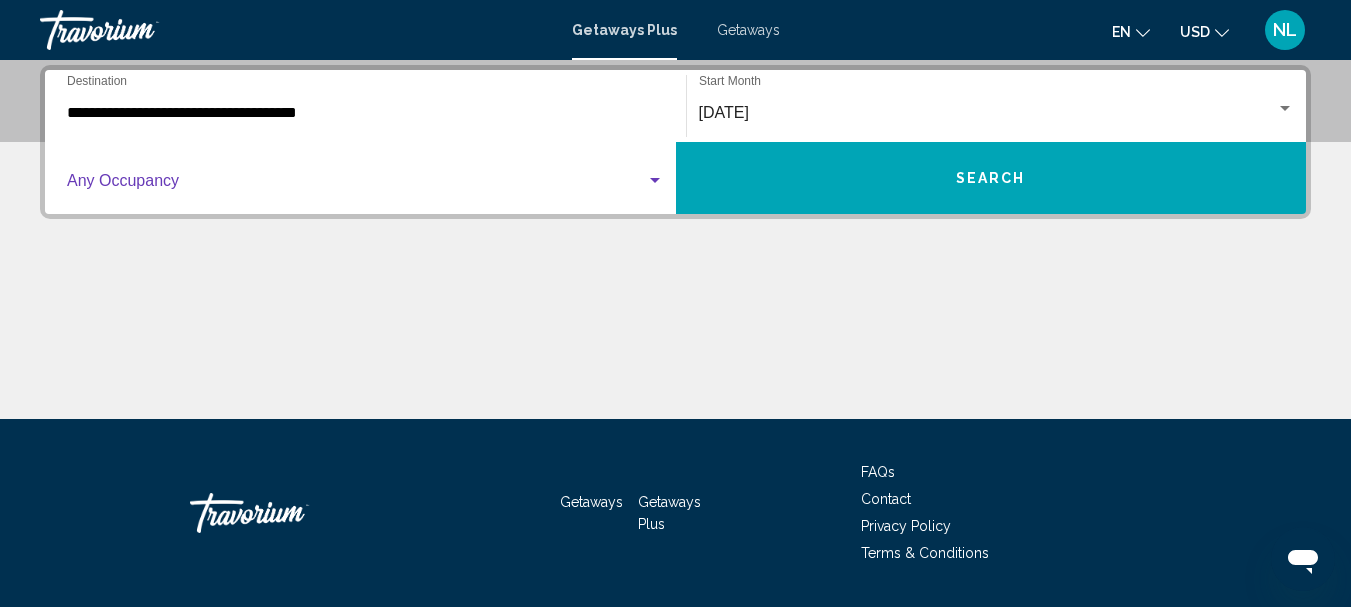 click at bounding box center [655, 181] 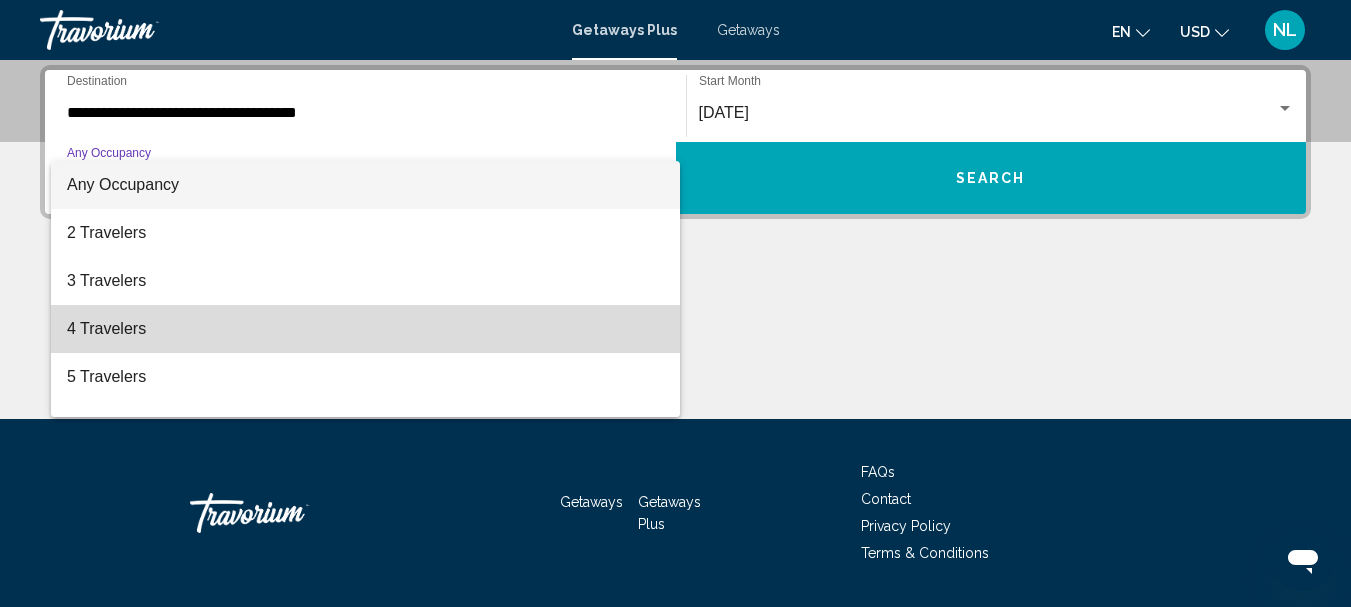click on "4 Travelers" at bounding box center [365, 329] 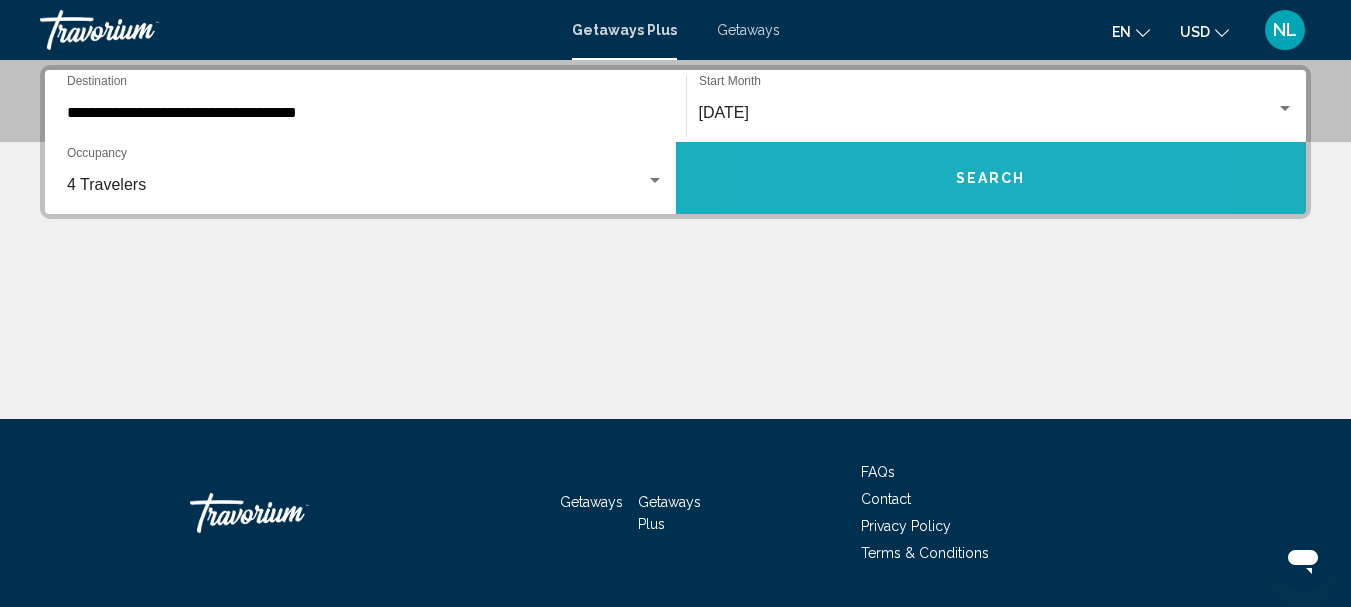 click on "Search" at bounding box center (991, 178) 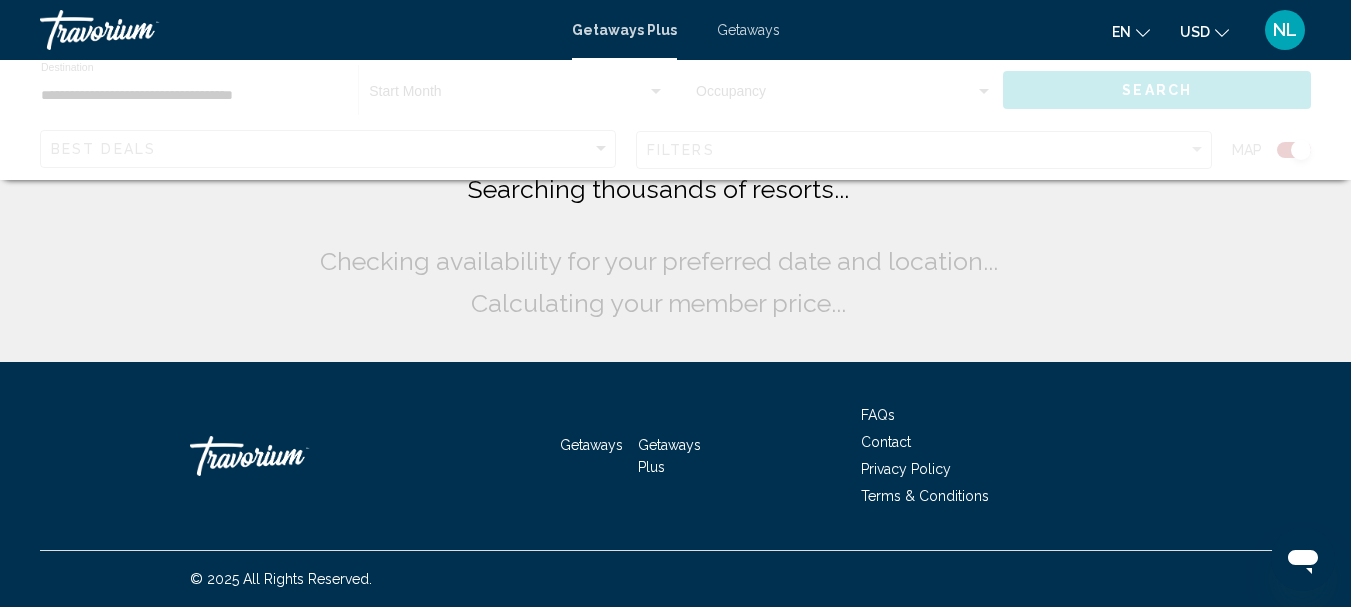 scroll, scrollTop: 0, scrollLeft: 0, axis: both 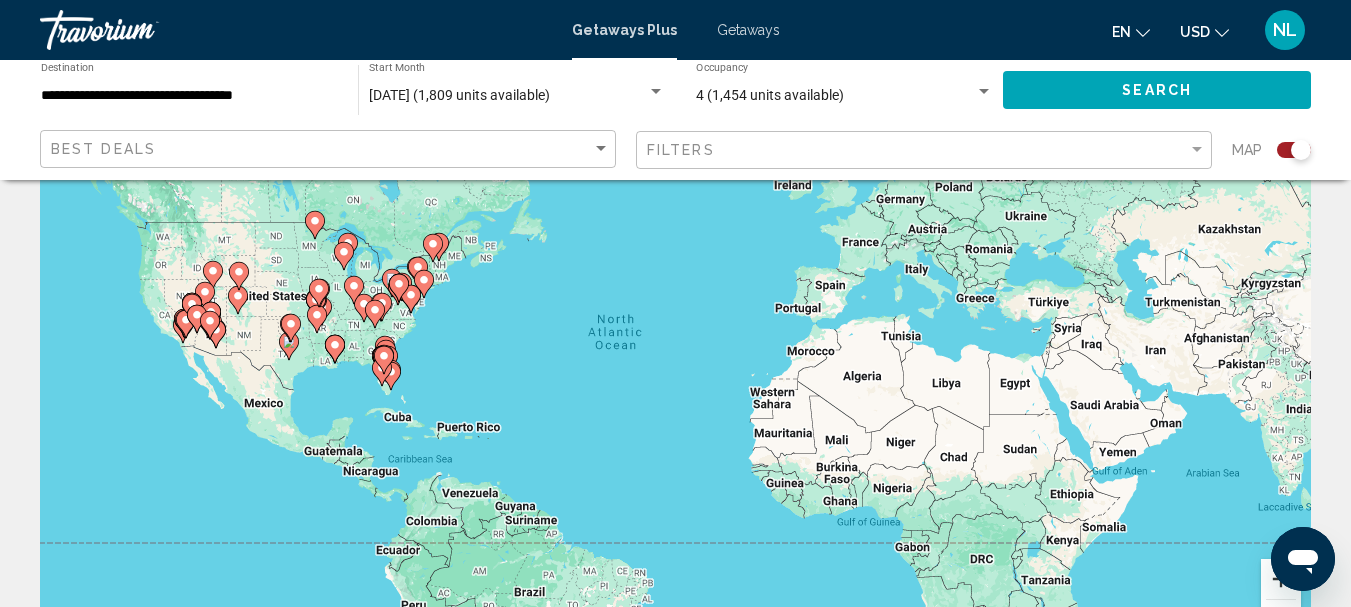 click at bounding box center (1281, 579) 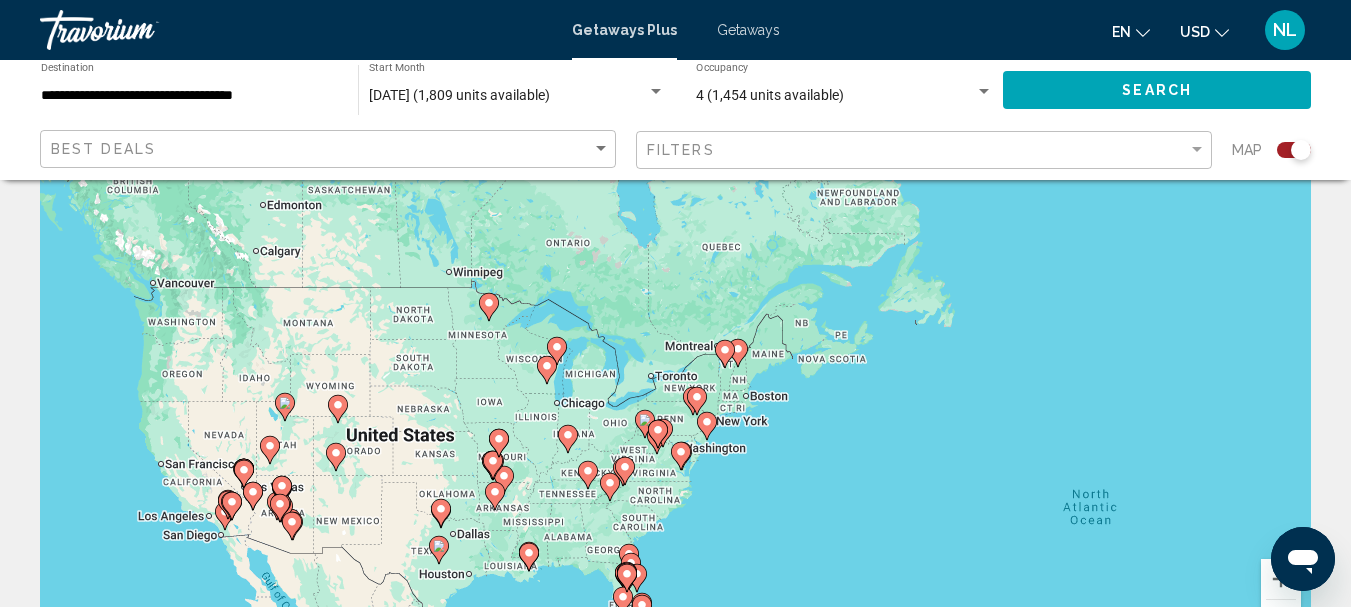 drag, startPoint x: 461, startPoint y: 350, endPoint x: 1005, endPoint y: 552, distance: 580.293 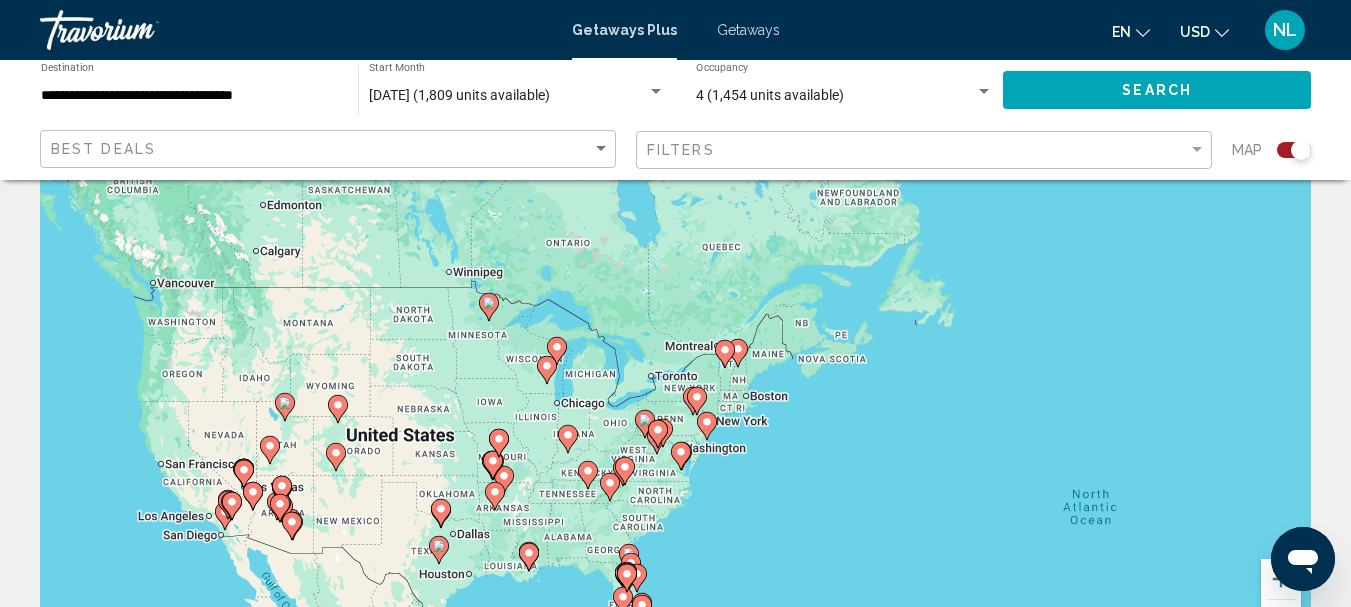 click on "To navigate, press the arrow keys. To activate drag with keyboard, press Alt + Enter. Once in keyboard drag state, use the arrow keys to move the marker. To complete the drag, press the Enter key. To cancel, press Escape." at bounding box center [675, 364] 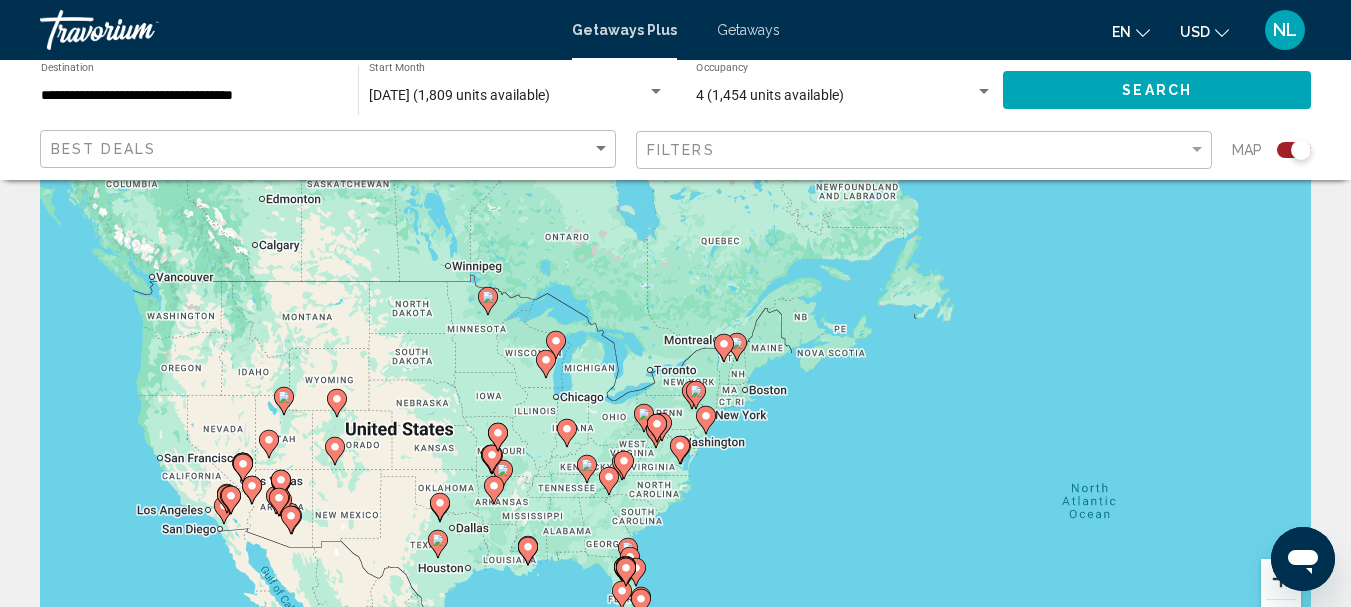 click at bounding box center [1281, 579] 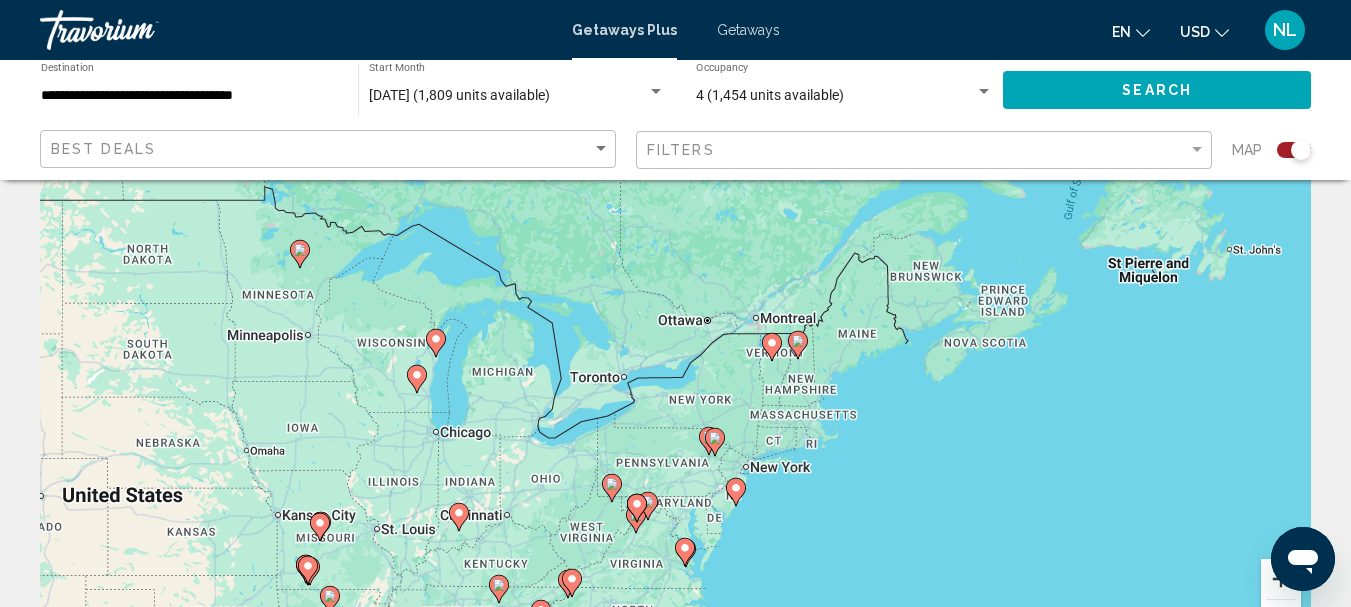 click at bounding box center [1281, 579] 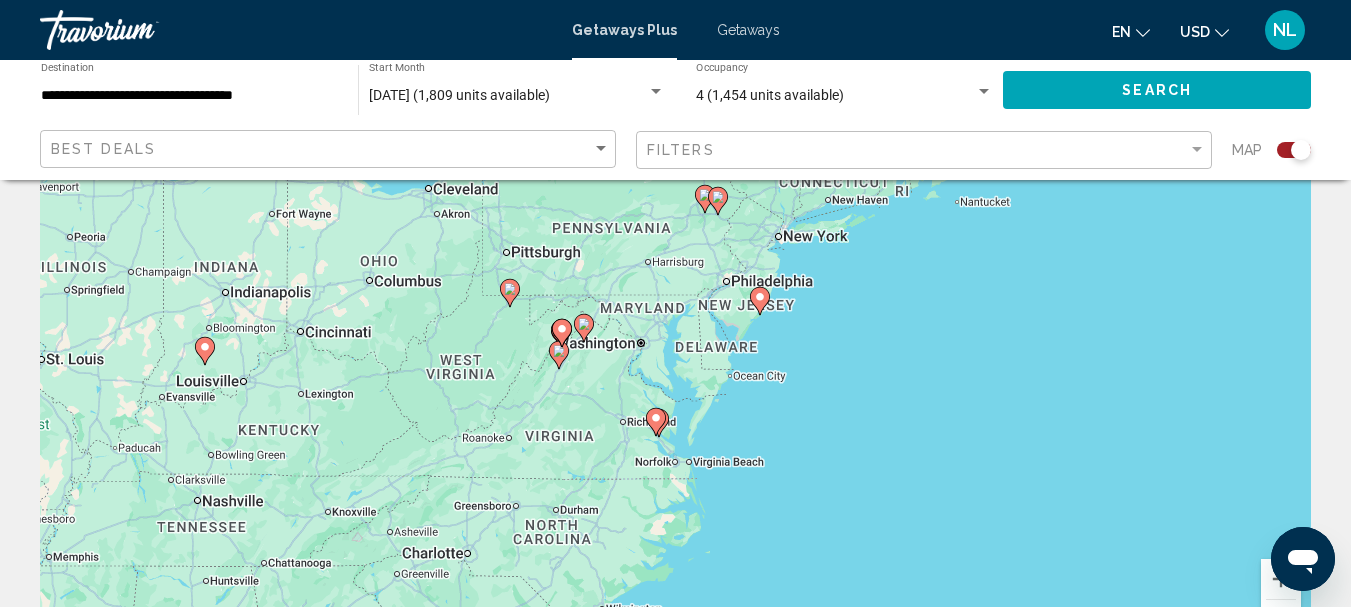 drag, startPoint x: 1155, startPoint y: 526, endPoint x: 1117, endPoint y: 185, distance: 343.11078 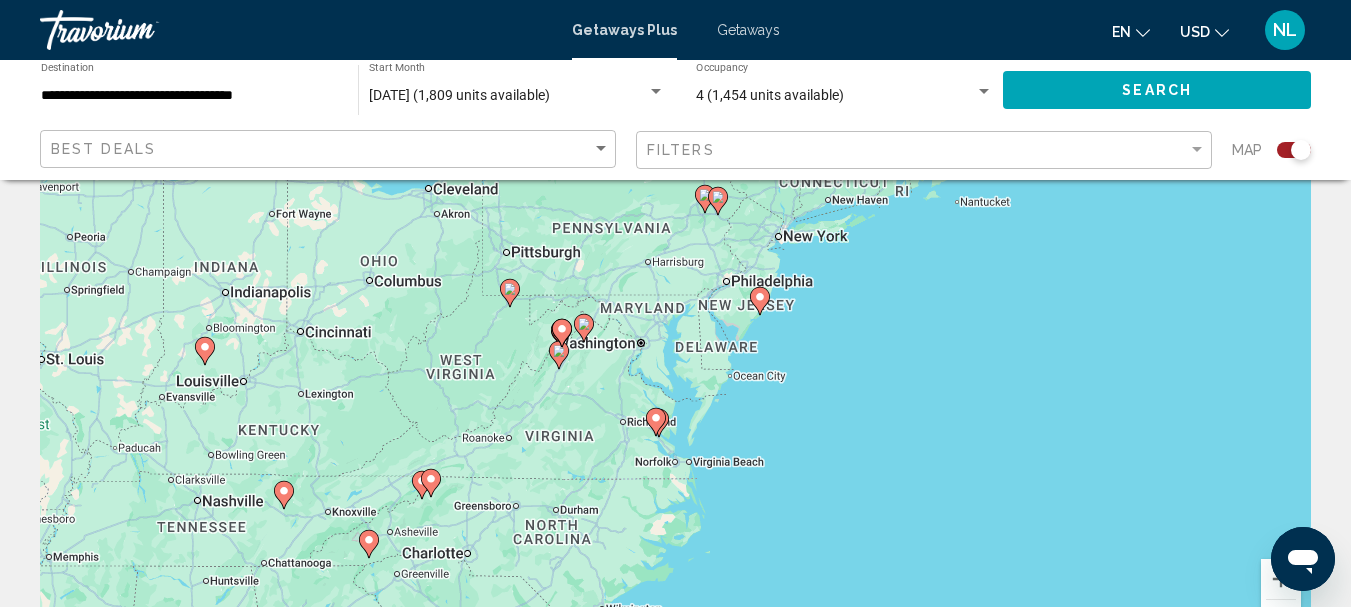 click 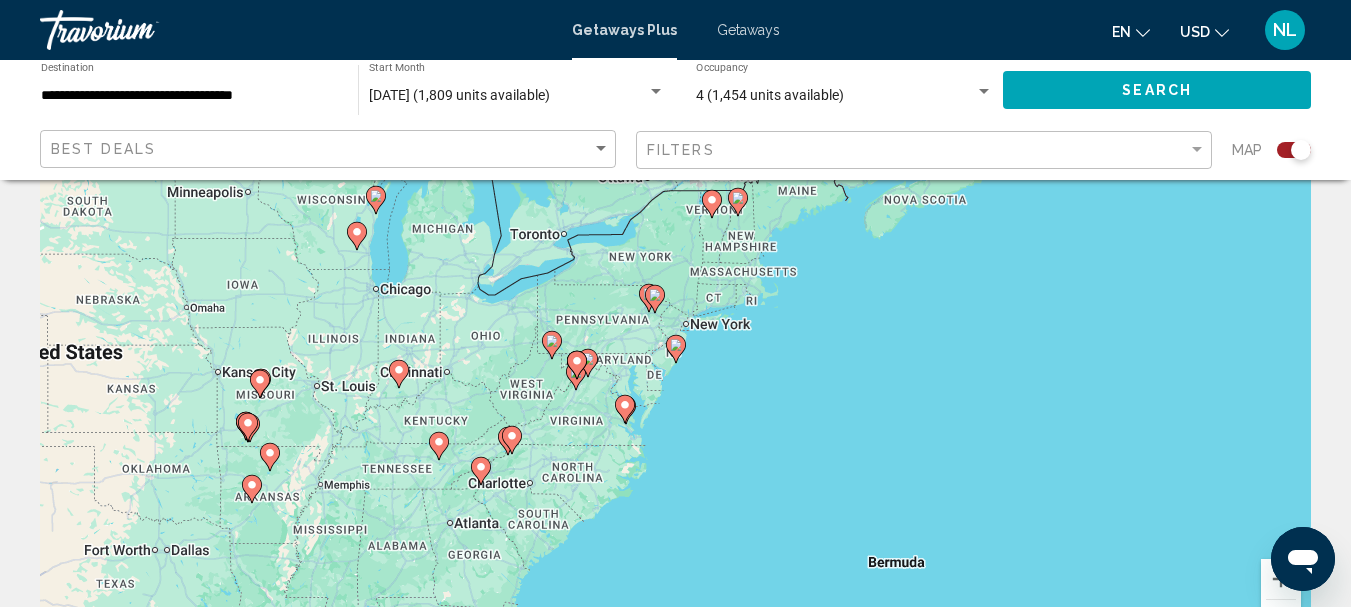 click 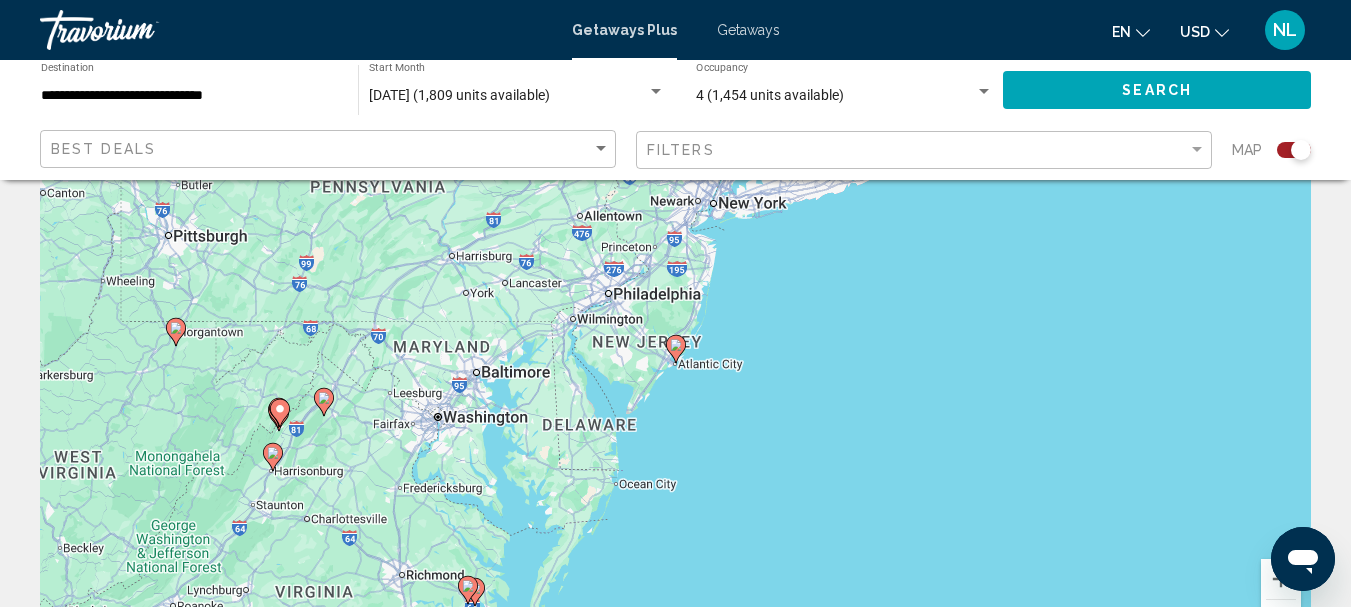 click 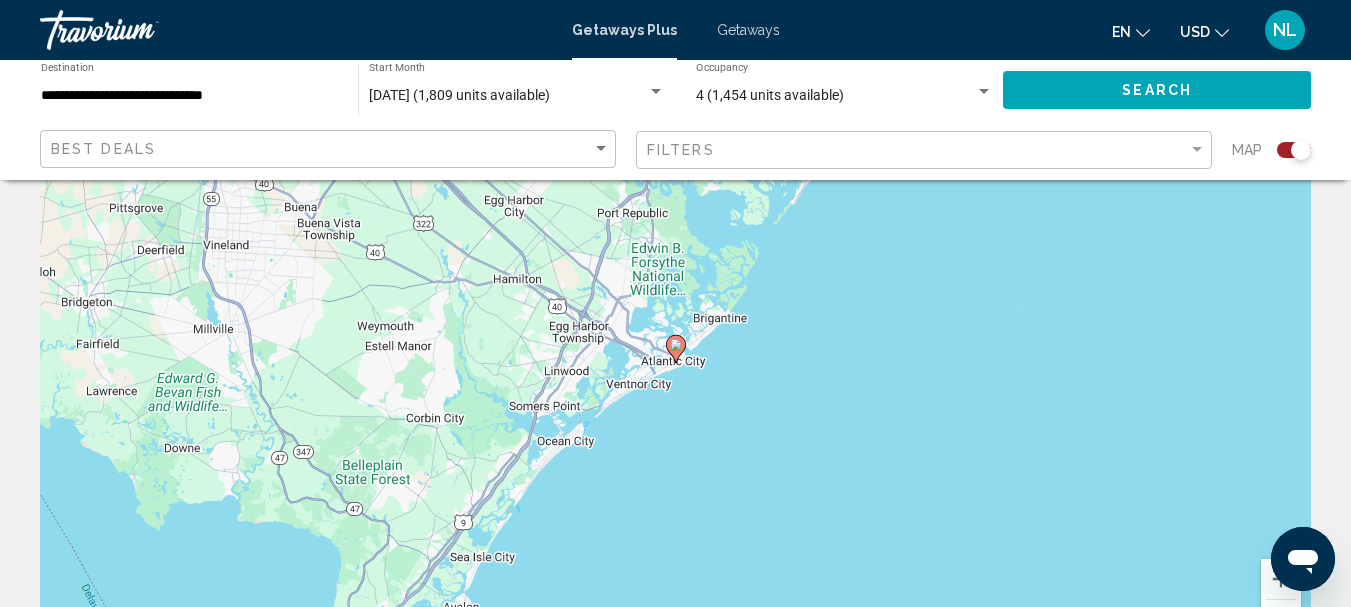 click 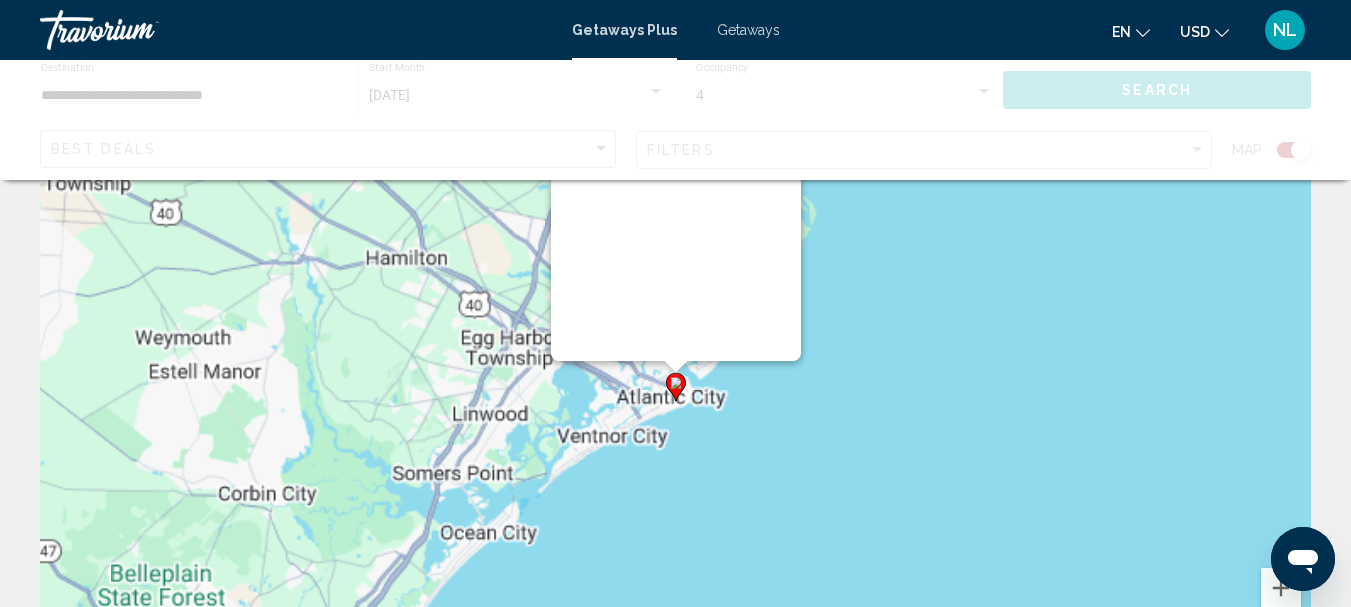 scroll, scrollTop: 0, scrollLeft: 0, axis: both 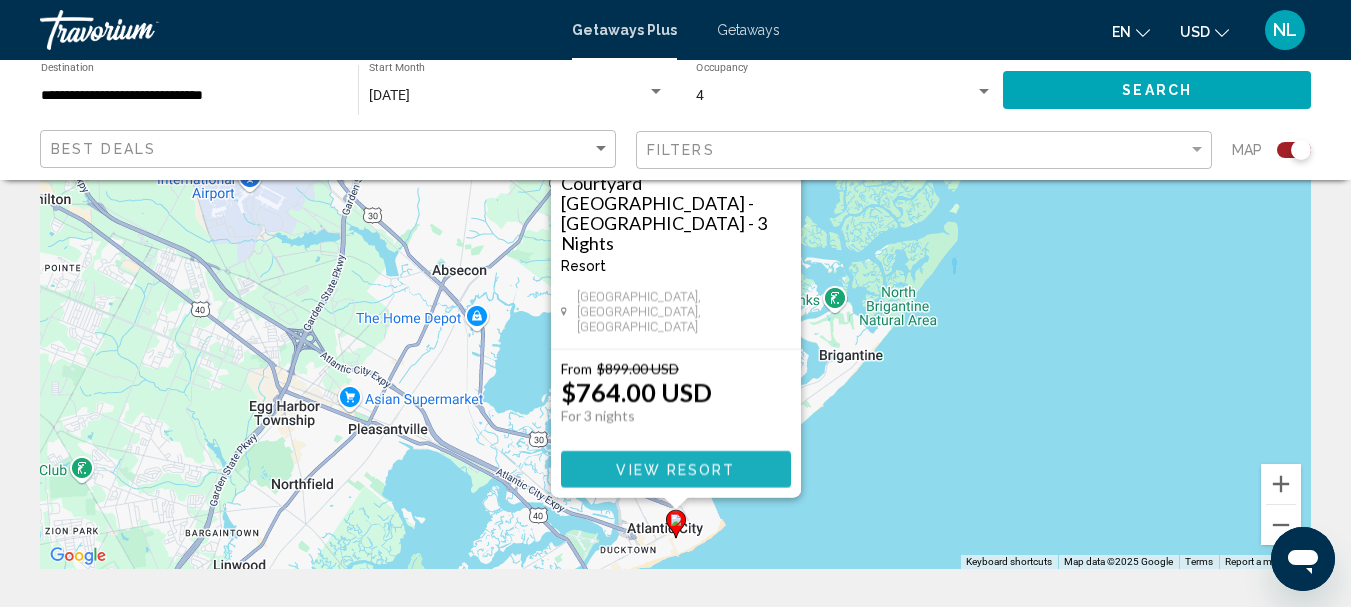 click on "View Resort" at bounding box center [675, 470] 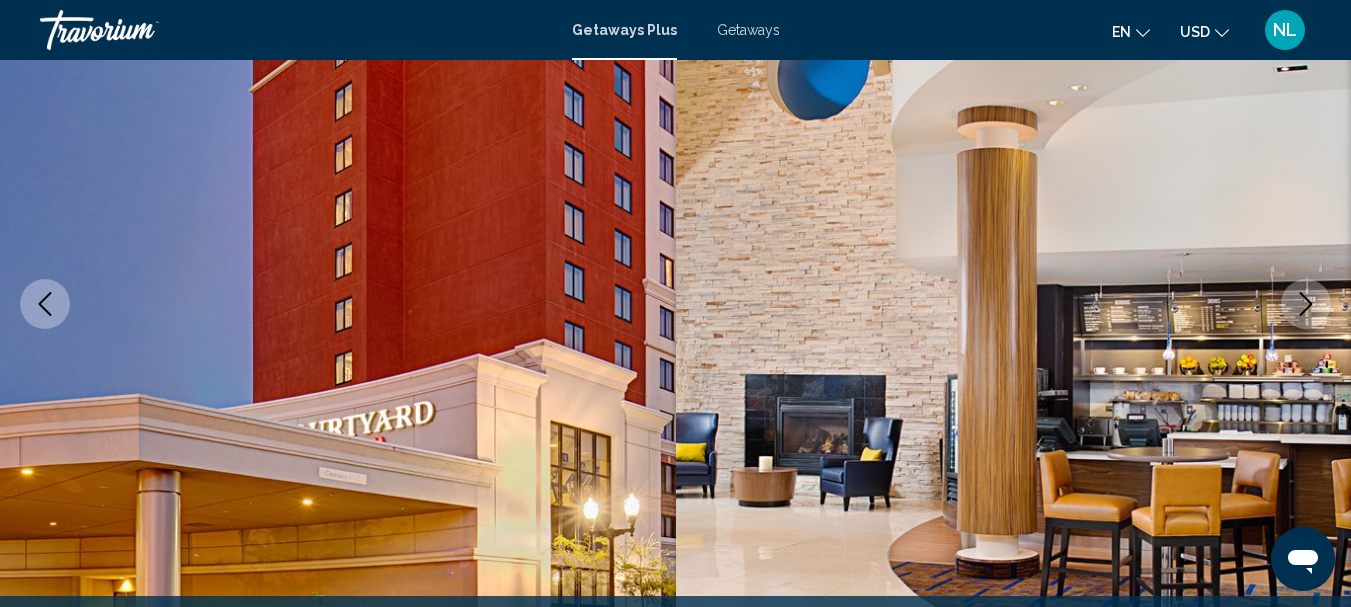 scroll, scrollTop: 232, scrollLeft: 0, axis: vertical 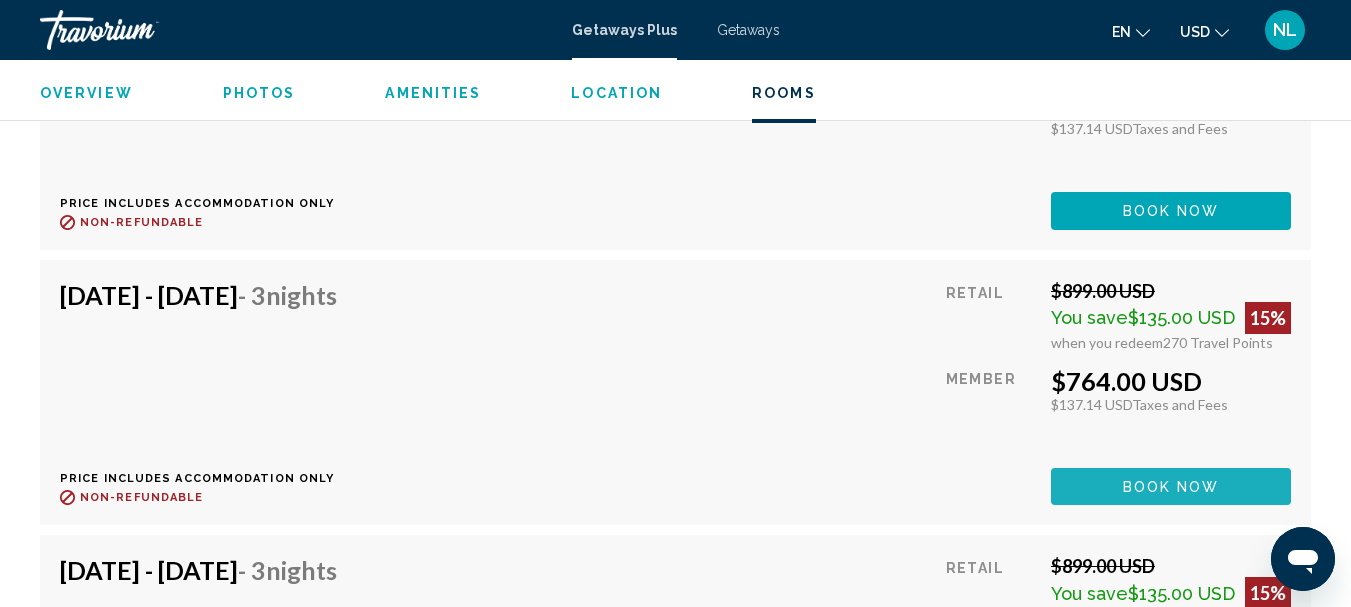 click on "Book now" at bounding box center [1171, 487] 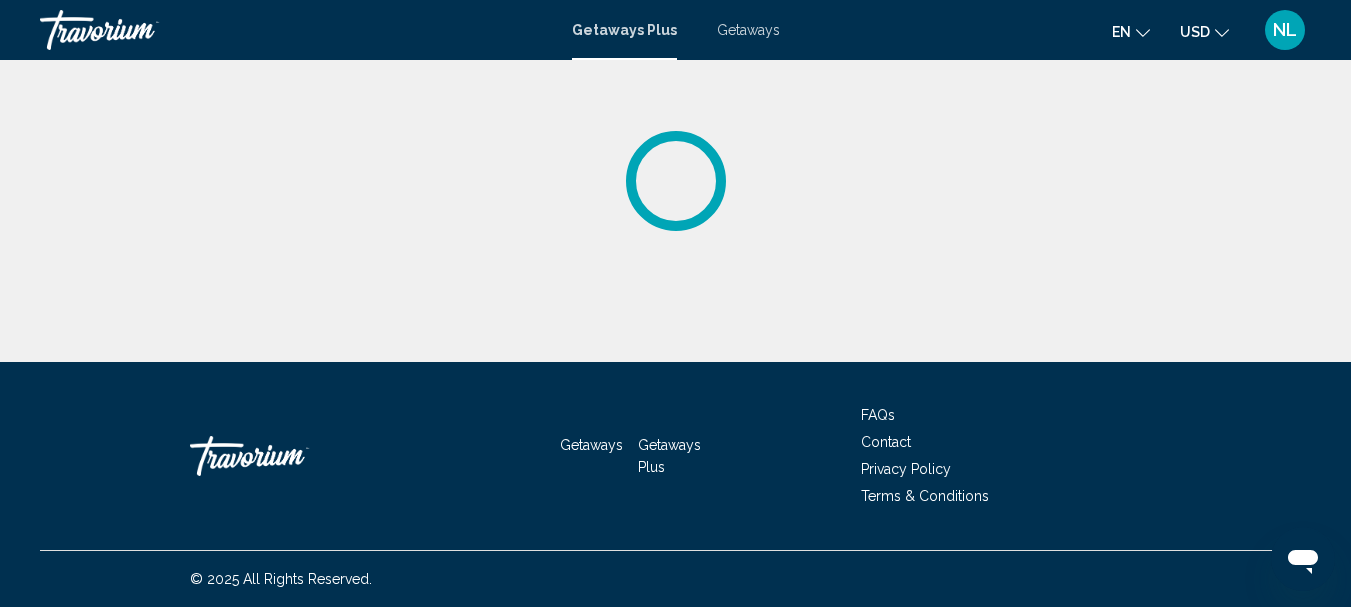 scroll, scrollTop: 0, scrollLeft: 0, axis: both 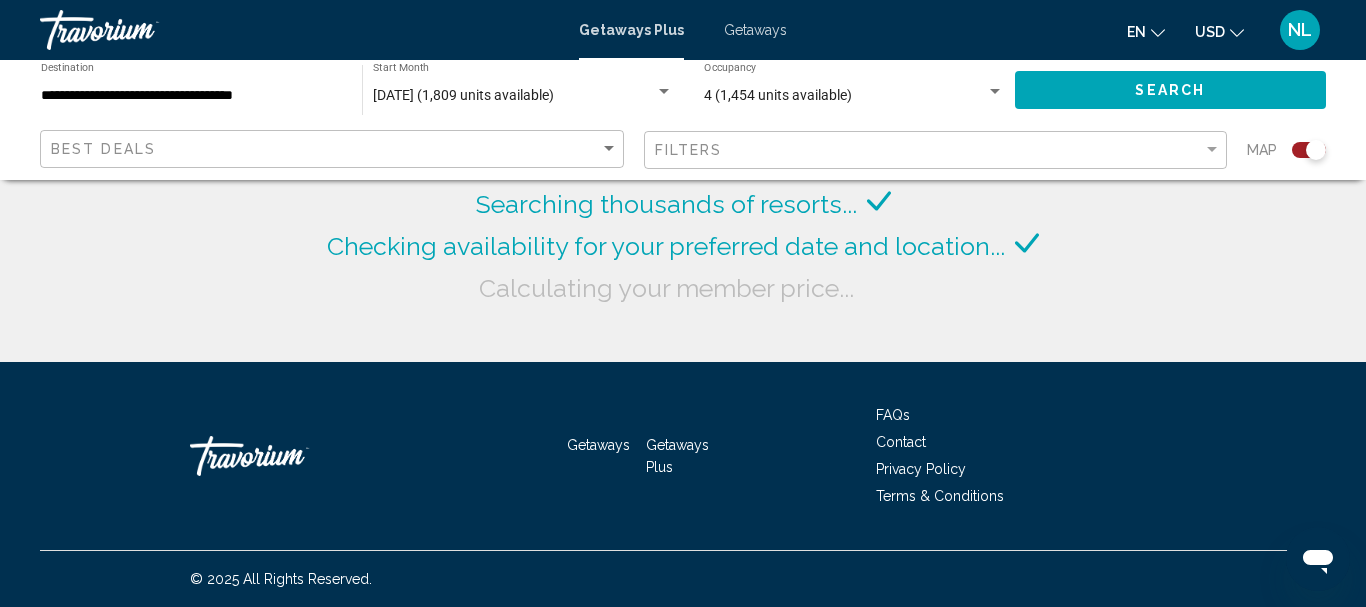 click on "USD" 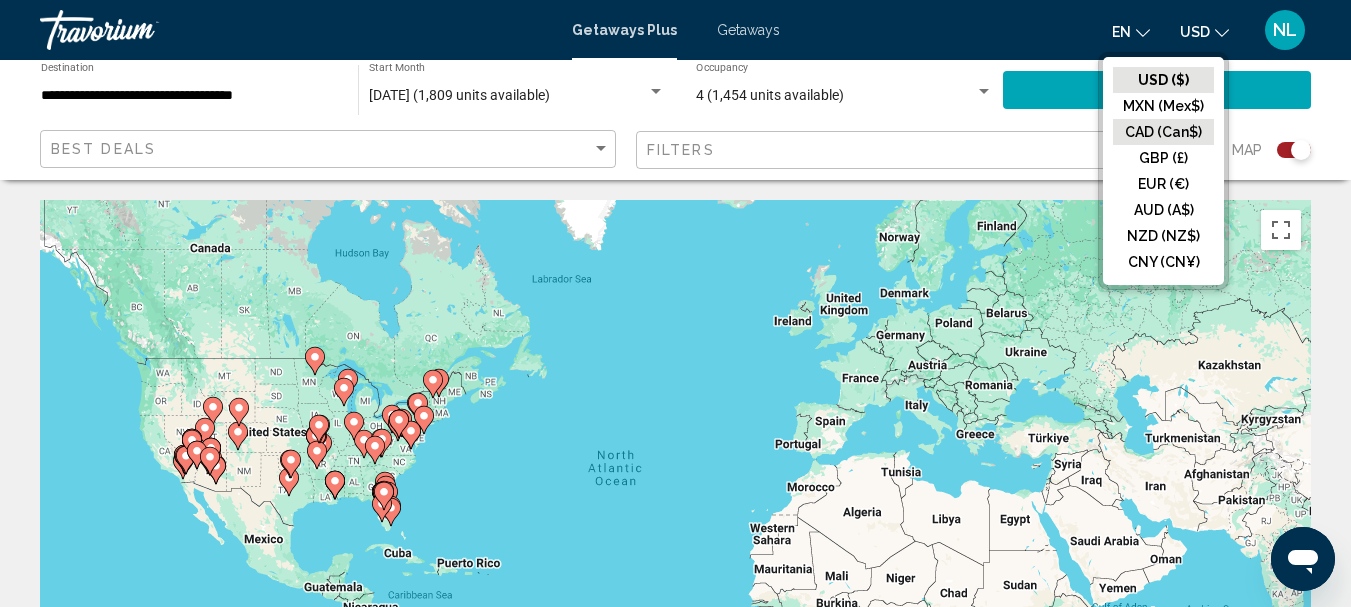 drag, startPoint x: 1186, startPoint y: 130, endPoint x: 1200, endPoint y: 132, distance: 14.142136 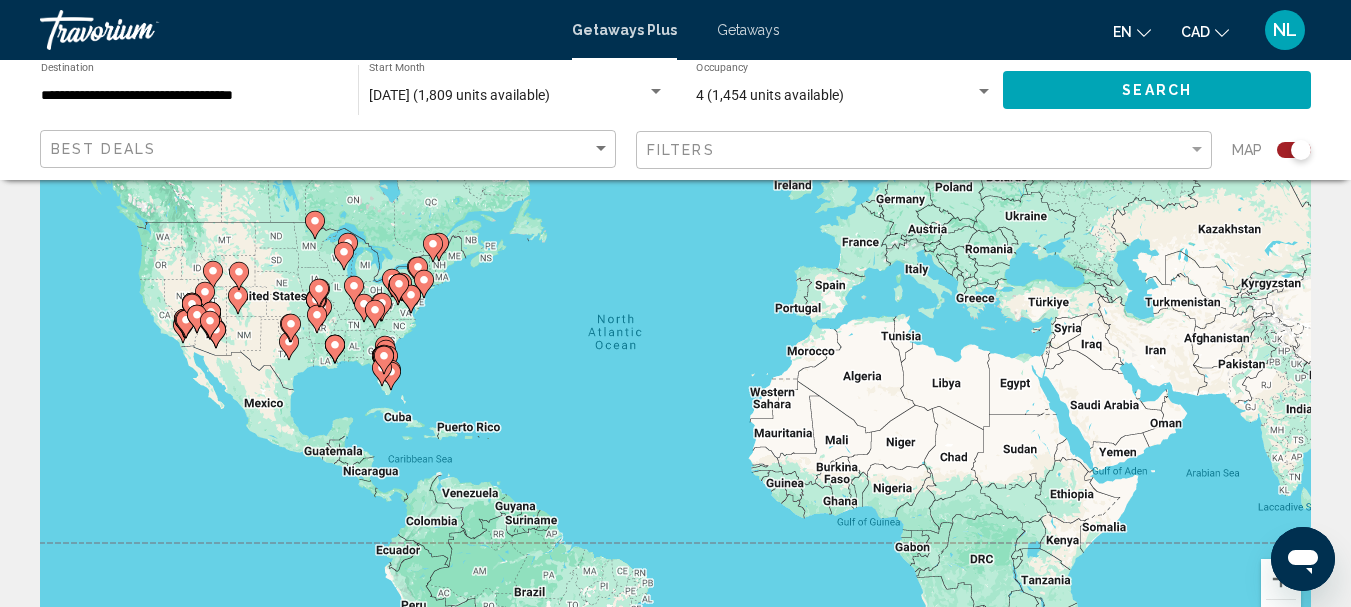 scroll, scrollTop: 122, scrollLeft: 0, axis: vertical 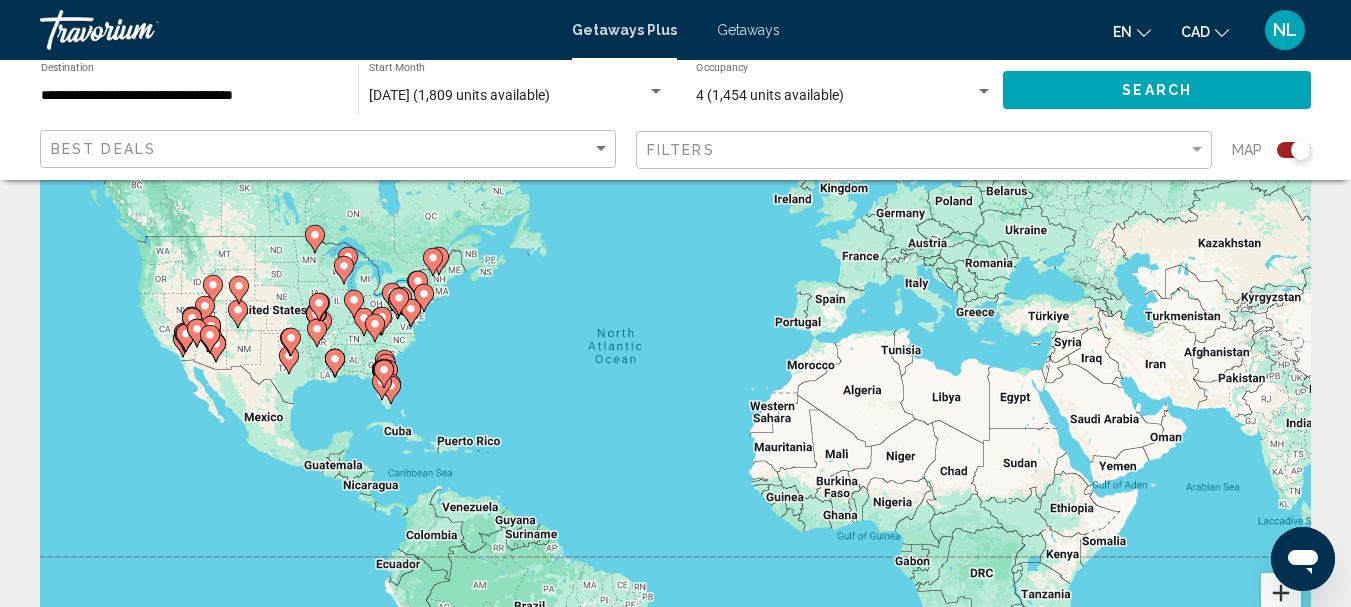 click at bounding box center (1281, 593) 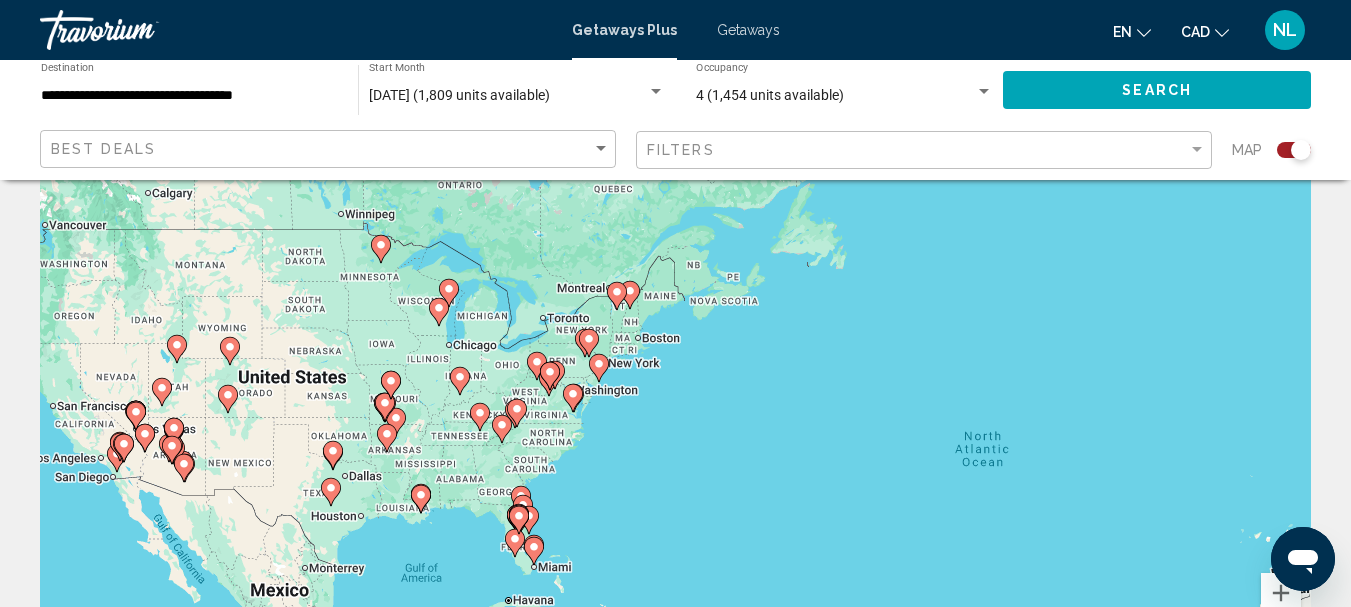 drag, startPoint x: 265, startPoint y: 306, endPoint x: 714, endPoint y: 442, distance: 469.14496 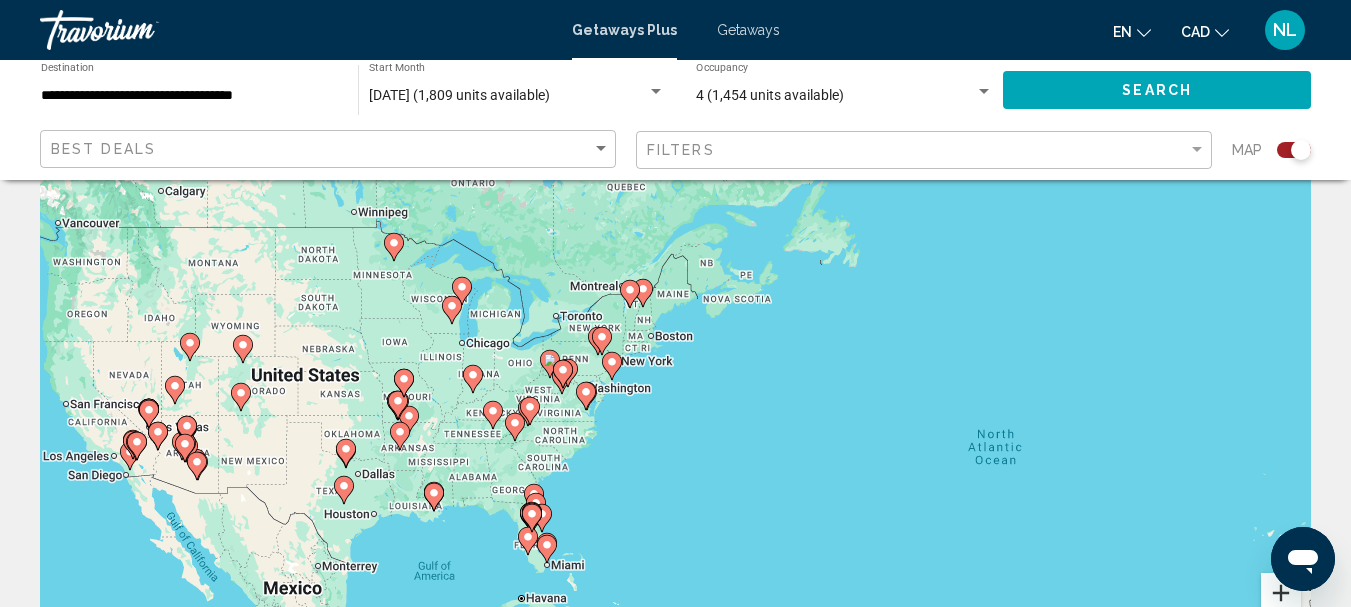 click at bounding box center [1281, 593] 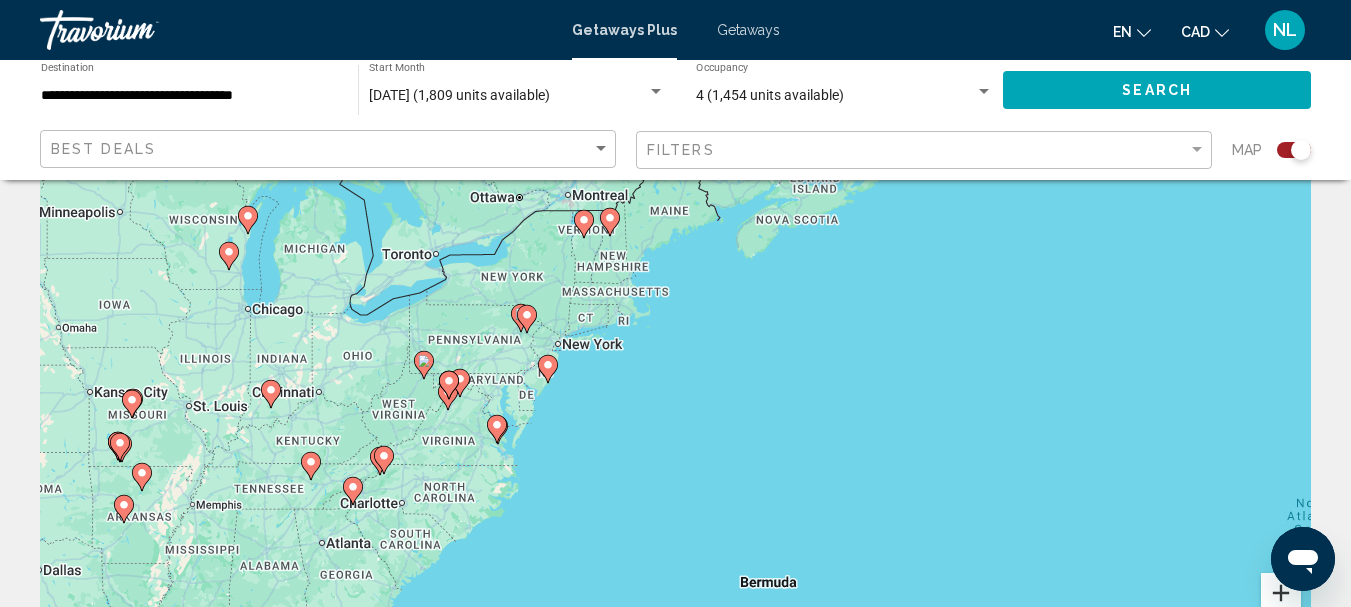click at bounding box center [1281, 593] 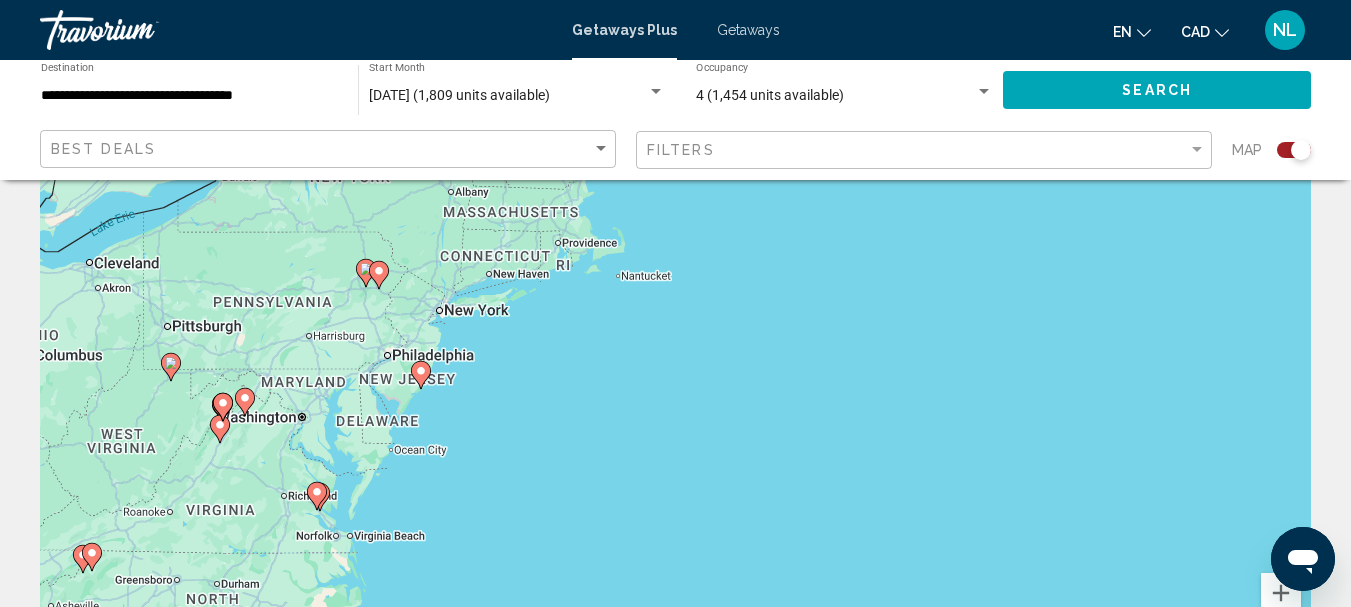 click 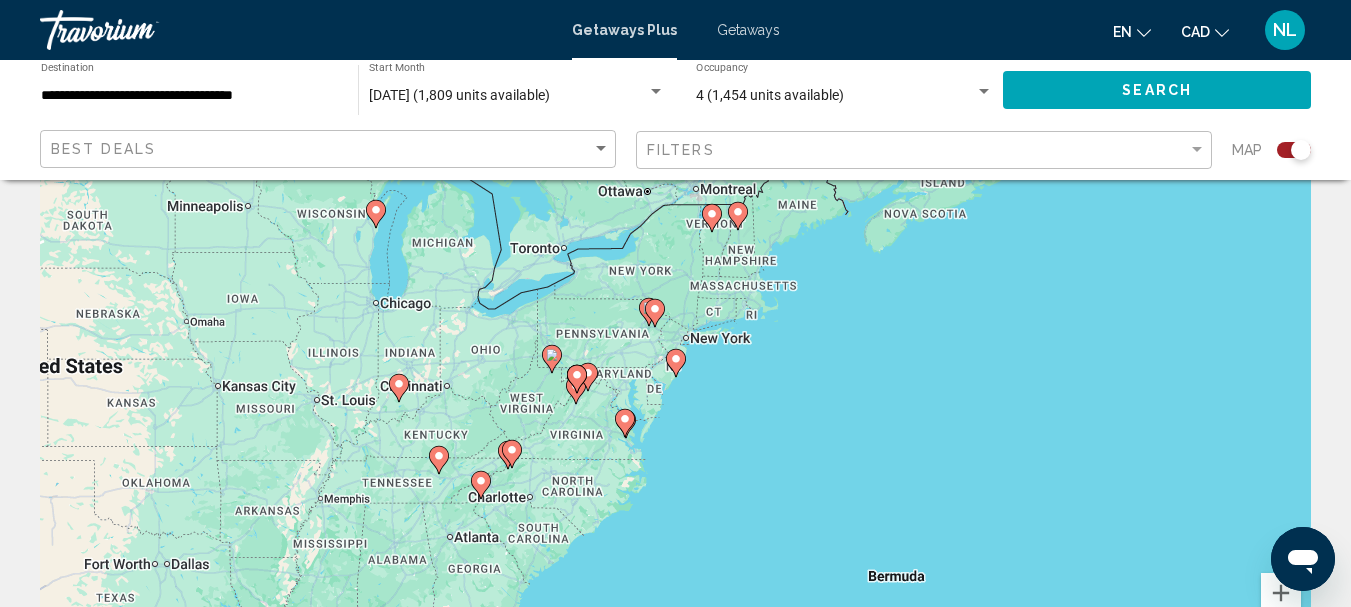 click 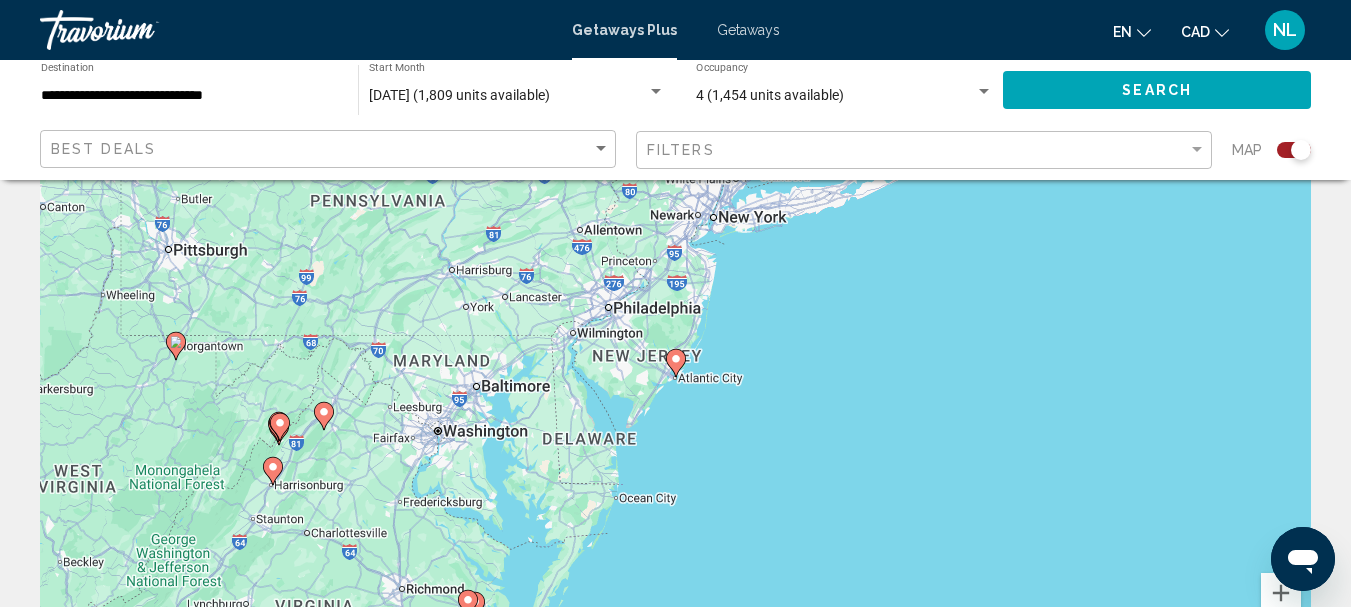 click 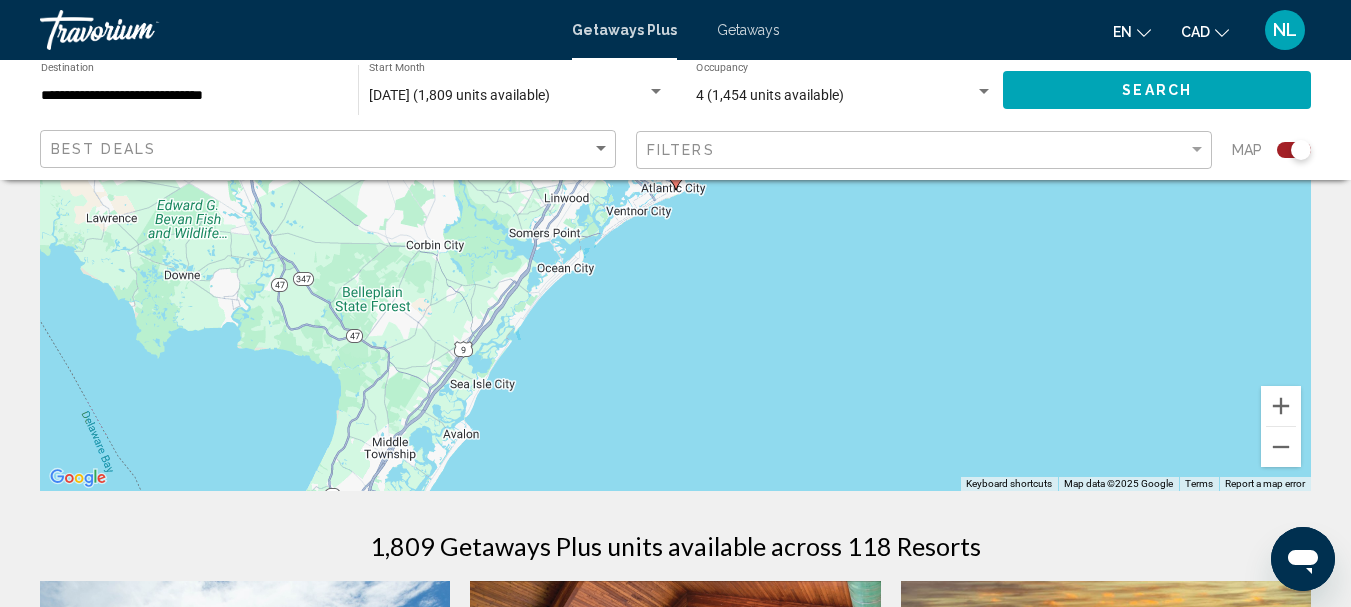 scroll, scrollTop: 302, scrollLeft: 0, axis: vertical 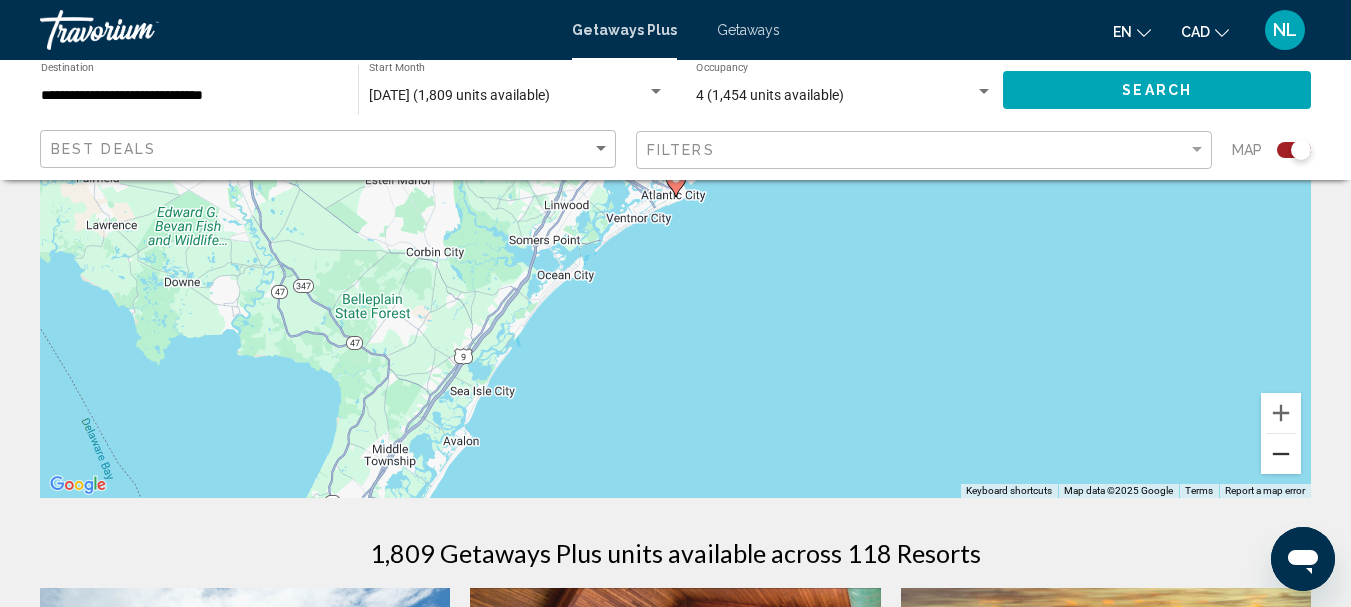 click at bounding box center [1281, 454] 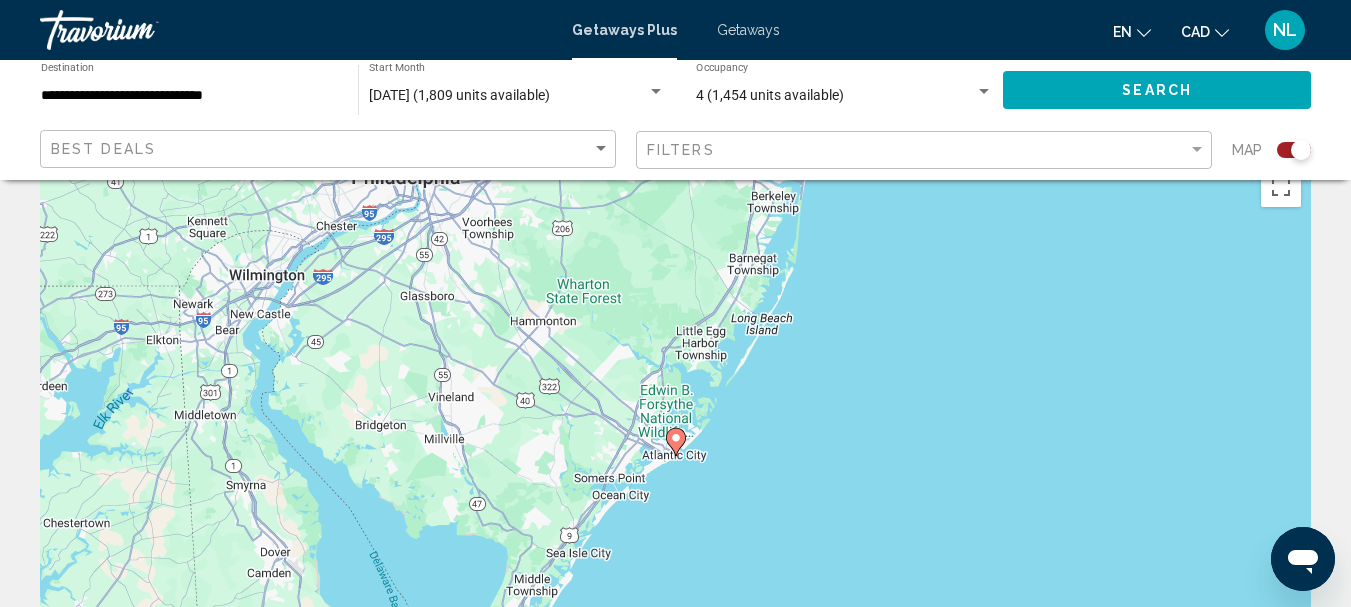 scroll, scrollTop: 0, scrollLeft: 0, axis: both 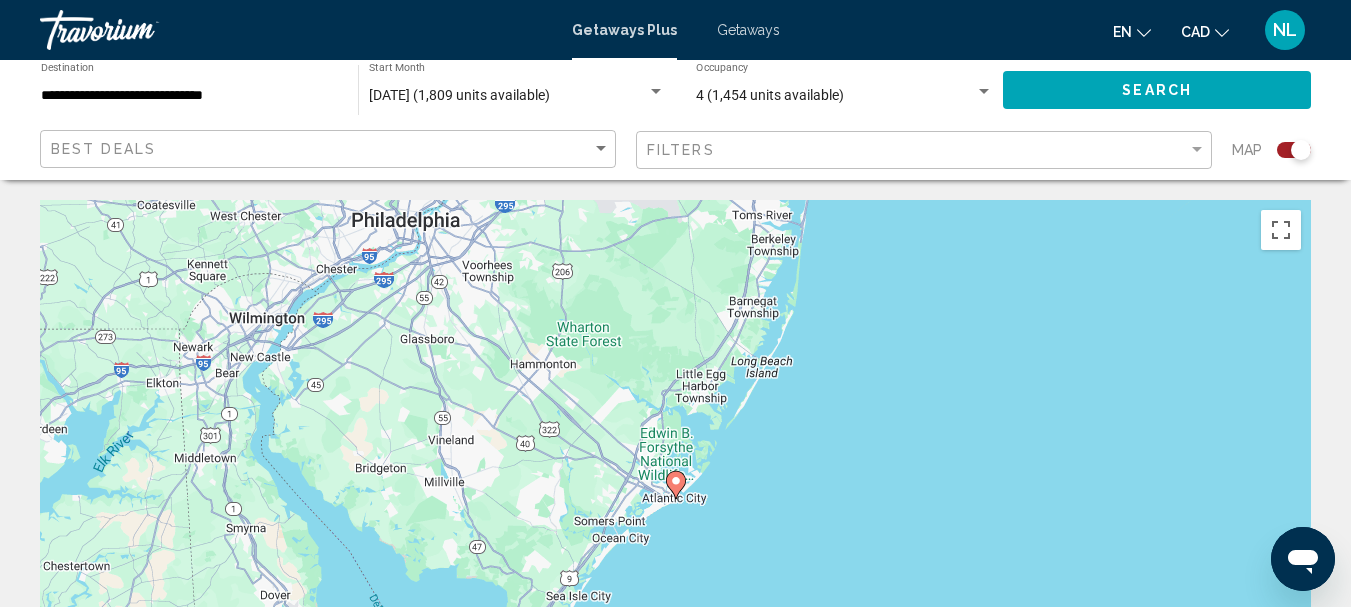 click on "Getaways" at bounding box center [748, 30] 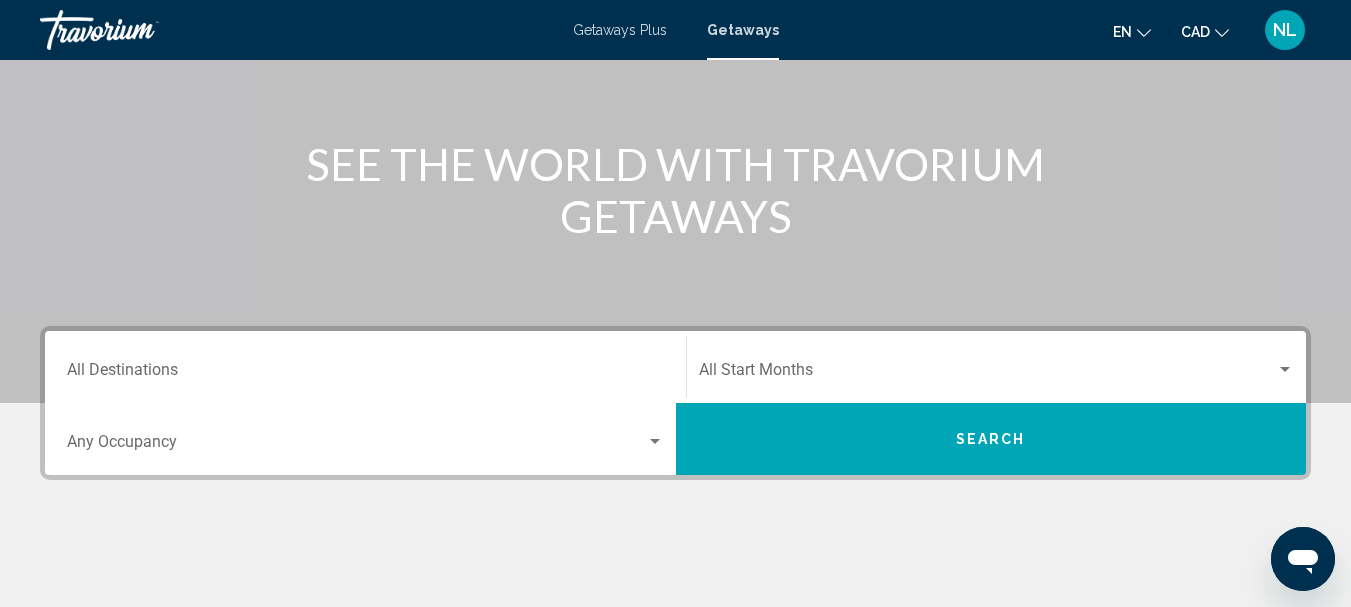 scroll, scrollTop: 204, scrollLeft: 0, axis: vertical 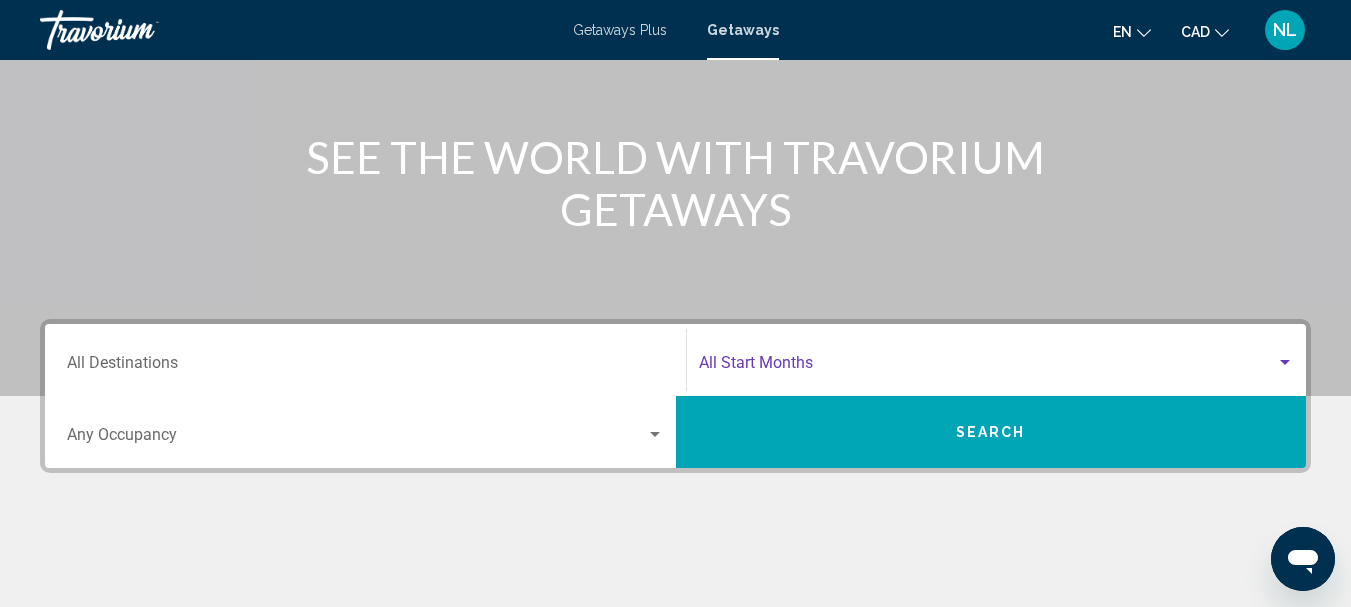 click at bounding box center (988, 367) 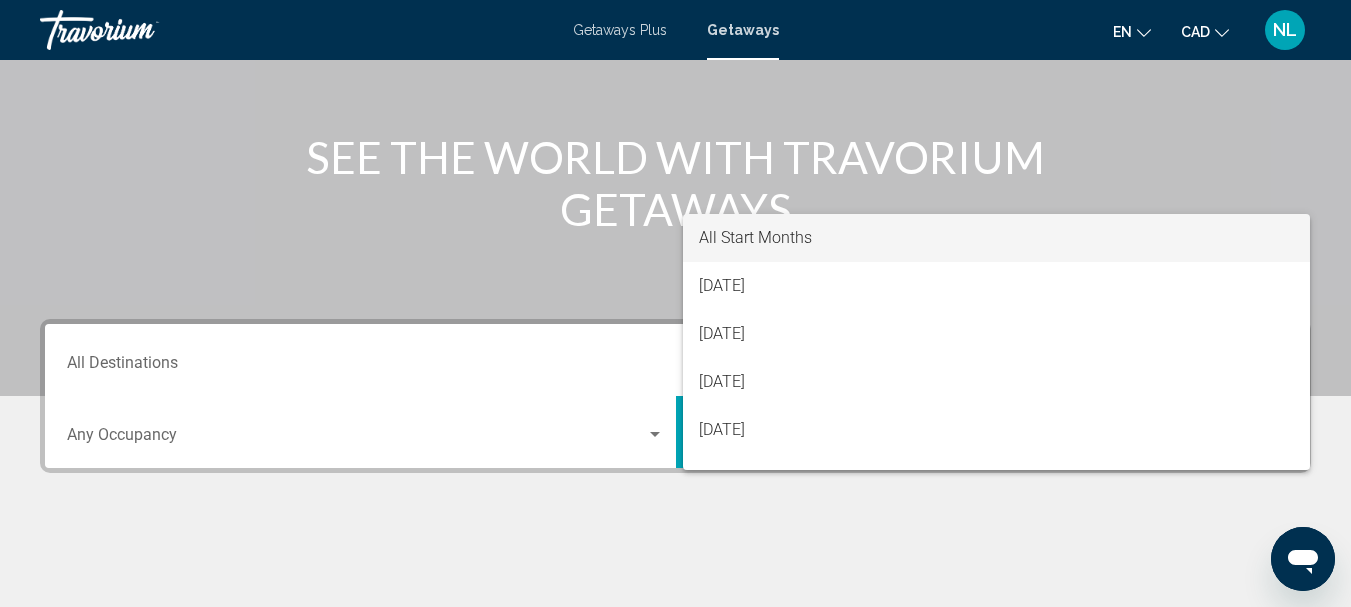 scroll, scrollTop: 458, scrollLeft: 0, axis: vertical 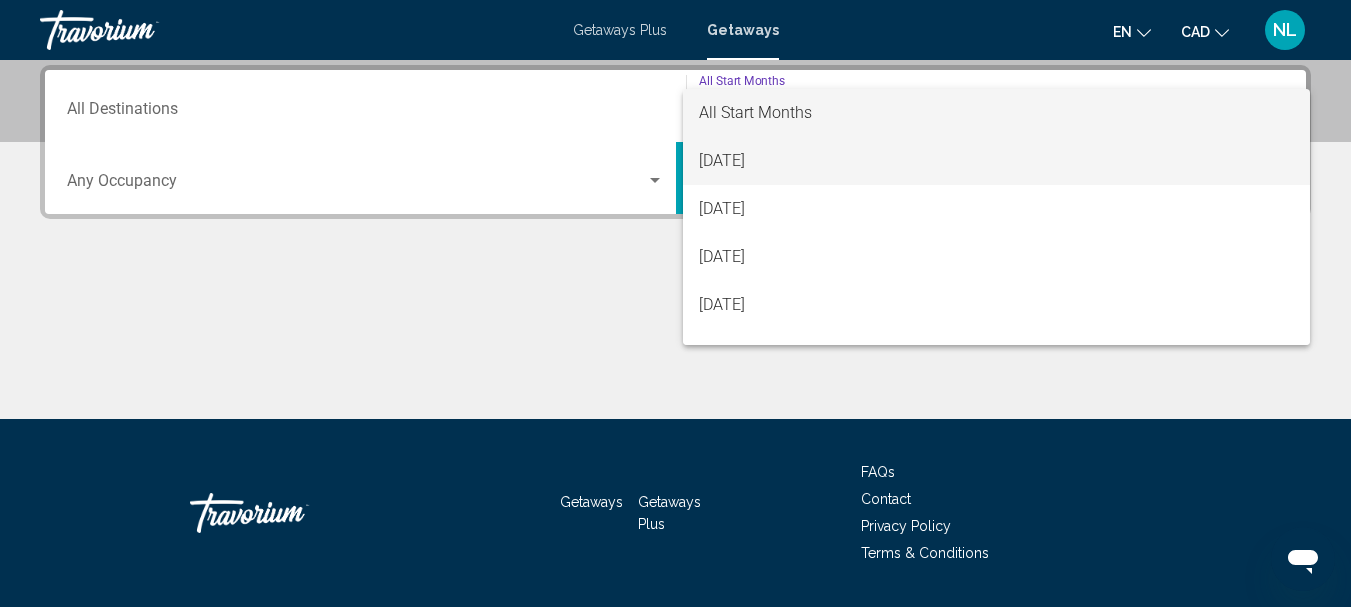 click on "[DATE]" at bounding box center (997, 161) 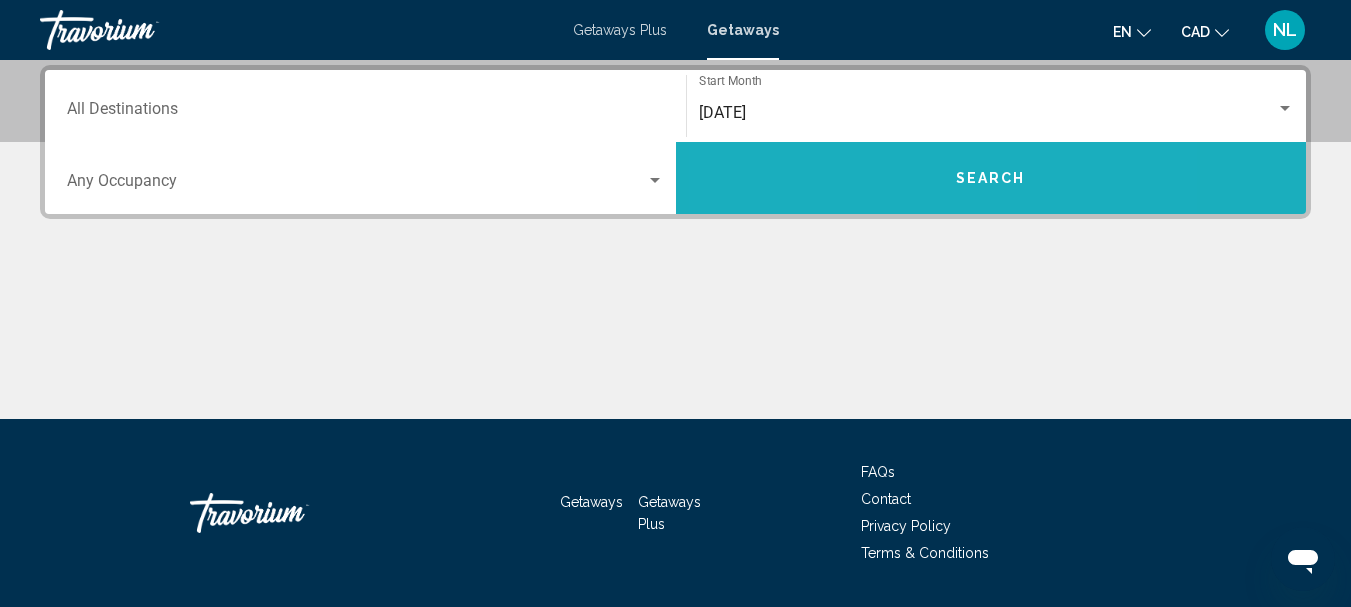 click on "Search" at bounding box center (991, 178) 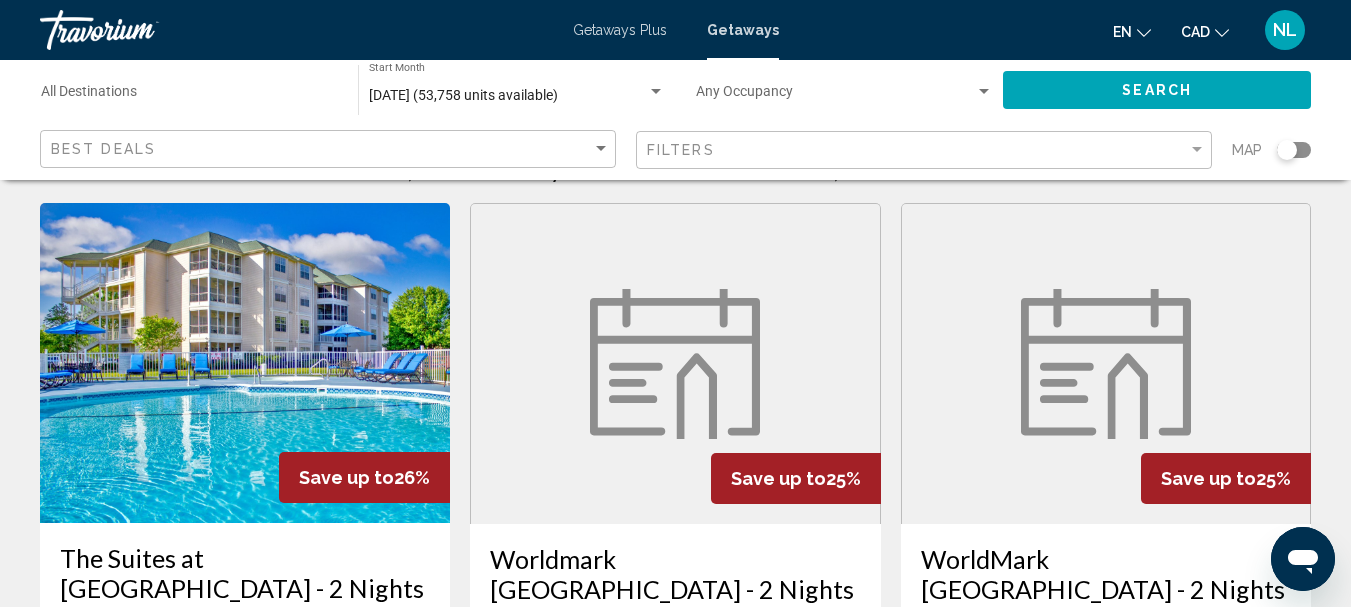 scroll, scrollTop: 0, scrollLeft: 0, axis: both 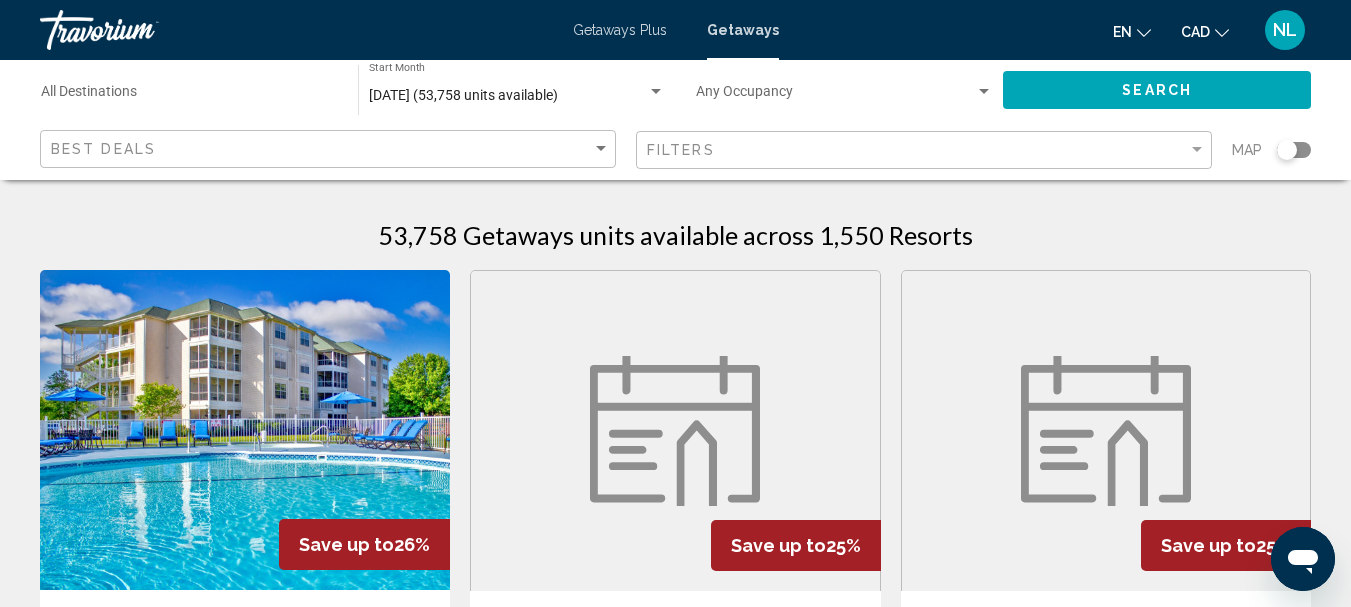 click 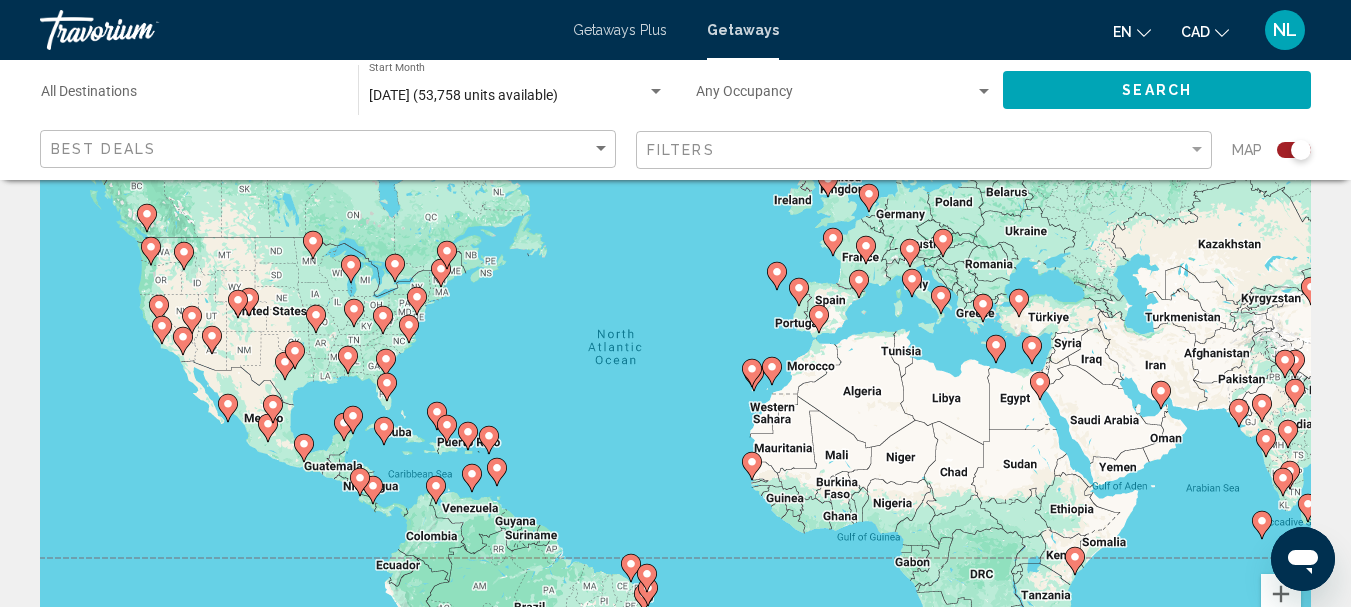 scroll, scrollTop: 136, scrollLeft: 0, axis: vertical 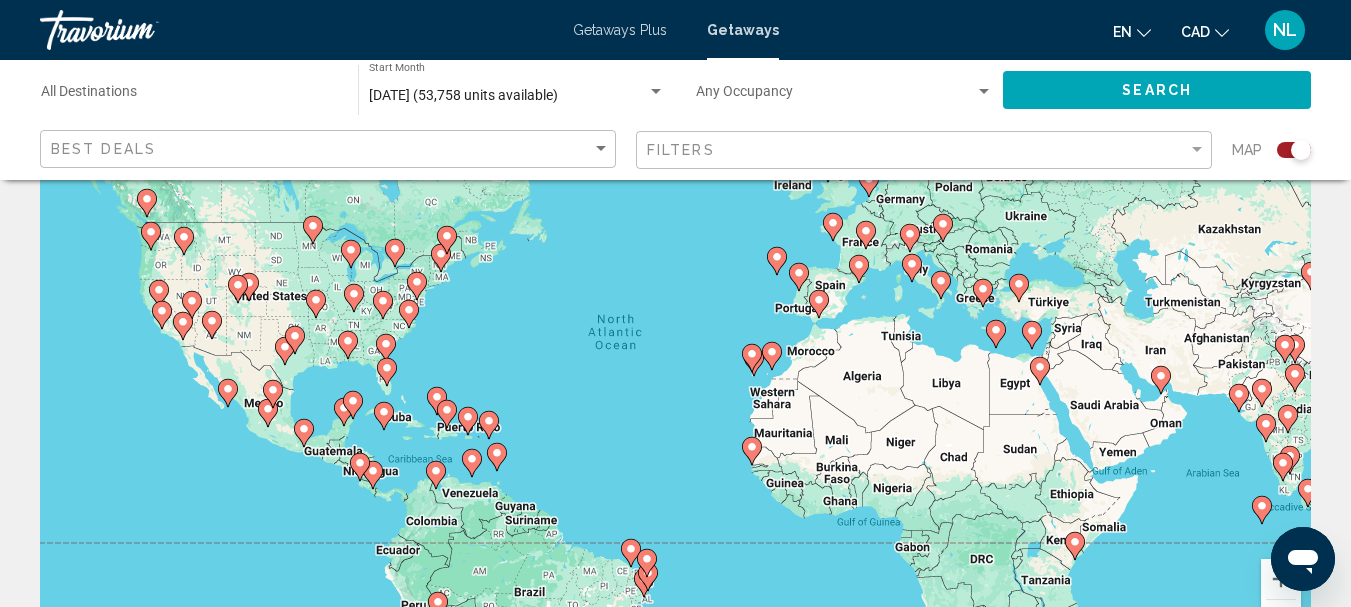 click 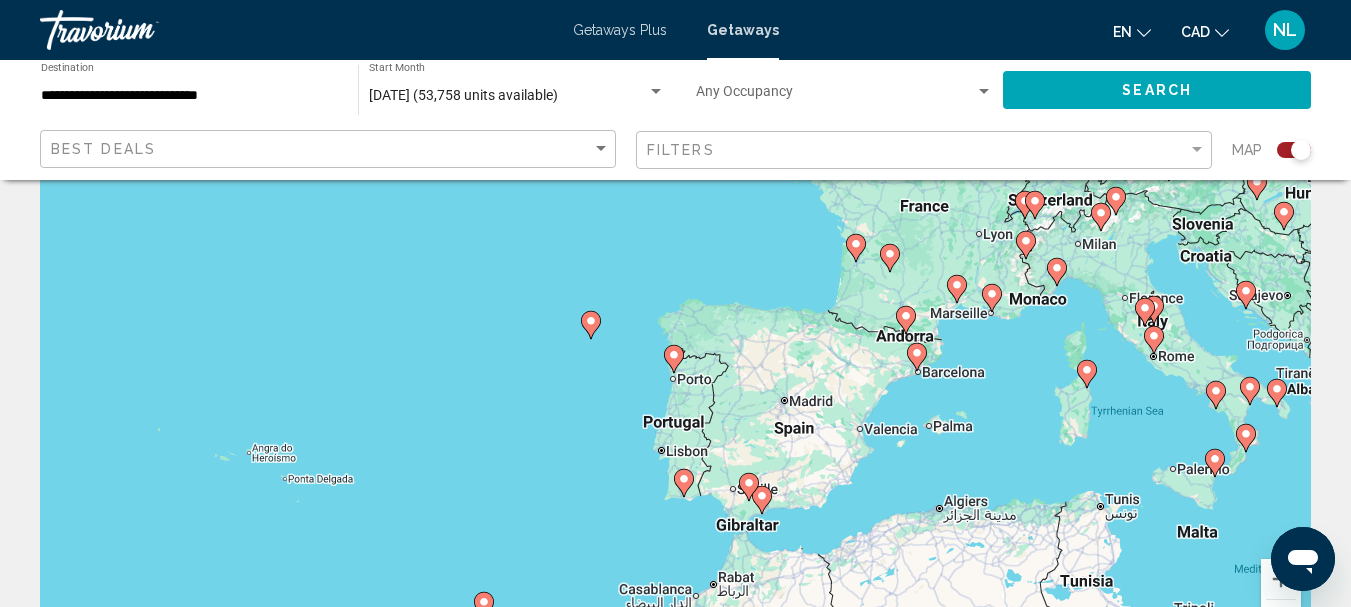 click 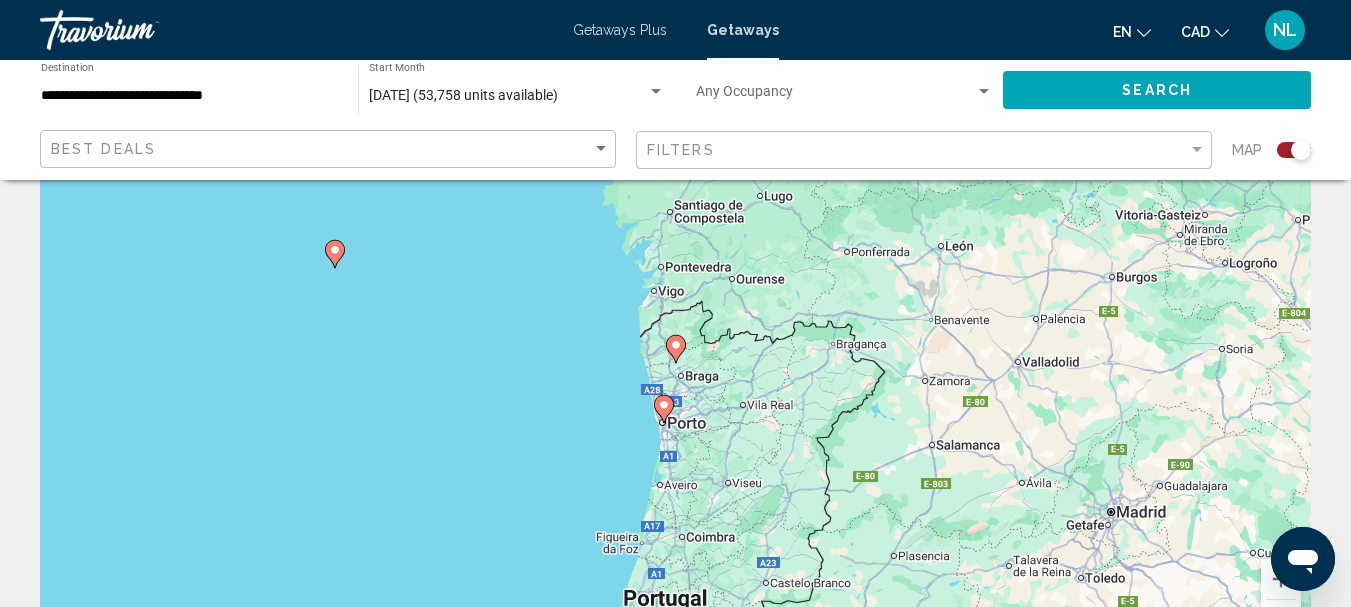click 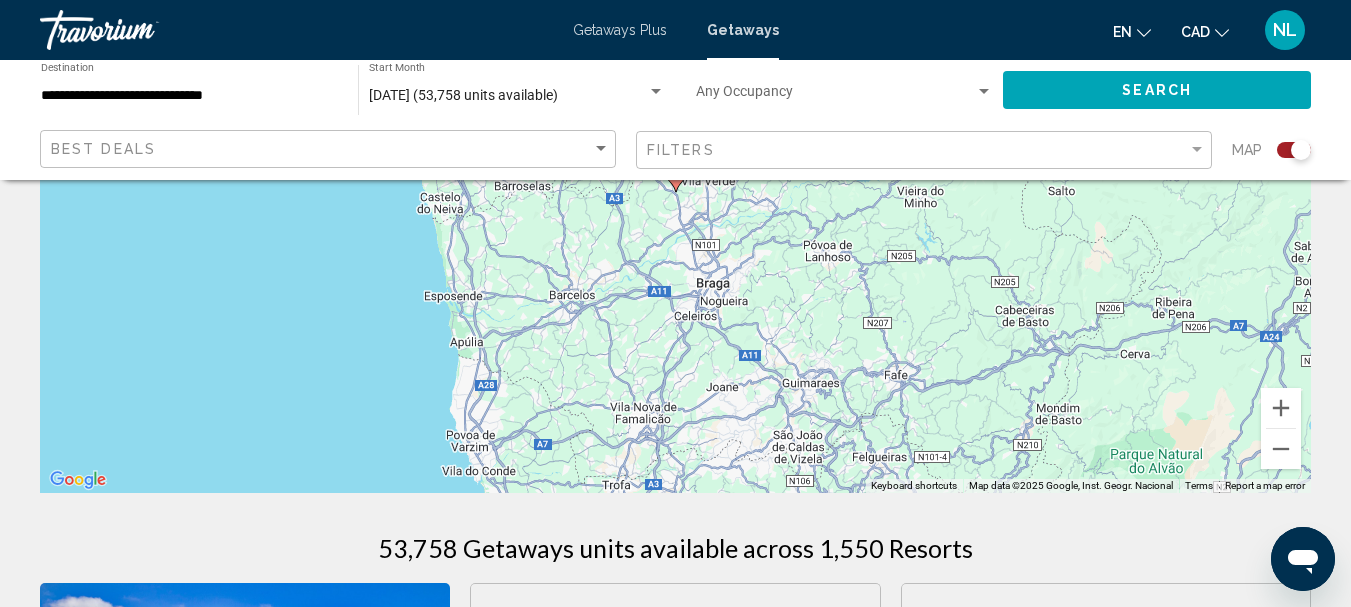 scroll, scrollTop: 271, scrollLeft: 0, axis: vertical 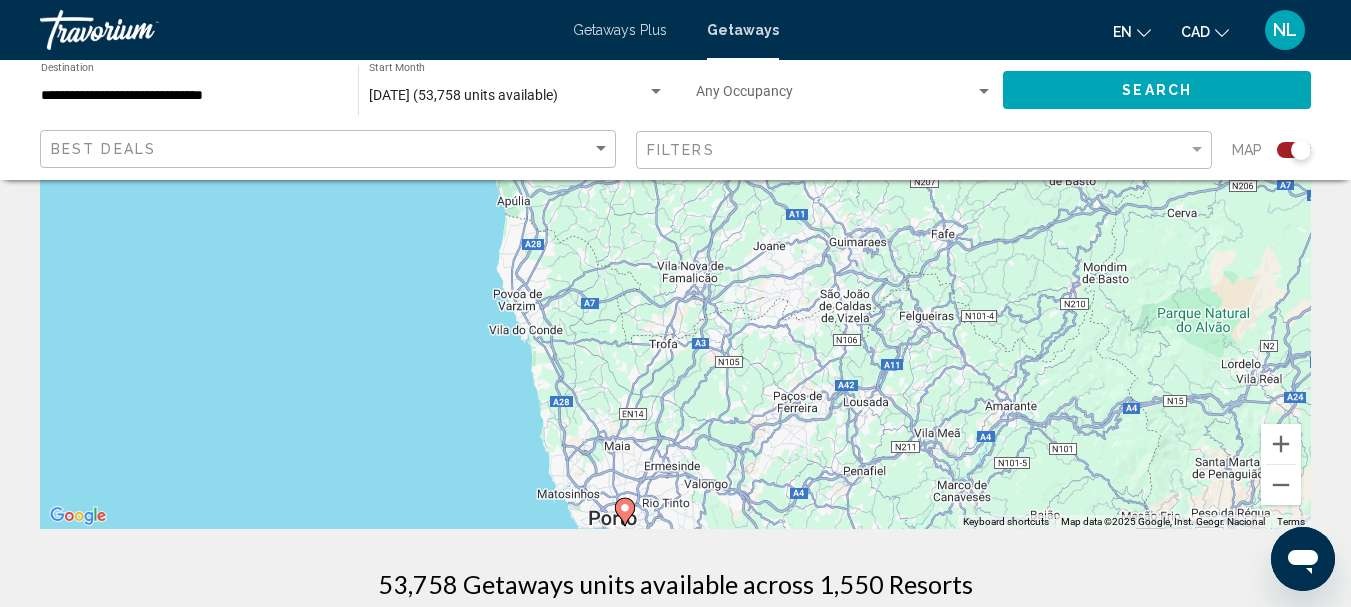 drag, startPoint x: 1181, startPoint y: 422, endPoint x: 1228, endPoint y: 229, distance: 198.64038 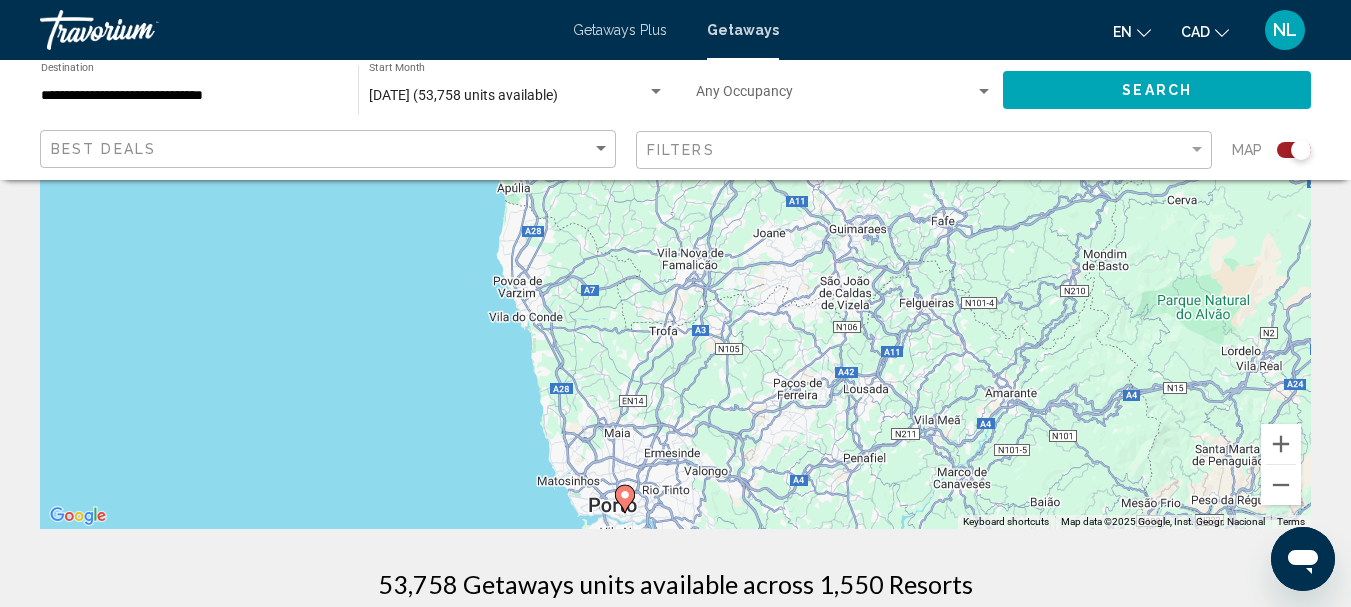 click 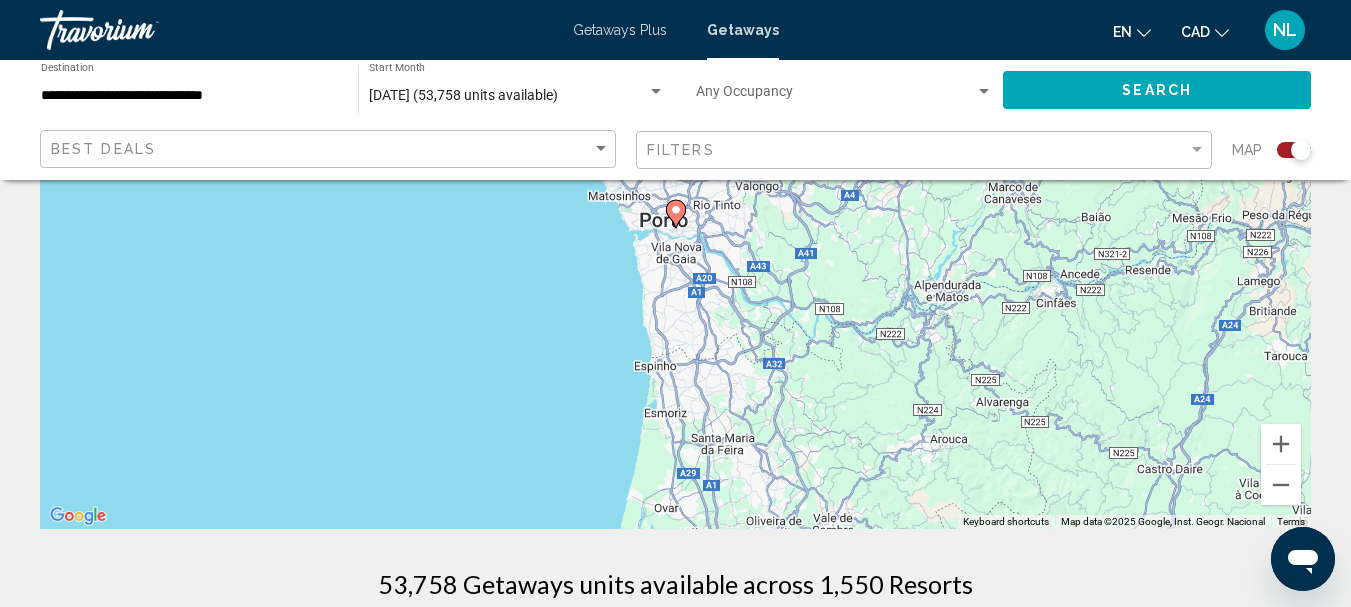 click 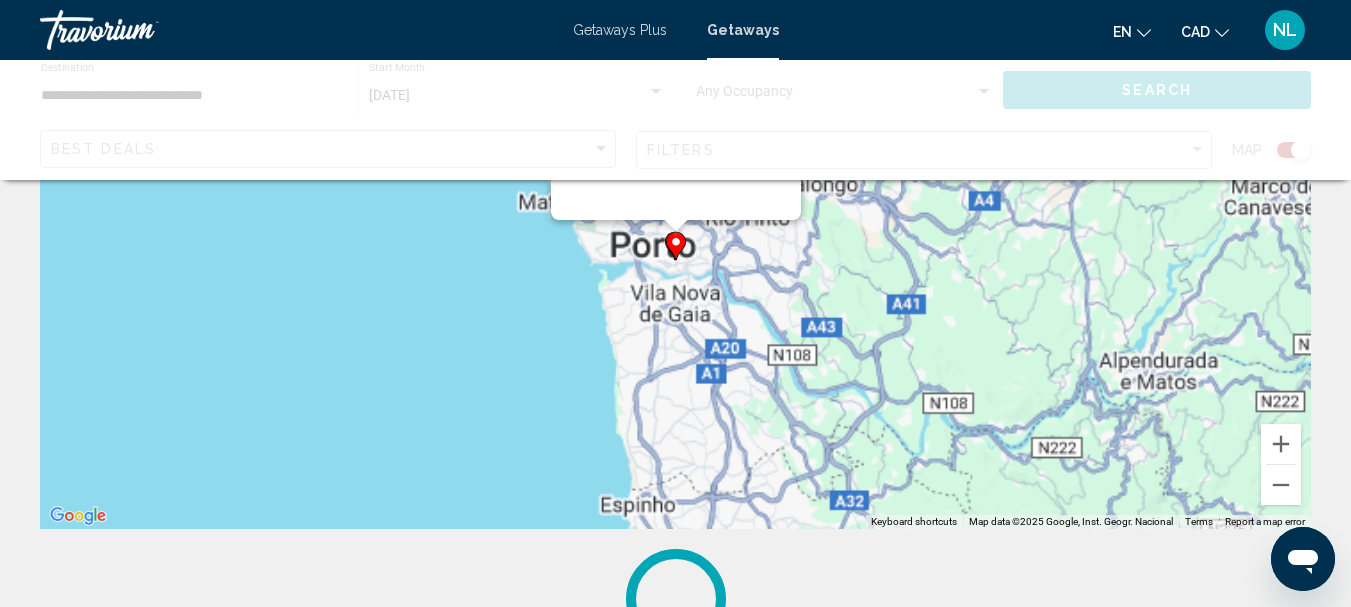 scroll, scrollTop: 0, scrollLeft: 0, axis: both 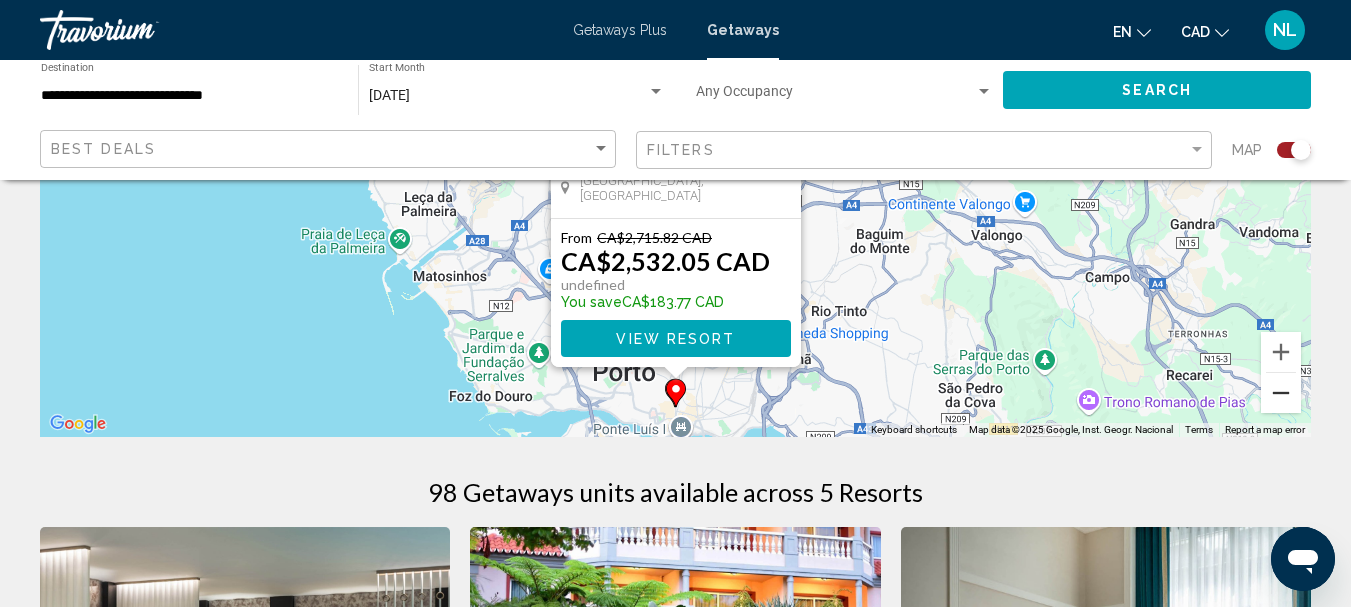 click at bounding box center (1281, 393) 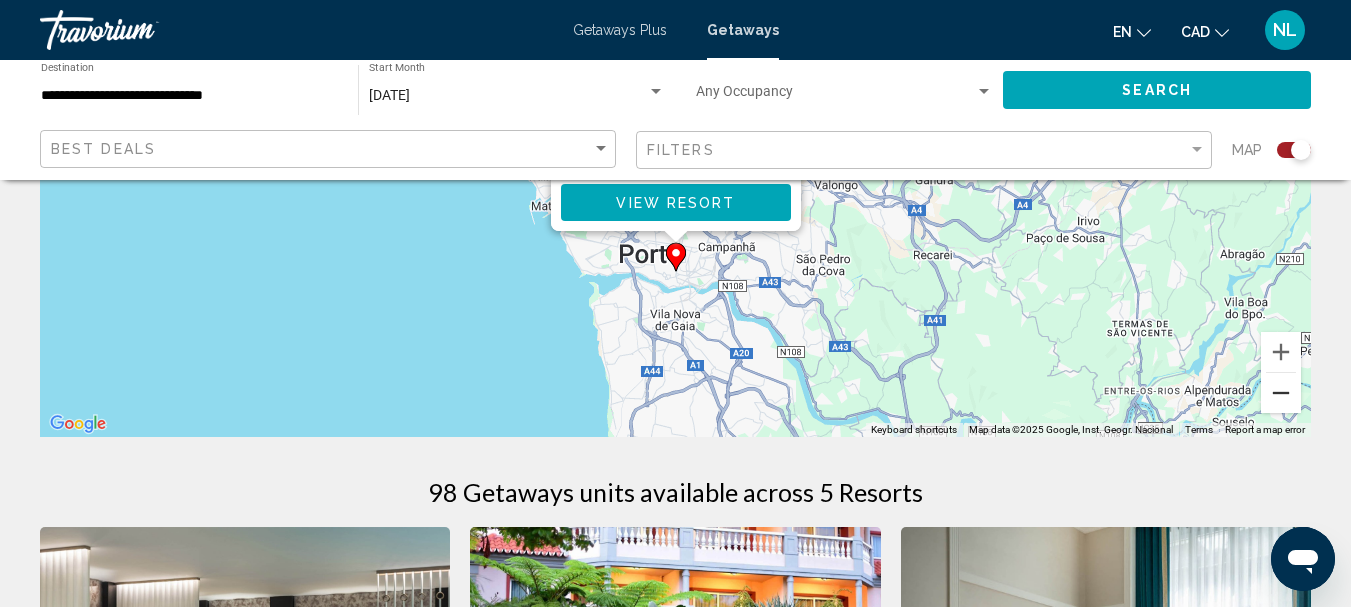 click at bounding box center (1281, 393) 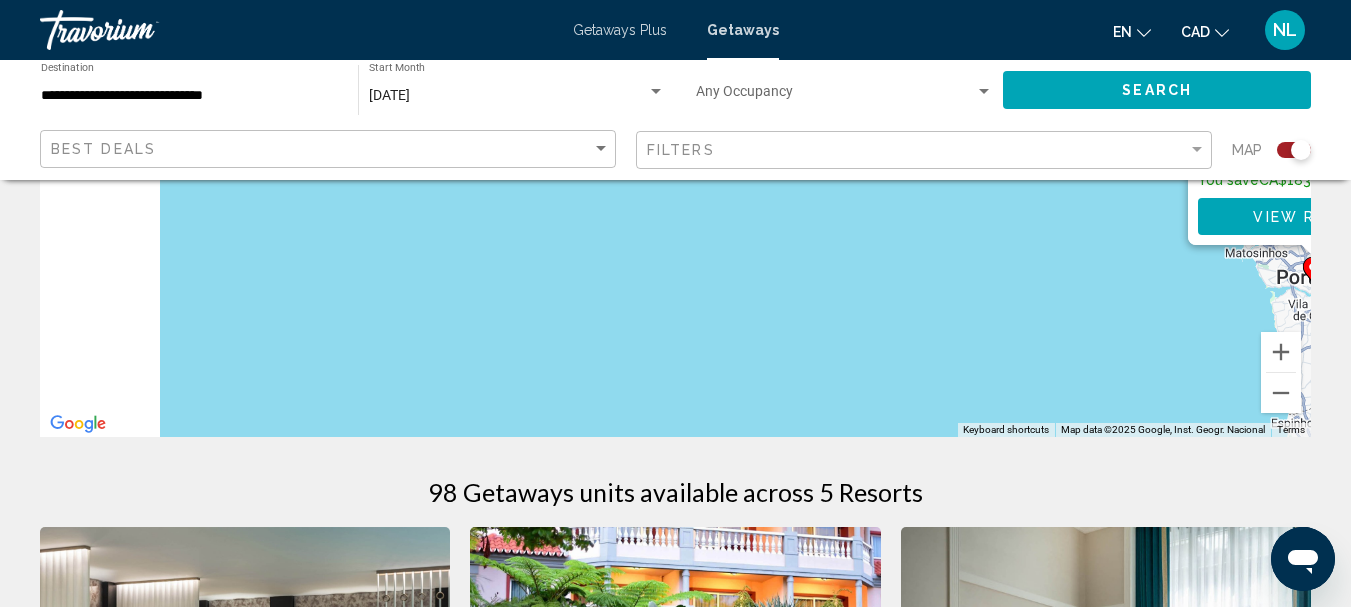 drag, startPoint x: 462, startPoint y: 292, endPoint x: 1112, endPoint y: 363, distance: 653.8662 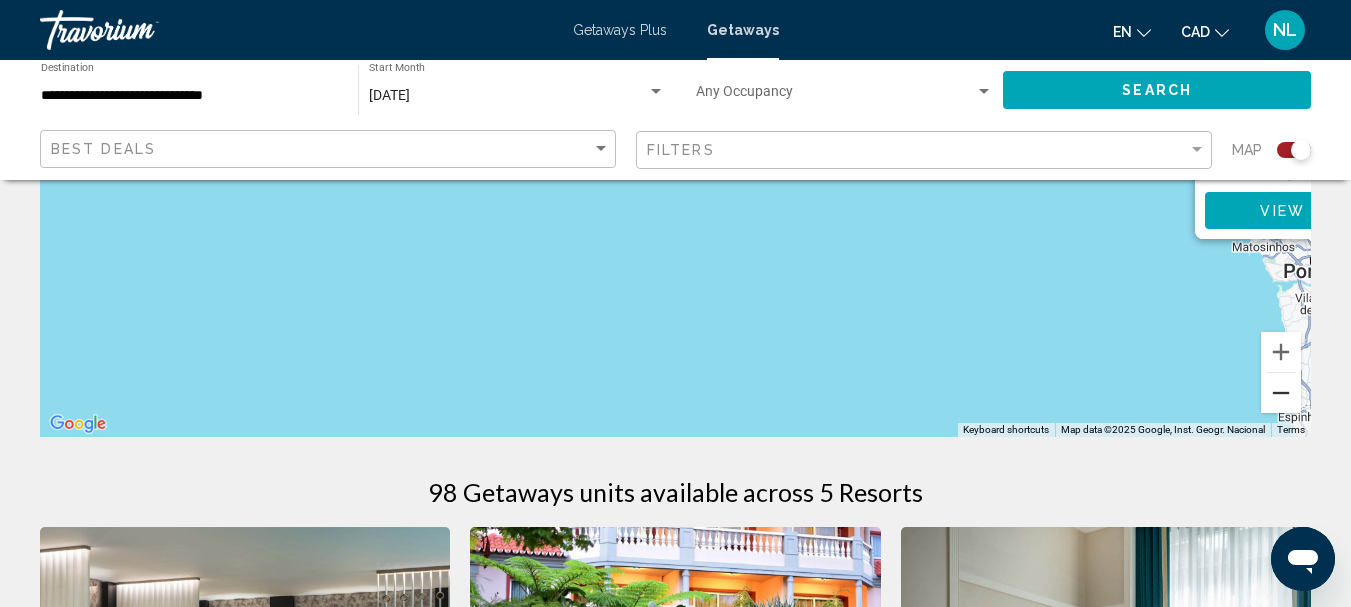 click at bounding box center (1281, 393) 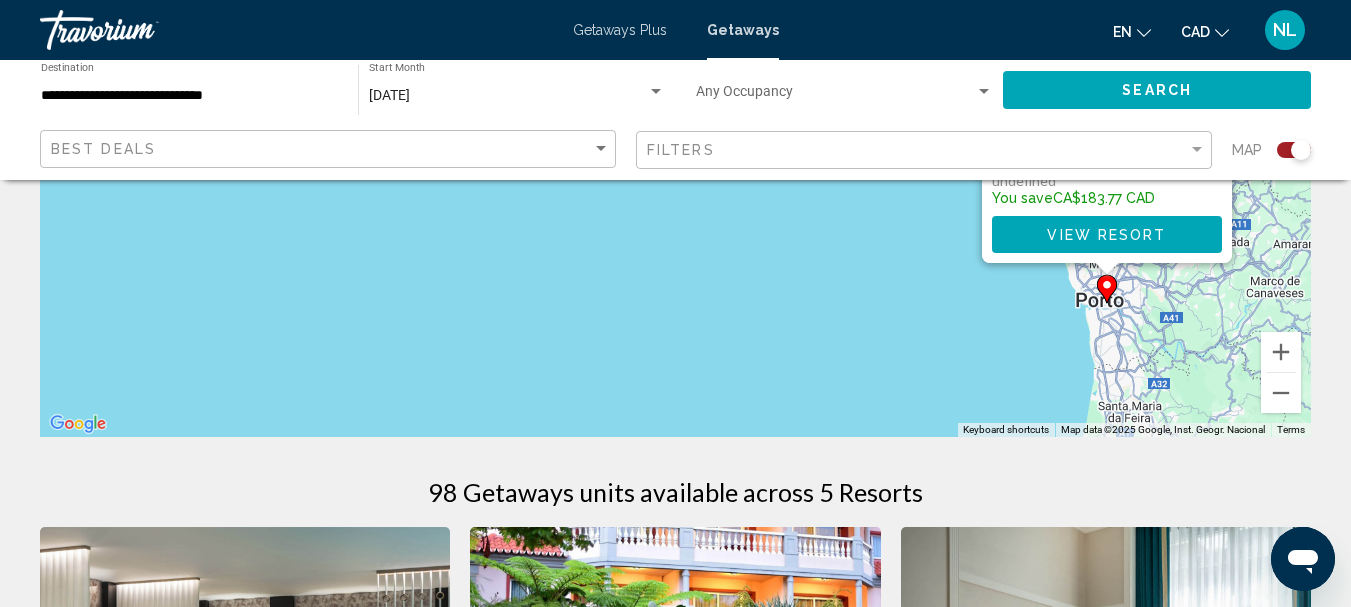 drag, startPoint x: 643, startPoint y: 313, endPoint x: 753, endPoint y: 411, distance: 147.32277 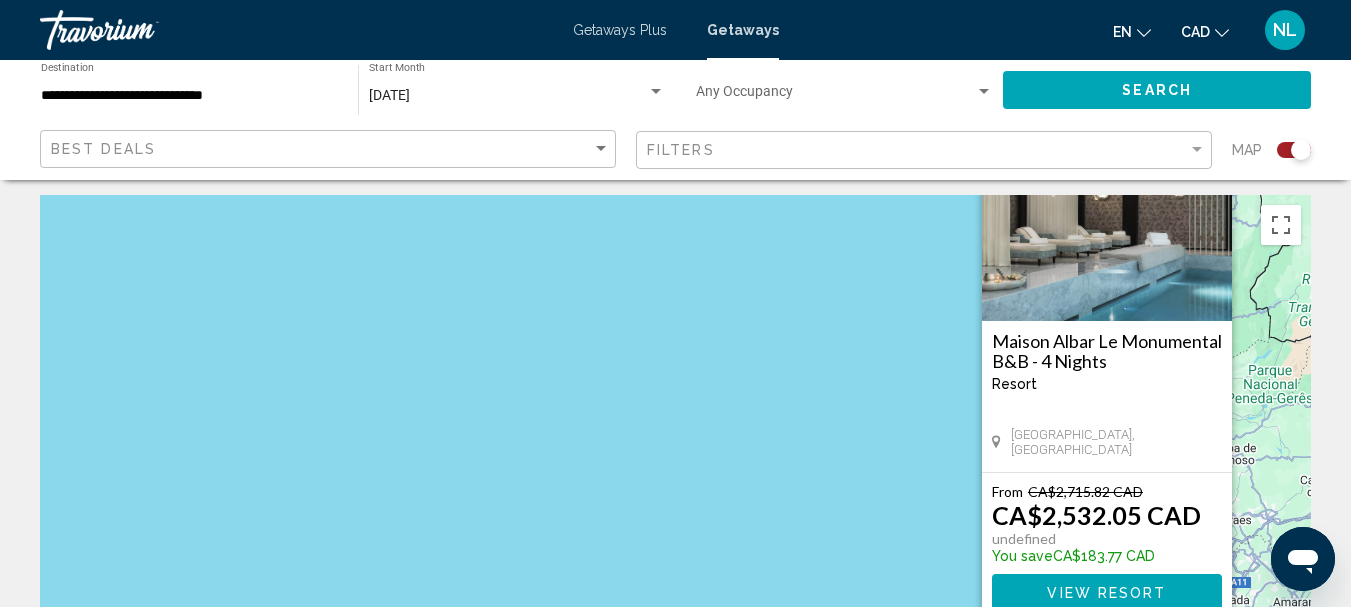 scroll, scrollTop: 0, scrollLeft: 0, axis: both 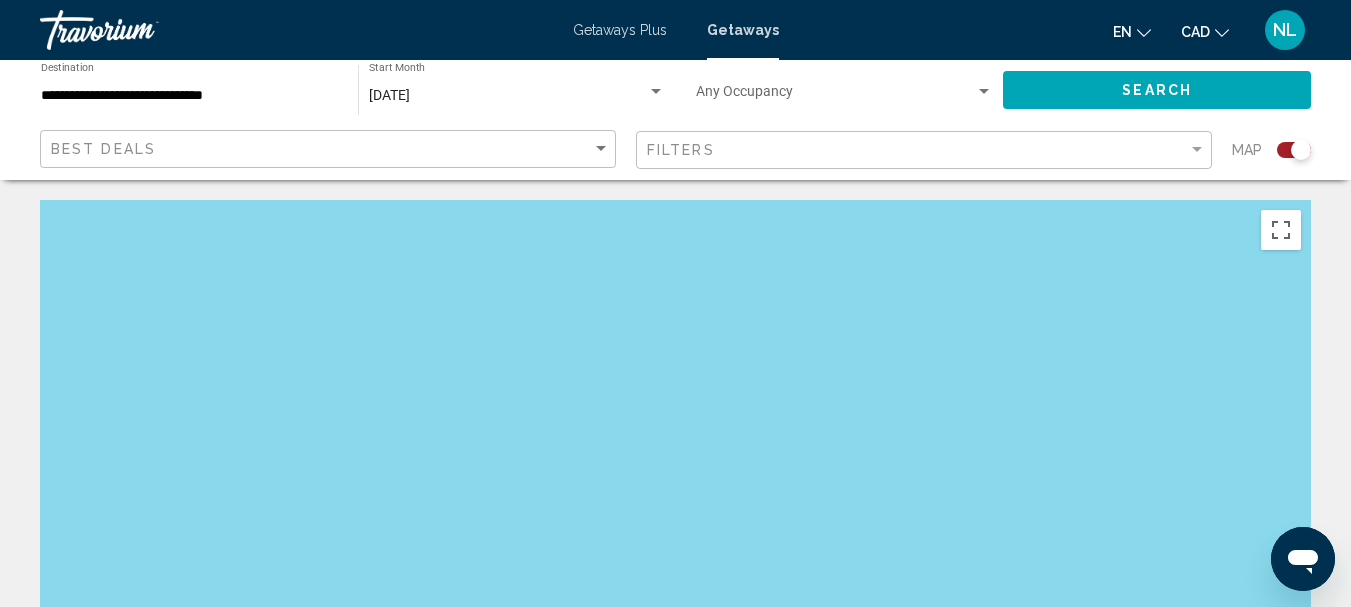 drag, startPoint x: 247, startPoint y: 344, endPoint x: 1067, endPoint y: 393, distance: 821.4627 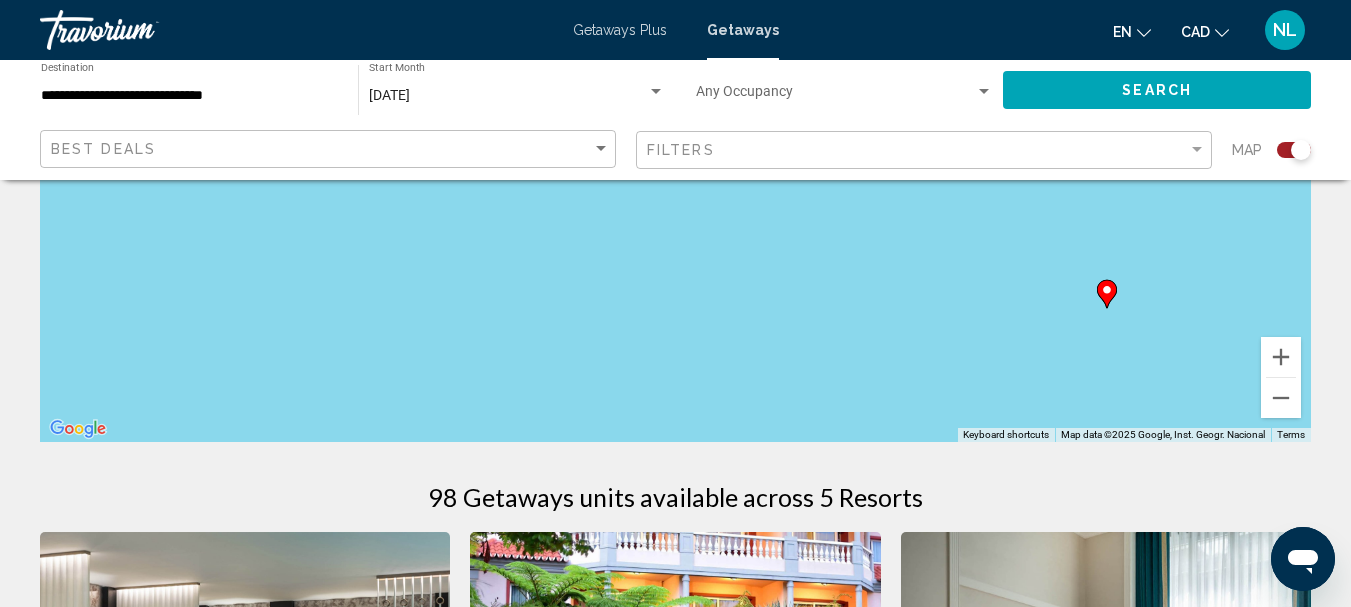 scroll, scrollTop: 340, scrollLeft: 0, axis: vertical 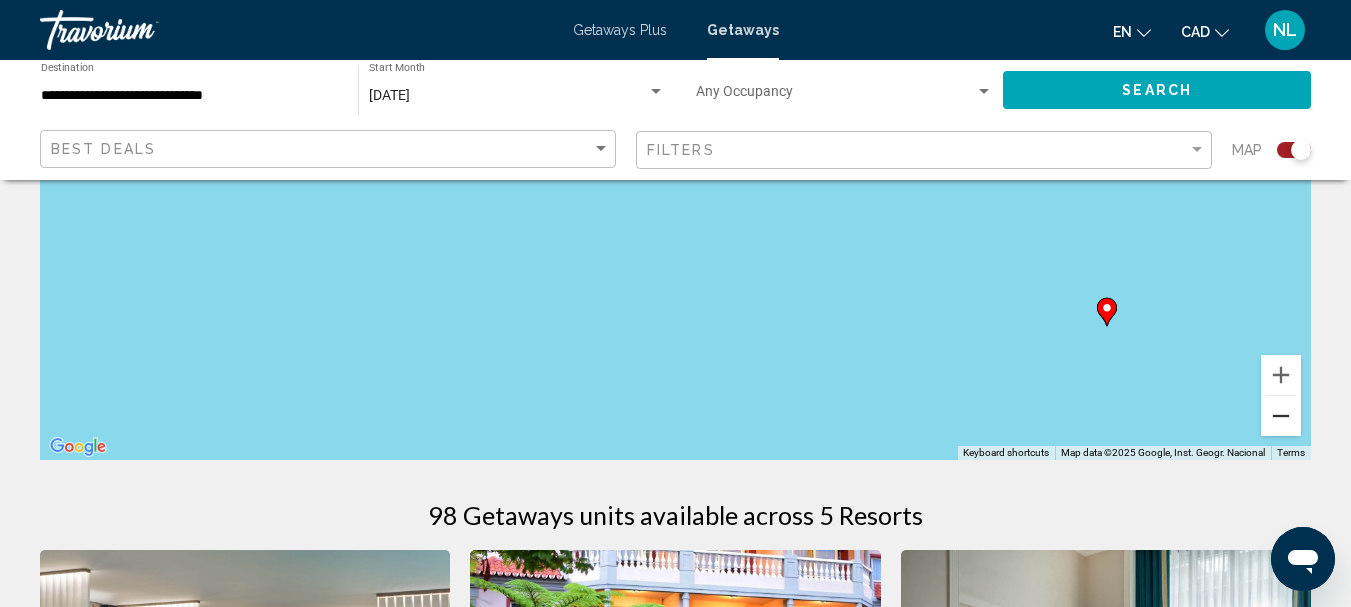 click at bounding box center (1281, 416) 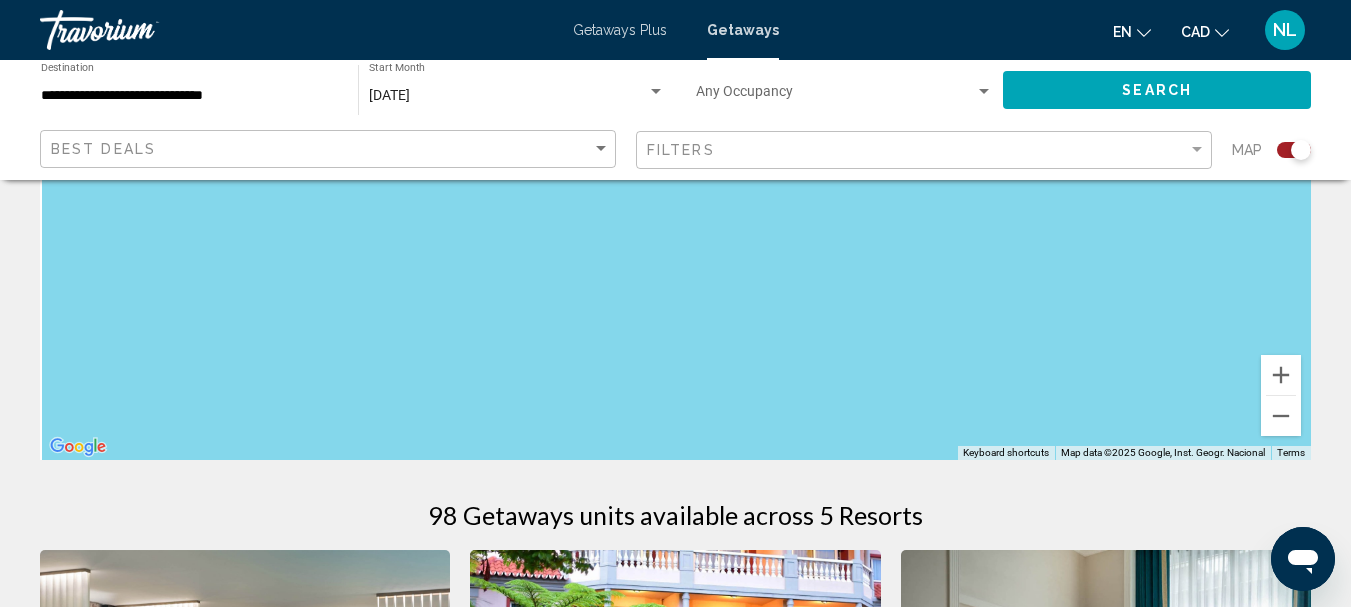 drag, startPoint x: 385, startPoint y: 313, endPoint x: 1066, endPoint y: 324, distance: 681.0888 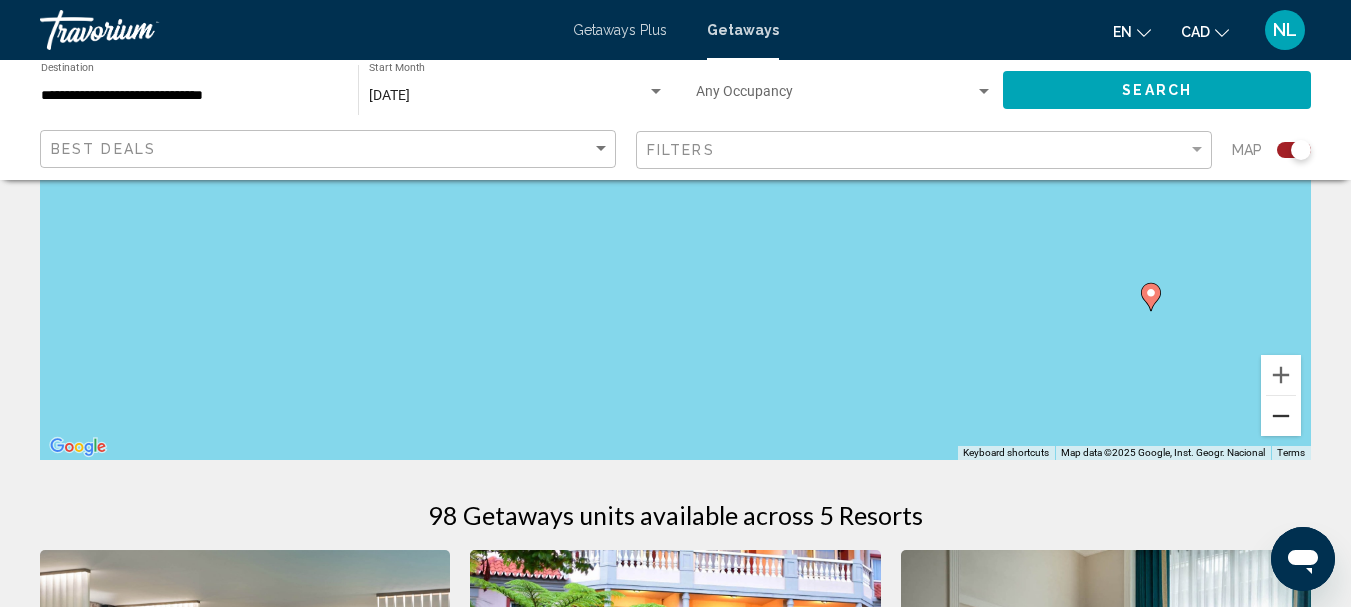 click at bounding box center [1281, 416] 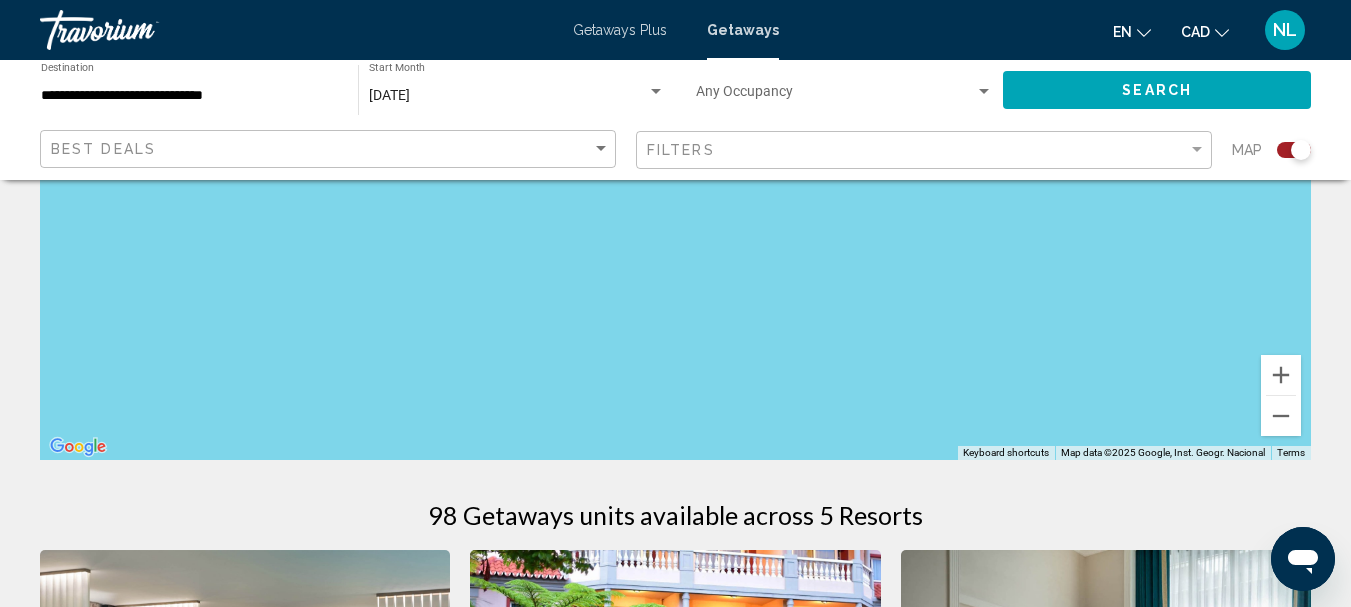 drag, startPoint x: 503, startPoint y: 273, endPoint x: 1012, endPoint y: 326, distance: 511.7519 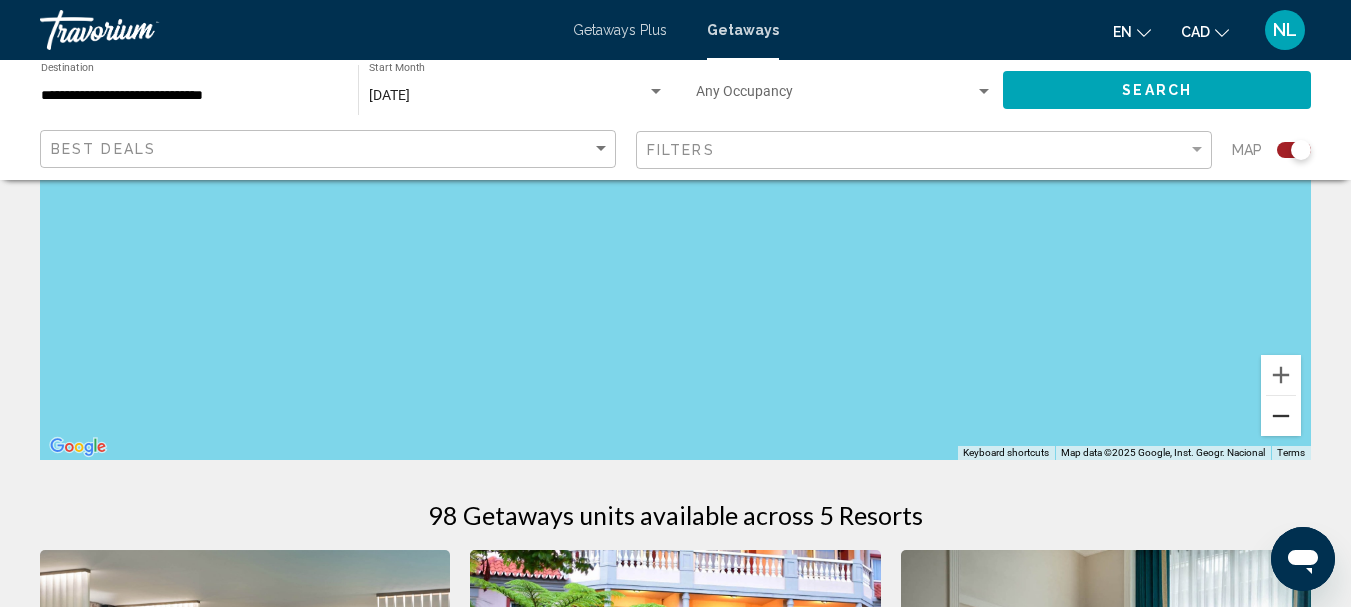 click at bounding box center [1281, 416] 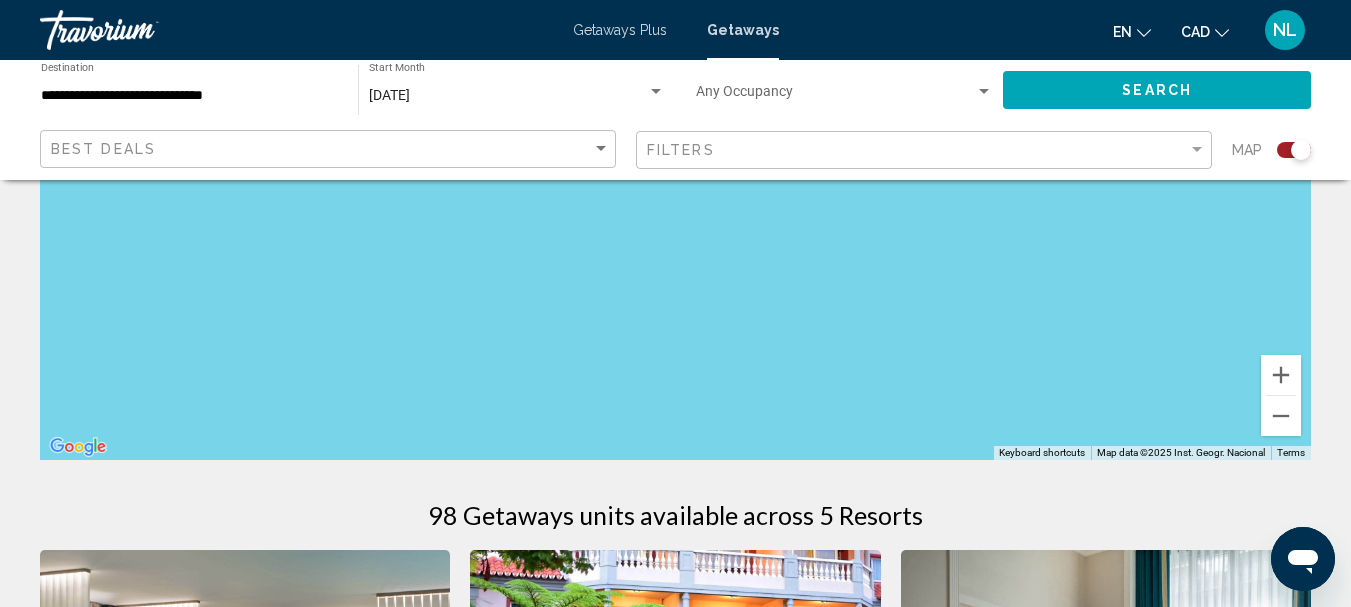drag, startPoint x: 485, startPoint y: 294, endPoint x: 1056, endPoint y: 466, distance: 596.343 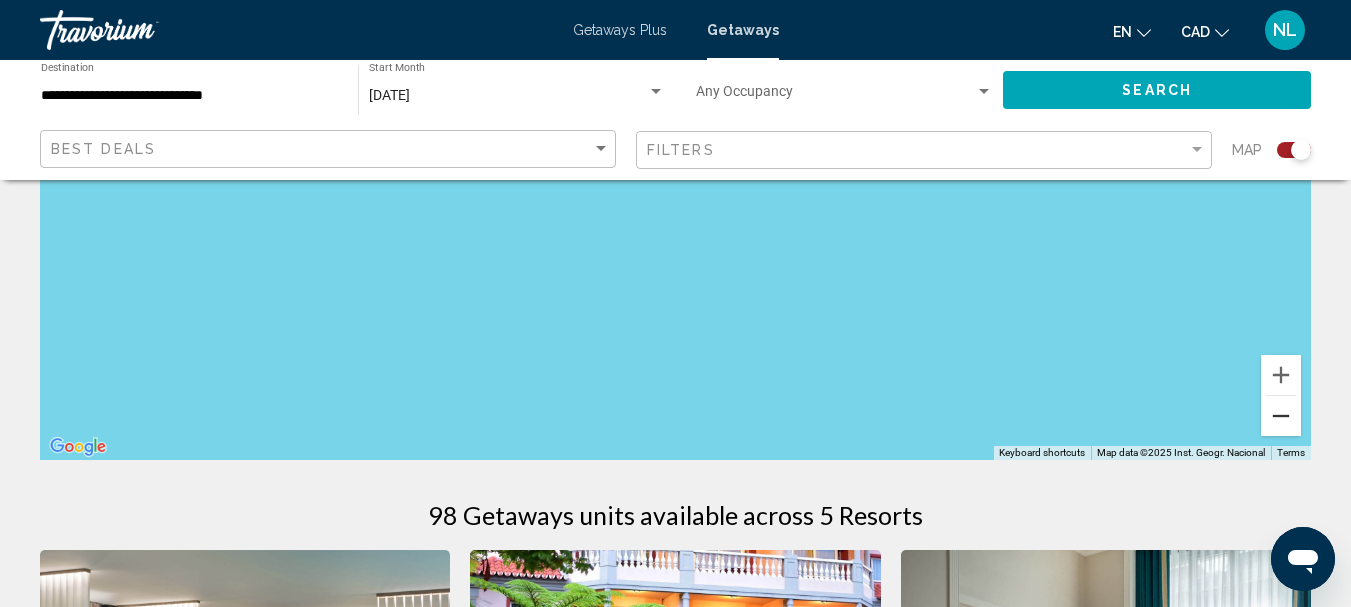 click at bounding box center (1281, 416) 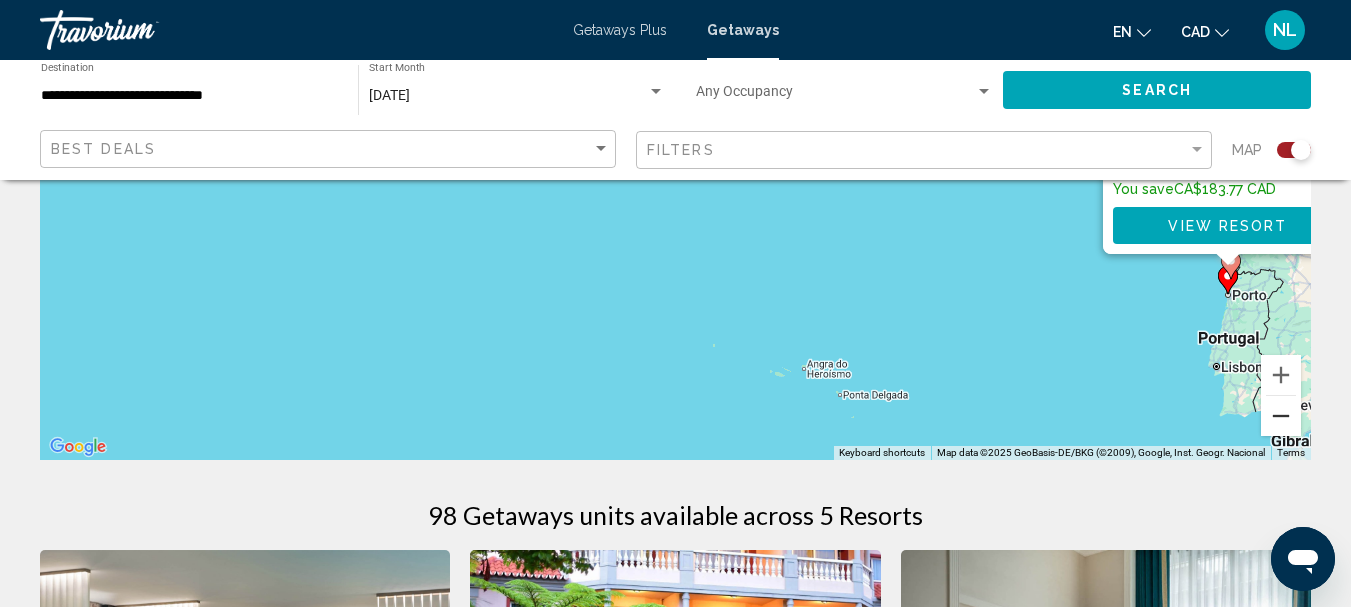 click at bounding box center [1281, 416] 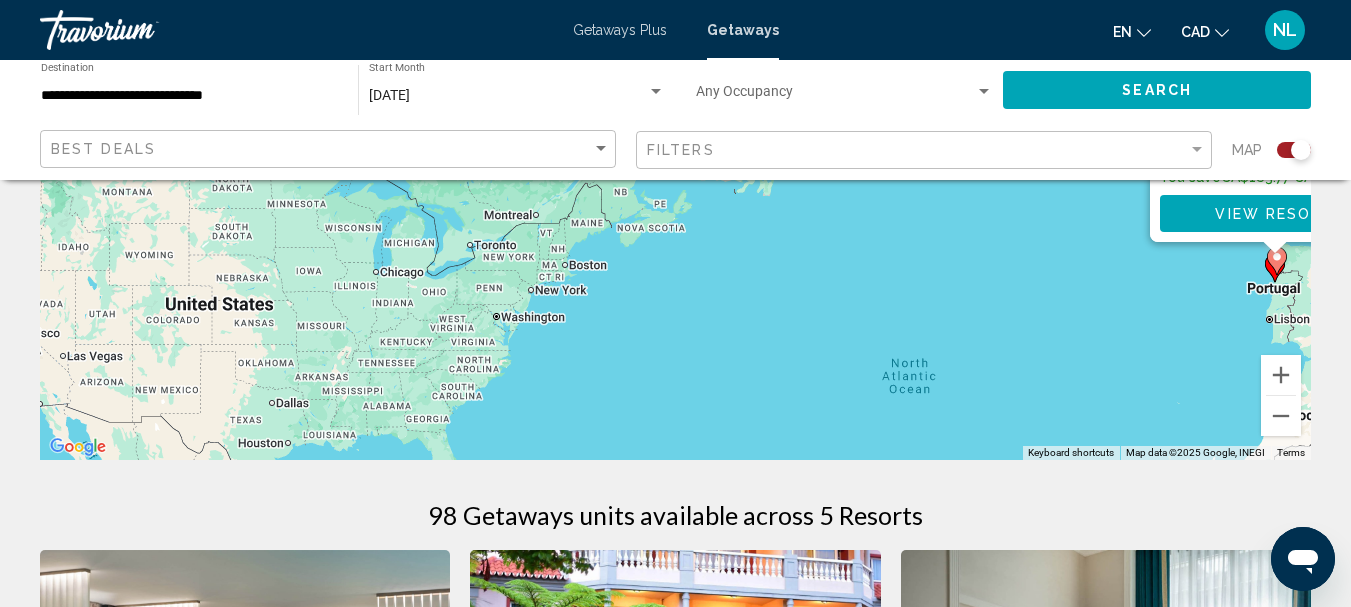 drag, startPoint x: 415, startPoint y: 316, endPoint x: 747, endPoint y: 373, distance: 336.85754 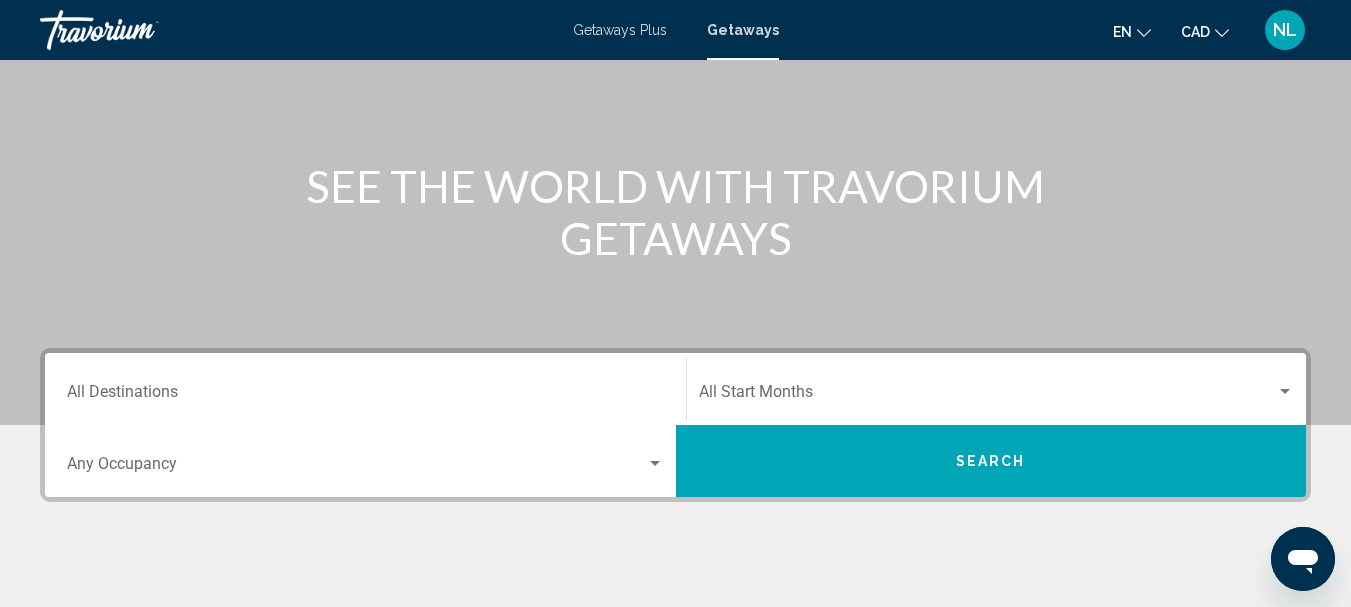 scroll, scrollTop: 183, scrollLeft: 0, axis: vertical 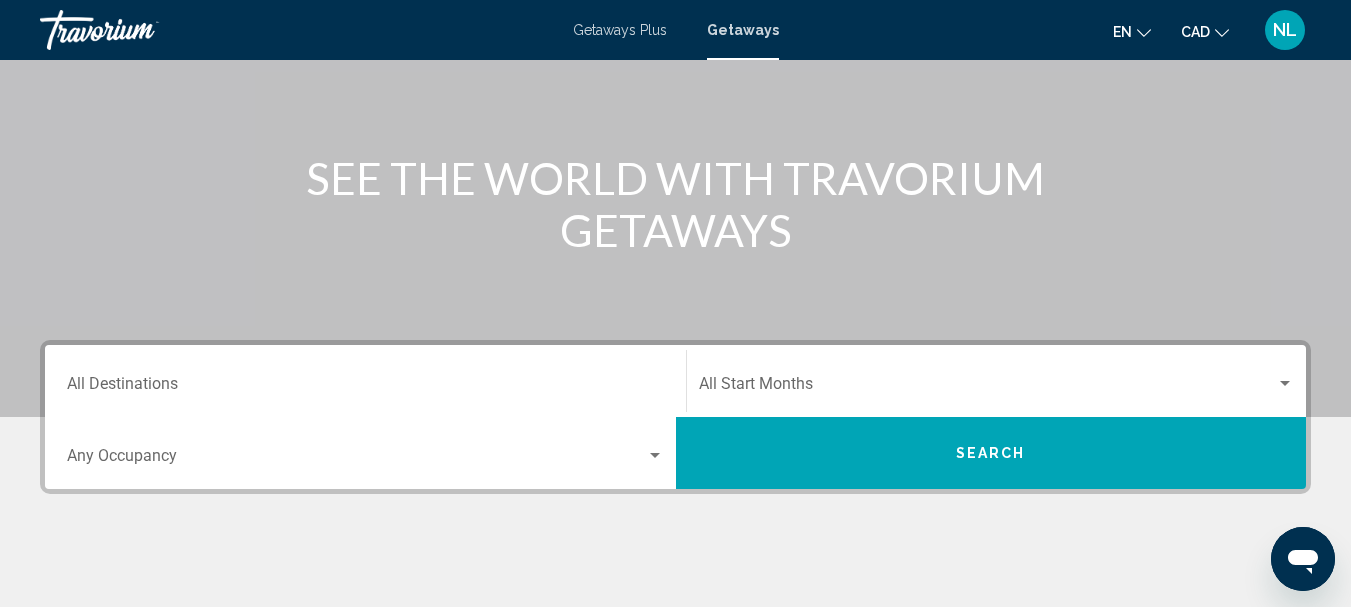 click on "Start Month All Start Months" 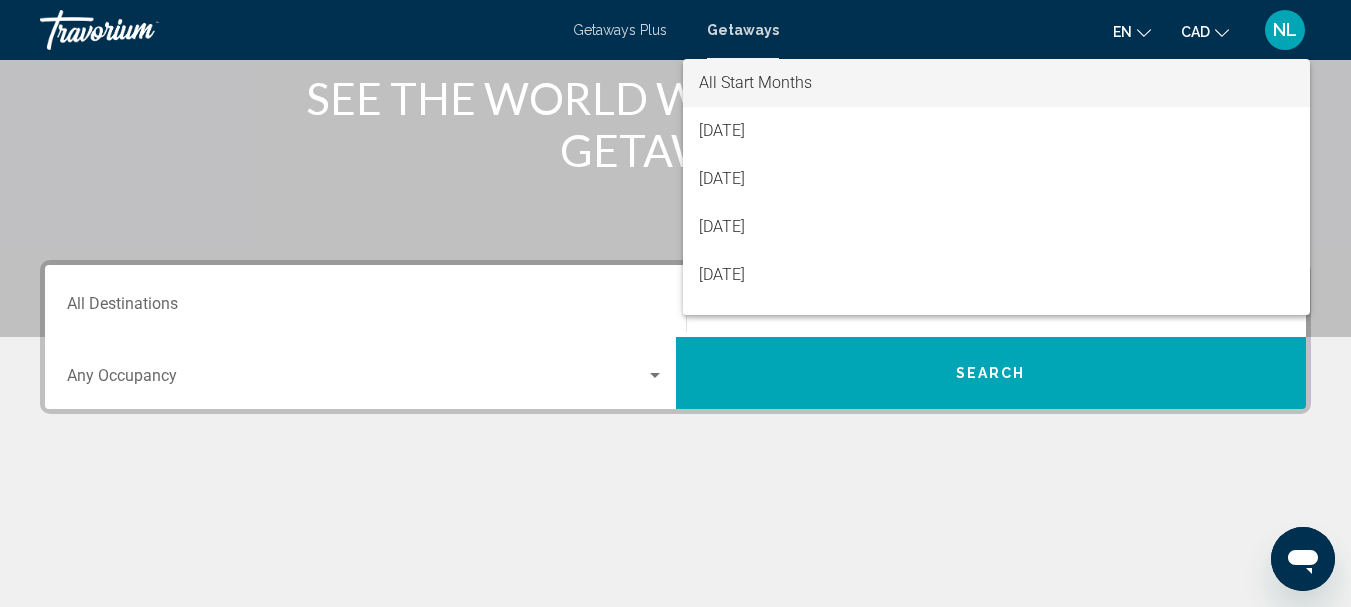 scroll, scrollTop: 261, scrollLeft: 0, axis: vertical 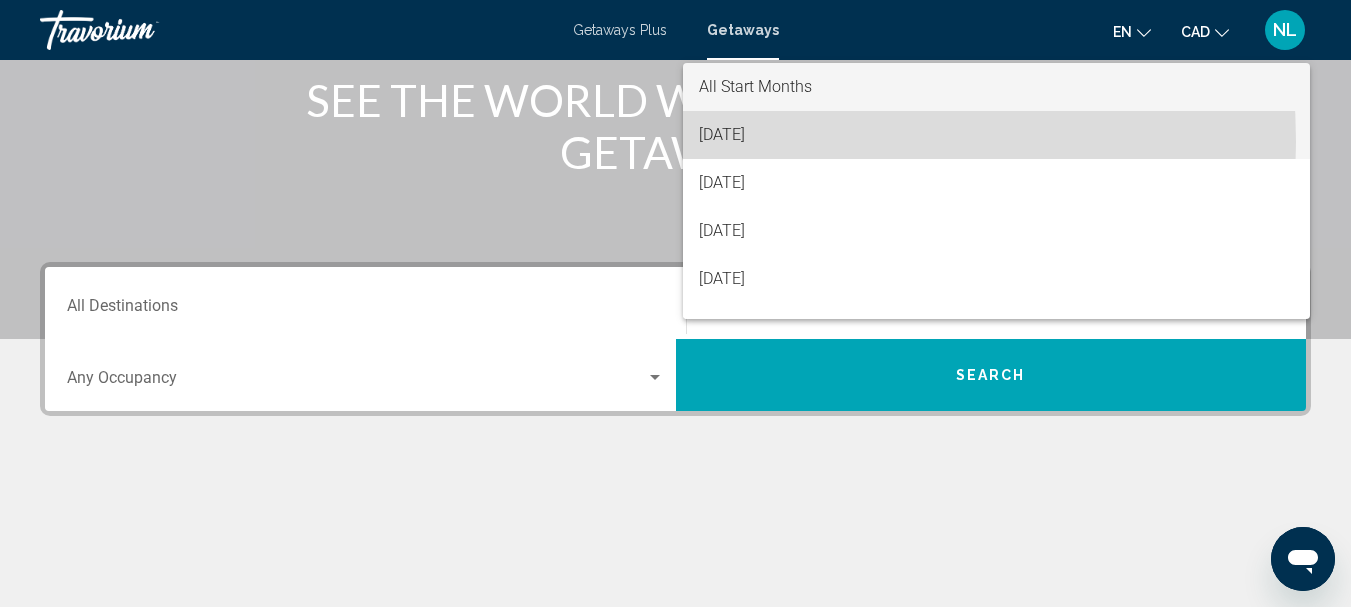 click on "[DATE]" at bounding box center [997, 135] 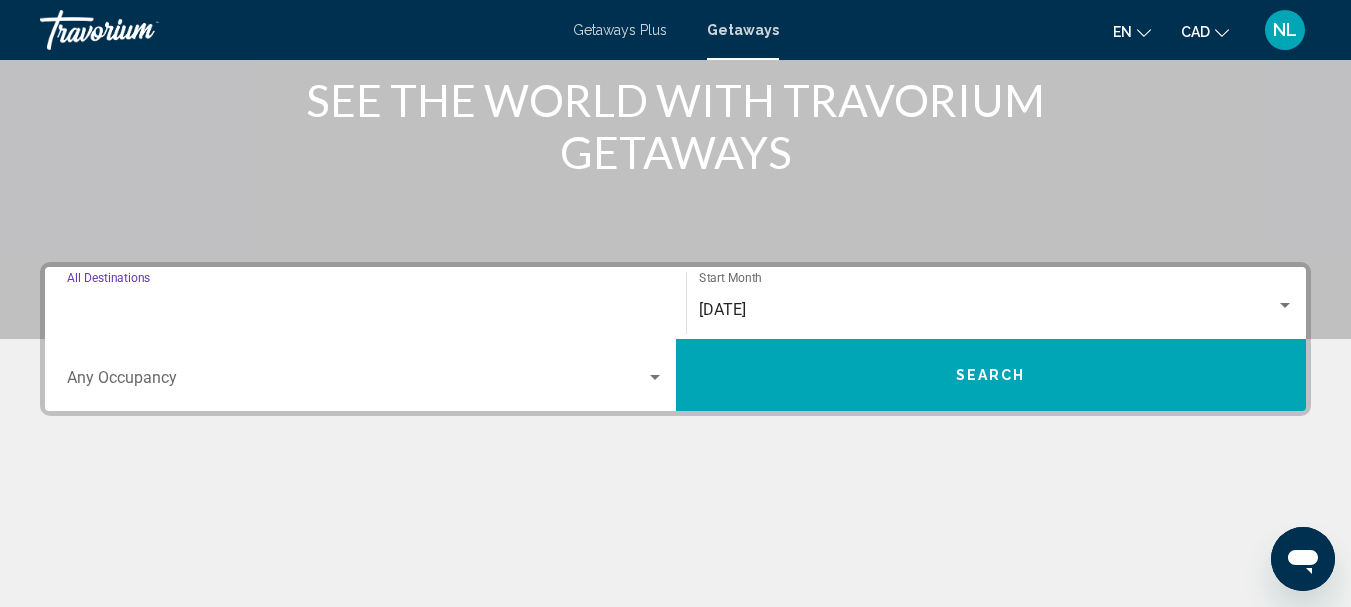 click on "Destination All Destinations" at bounding box center (365, 310) 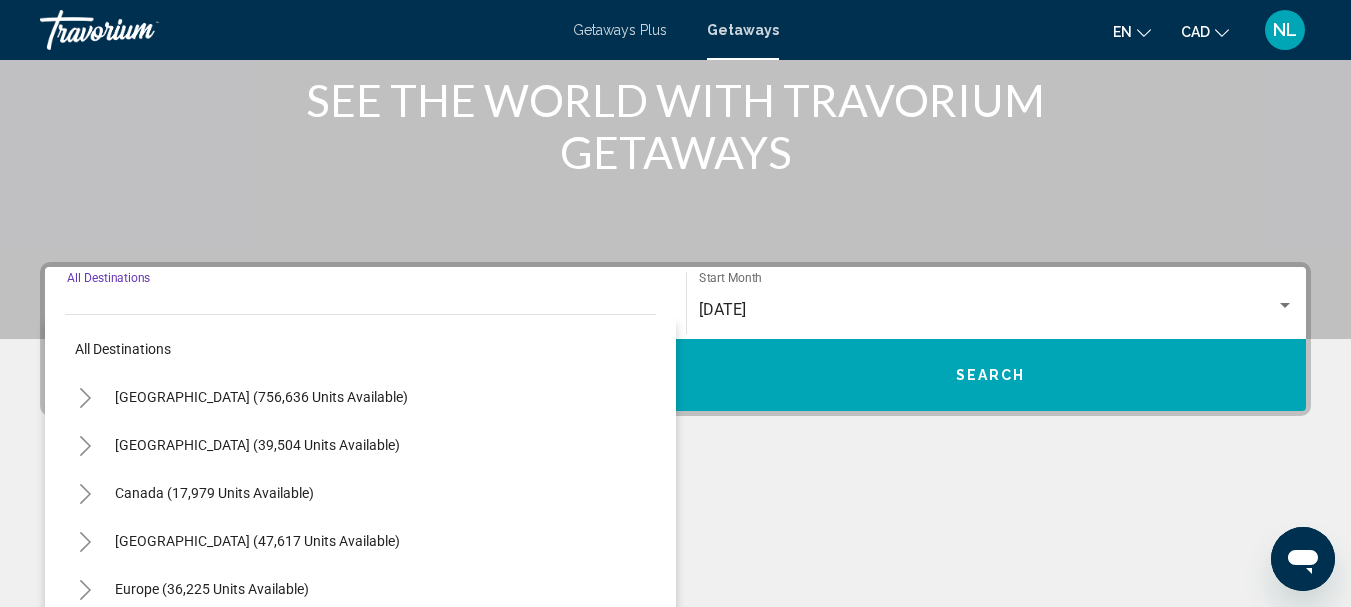 scroll, scrollTop: 458, scrollLeft: 0, axis: vertical 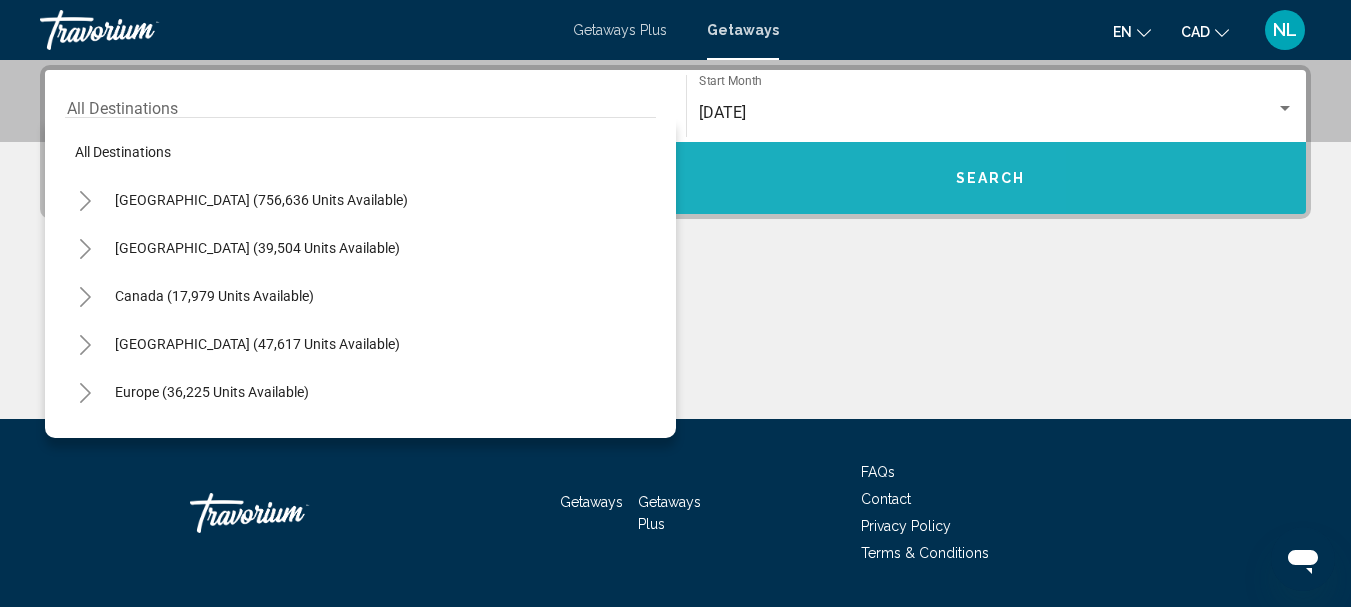 click on "Search" at bounding box center (991, 178) 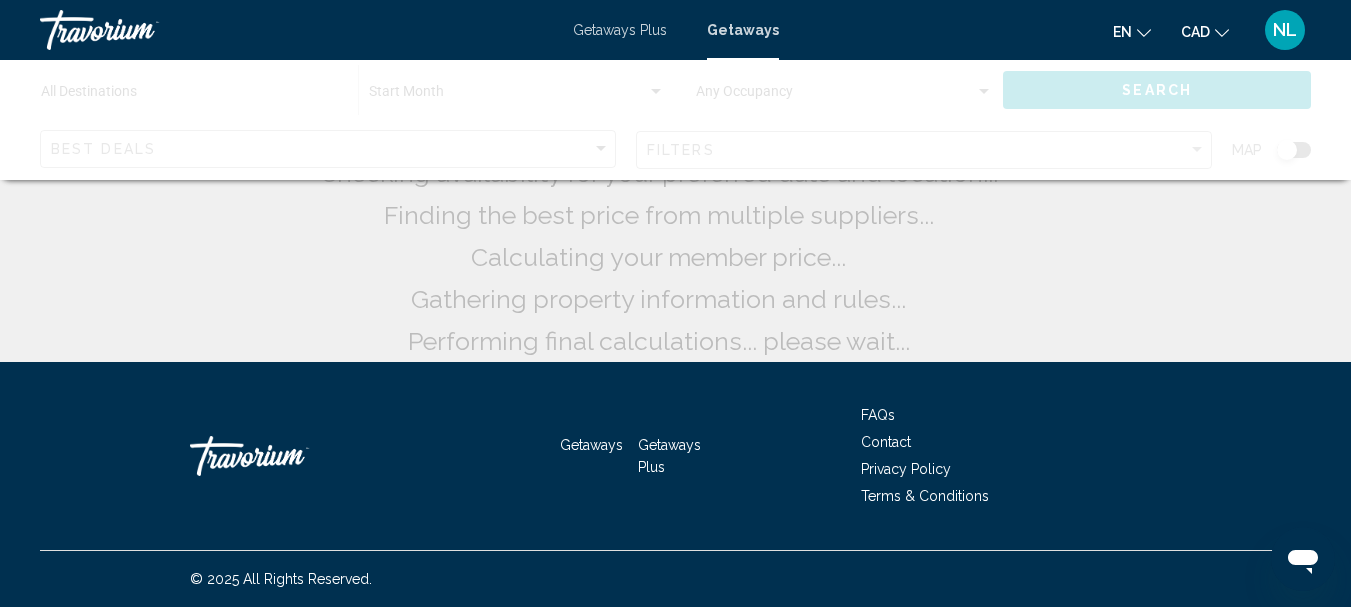 scroll, scrollTop: 0, scrollLeft: 0, axis: both 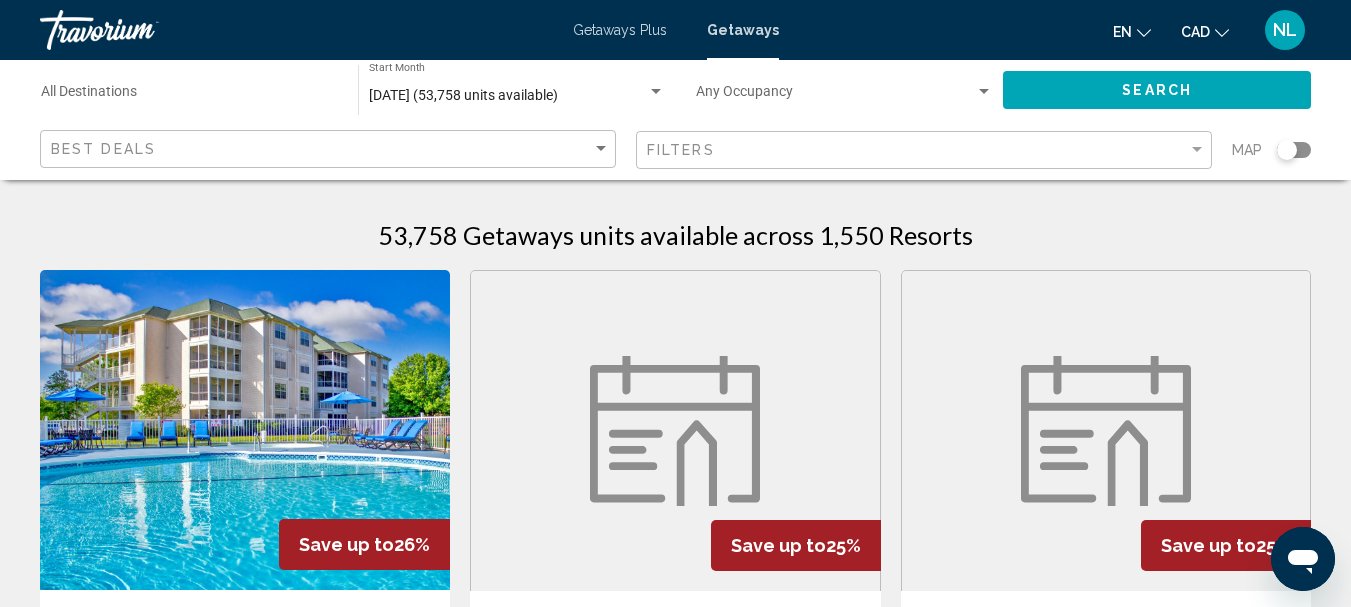 click 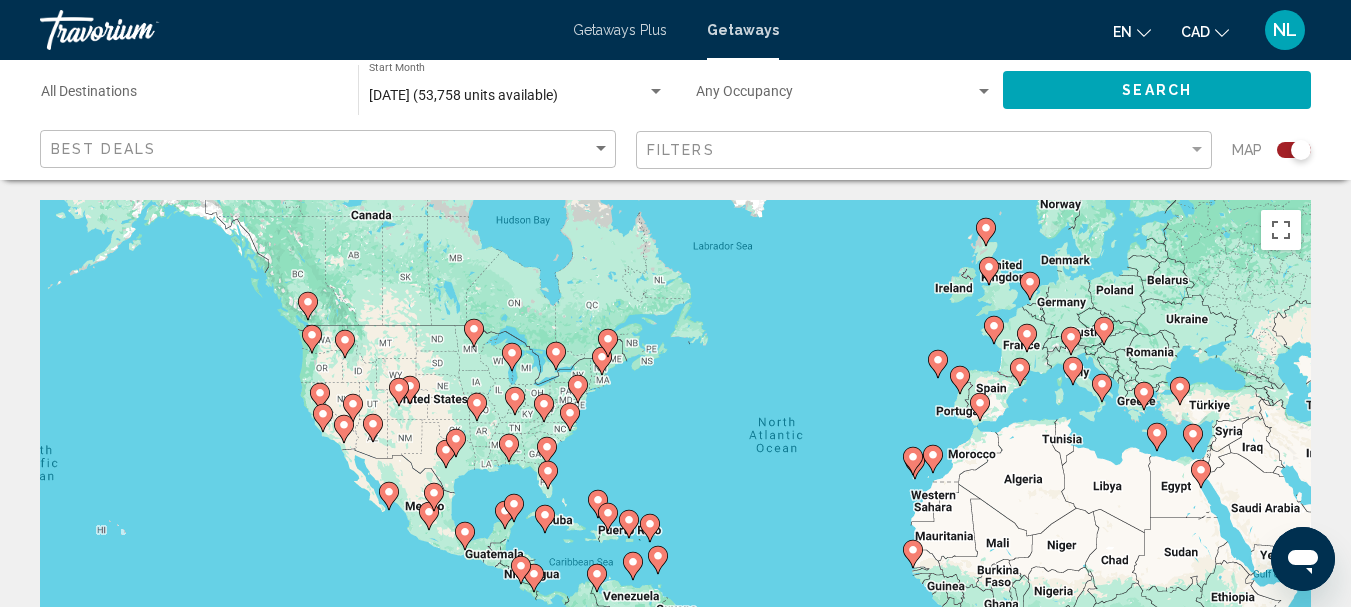 drag, startPoint x: 599, startPoint y: 453, endPoint x: 761, endPoint y: 418, distance: 165.73775 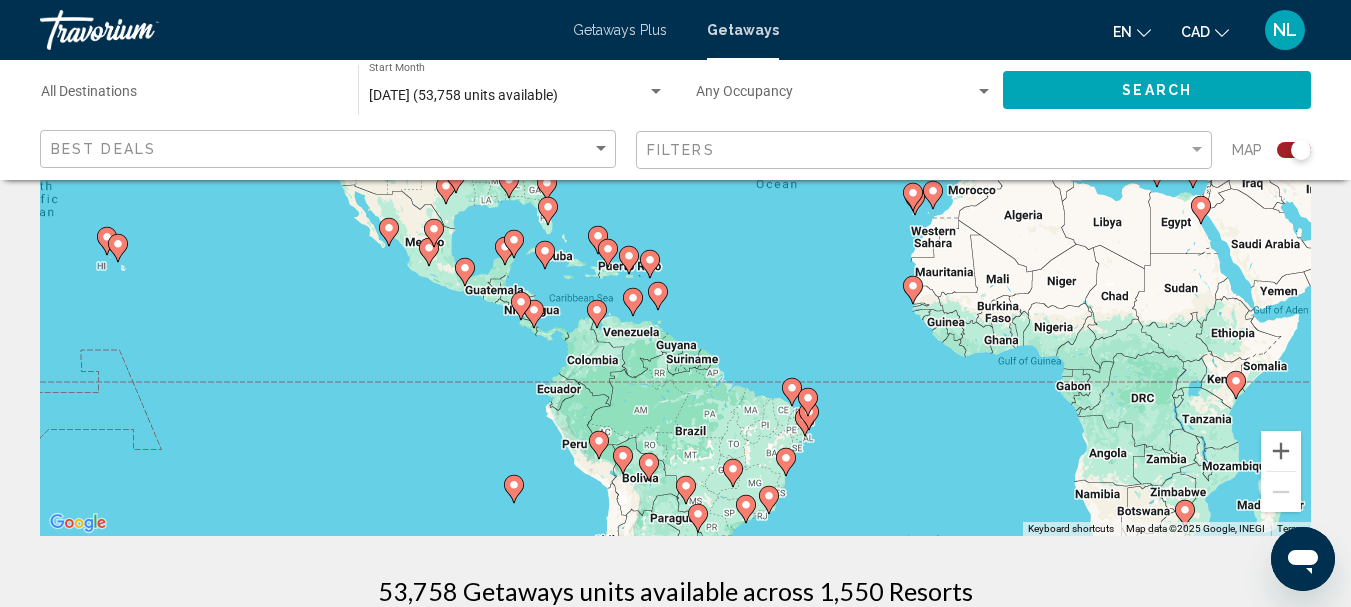 scroll, scrollTop: 293, scrollLeft: 0, axis: vertical 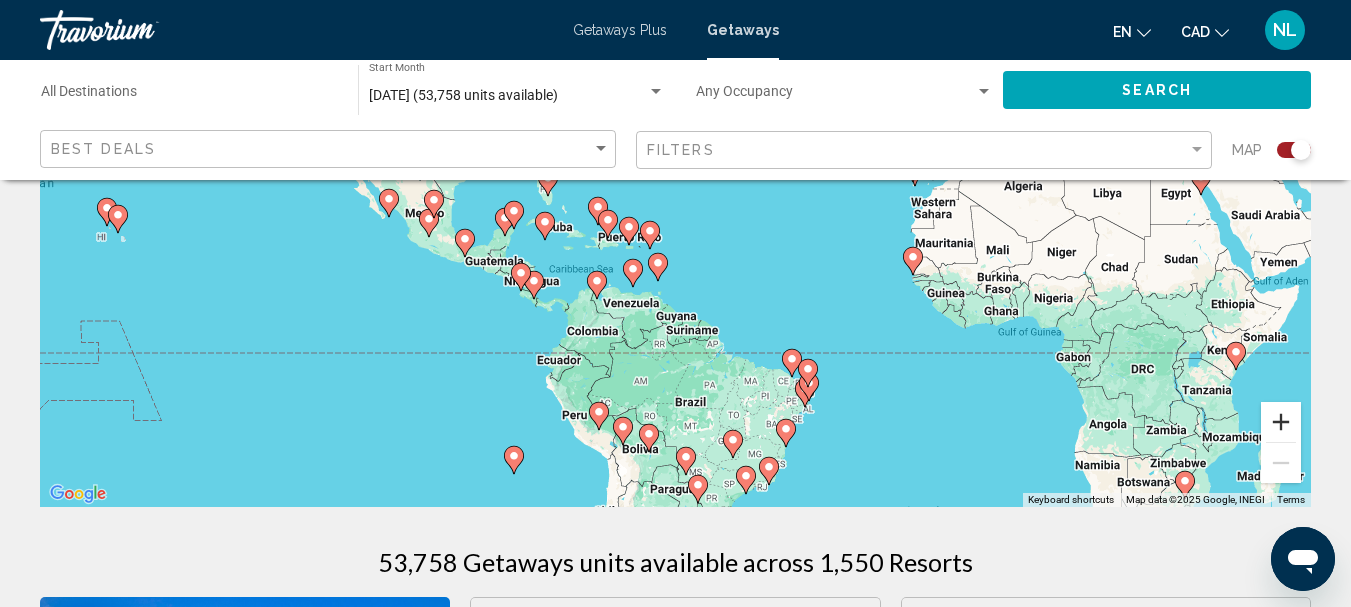 click at bounding box center (1281, 422) 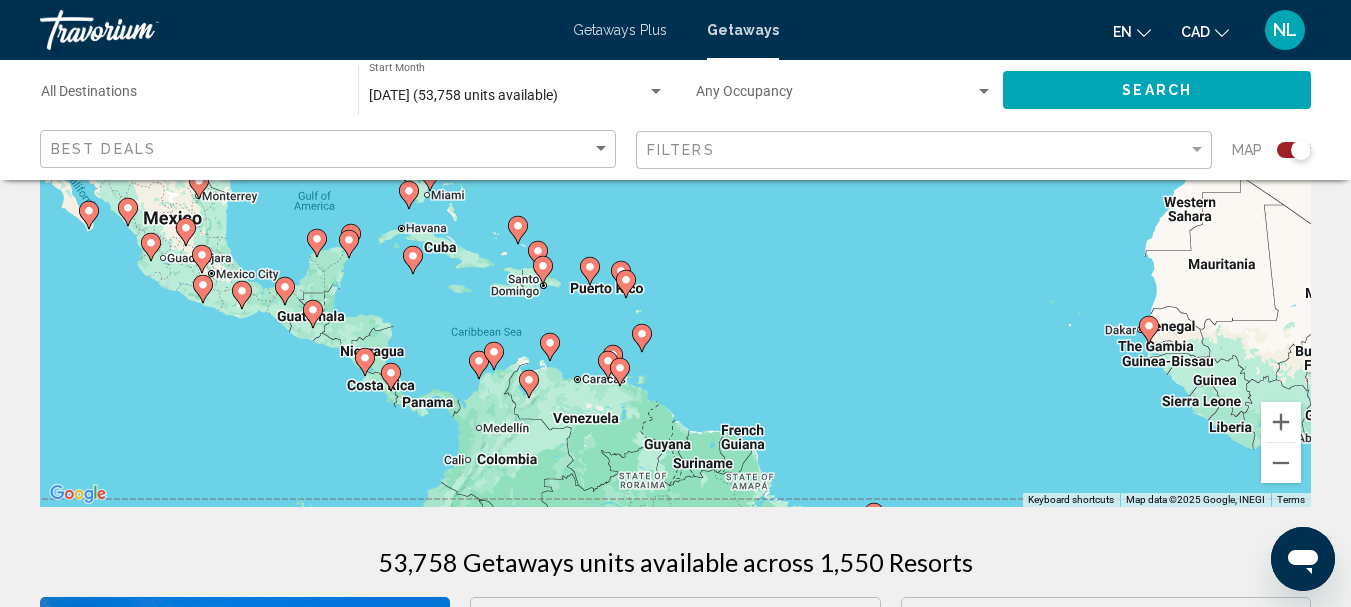 drag, startPoint x: 755, startPoint y: 303, endPoint x: 889, endPoint y: 523, distance: 257.5966 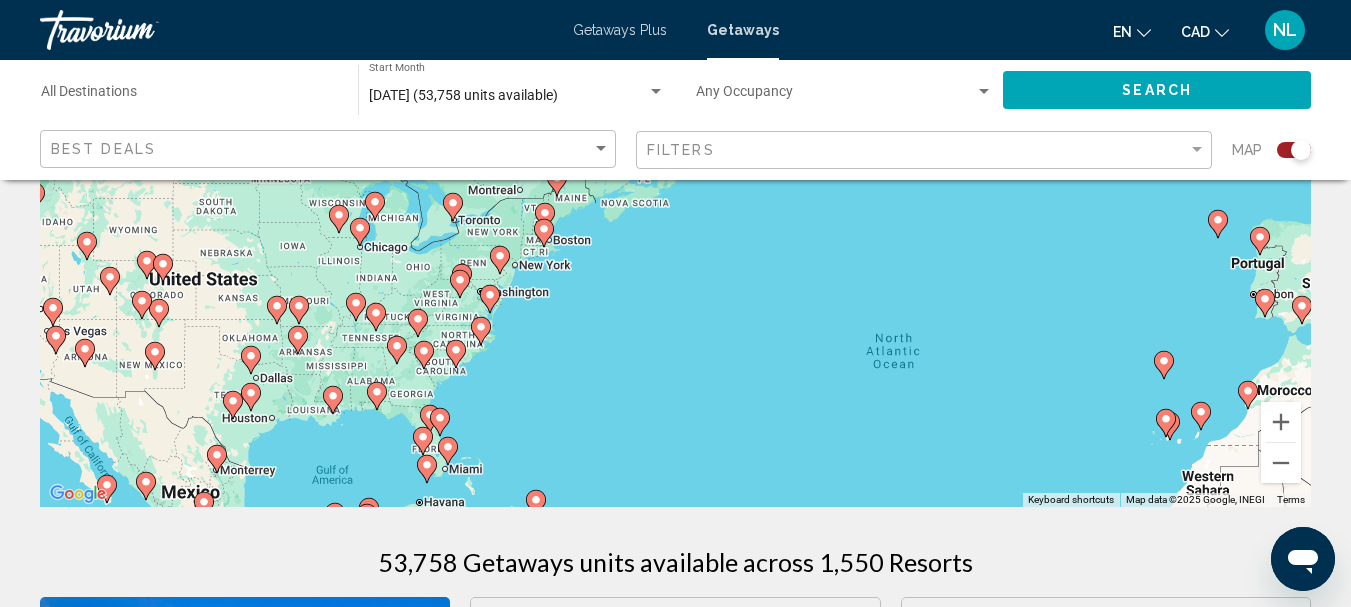 drag, startPoint x: 875, startPoint y: 375, endPoint x: 893, endPoint y: 646, distance: 271.59714 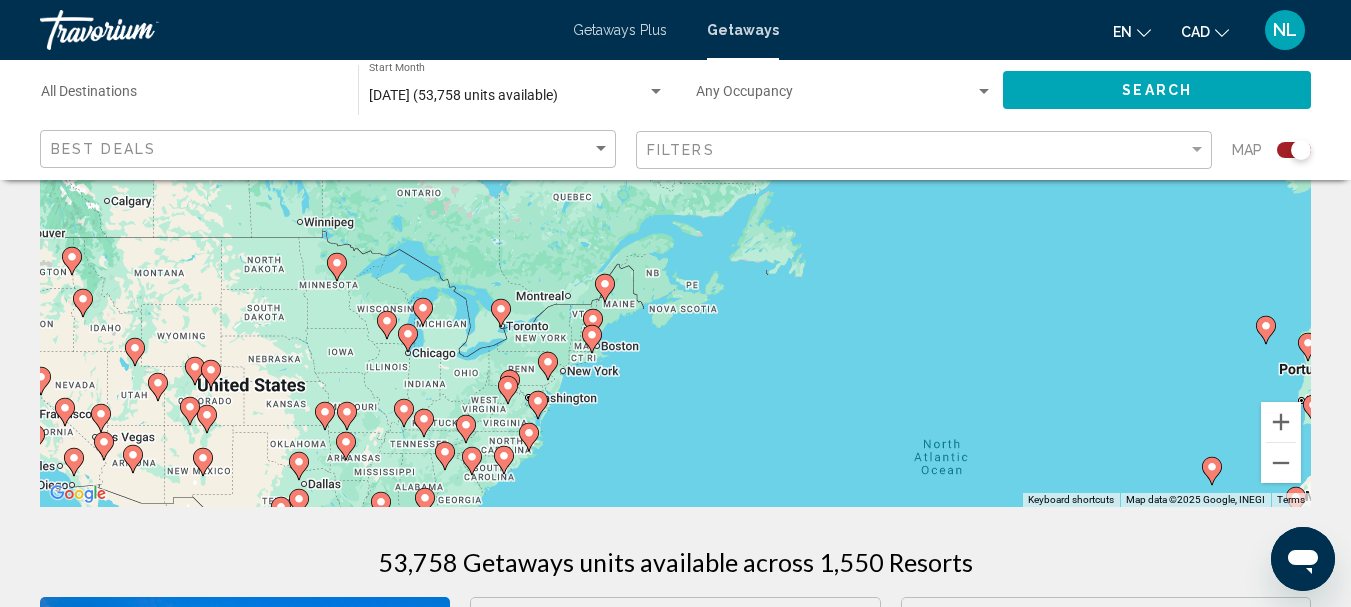 drag, startPoint x: 780, startPoint y: 289, endPoint x: 827, endPoint y: 398, distance: 118.70131 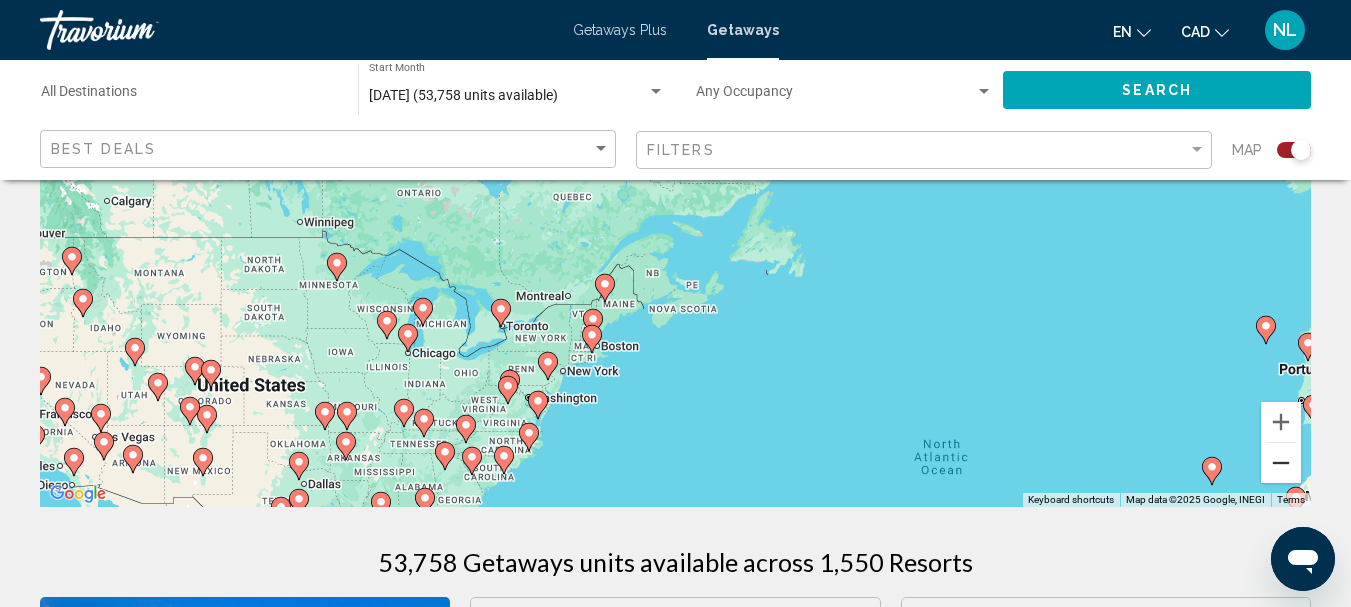 click at bounding box center [1281, 463] 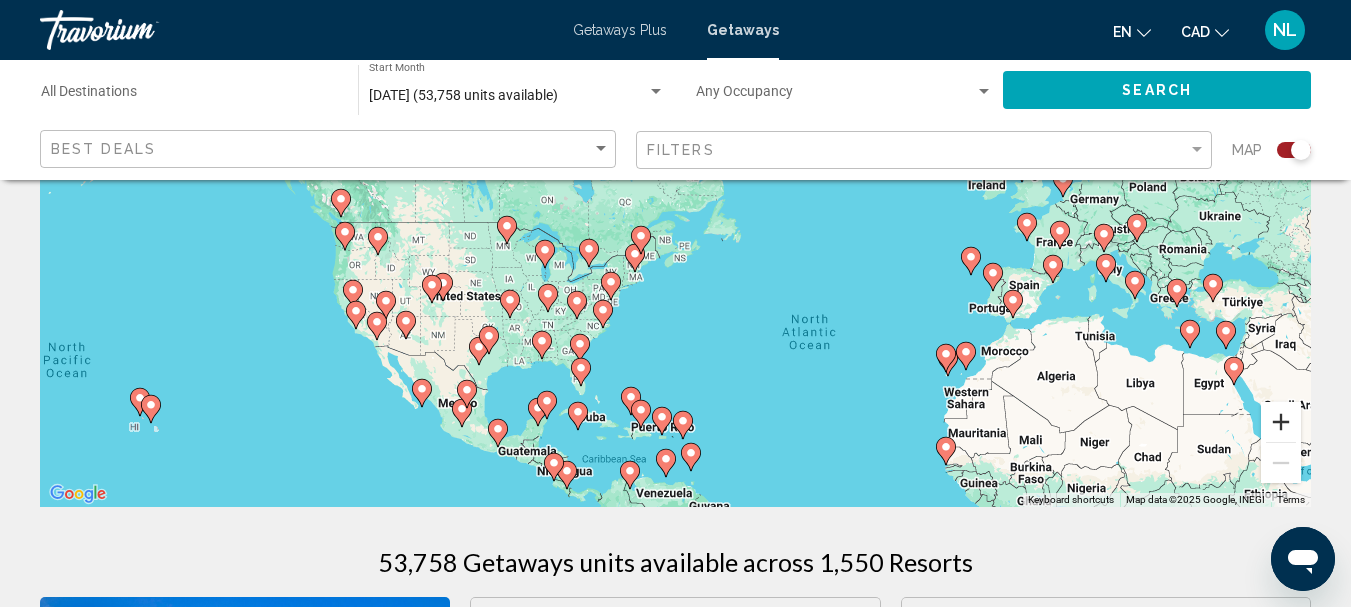 click at bounding box center (1281, 422) 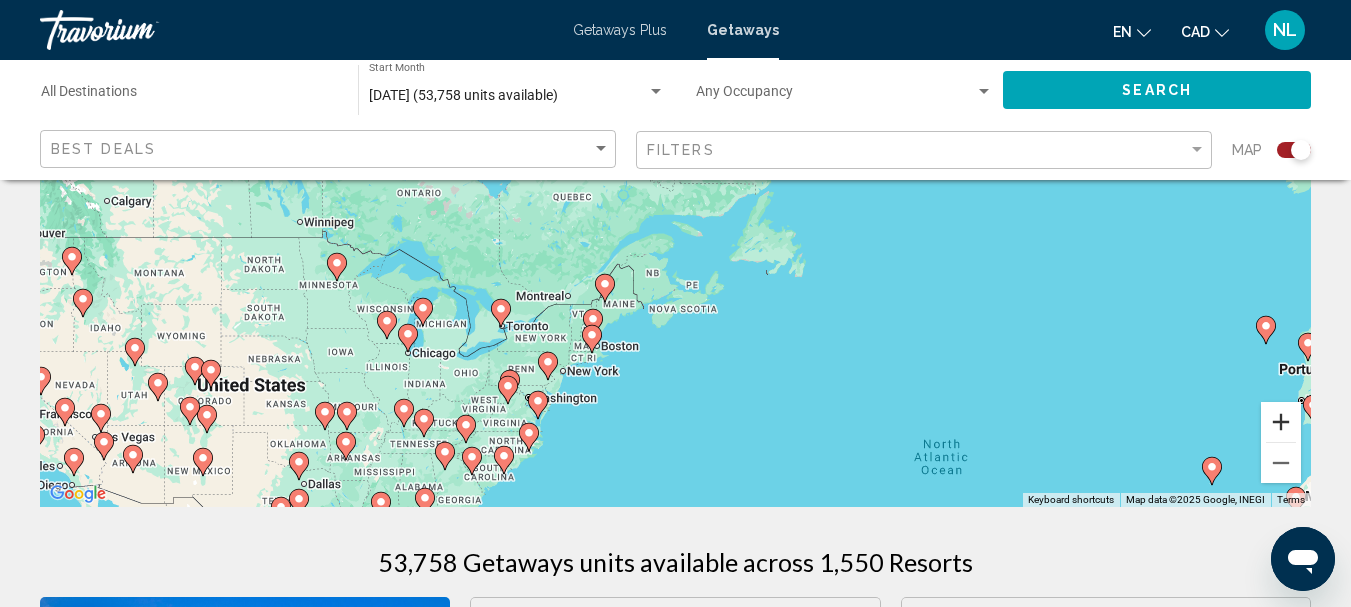 click at bounding box center (1281, 422) 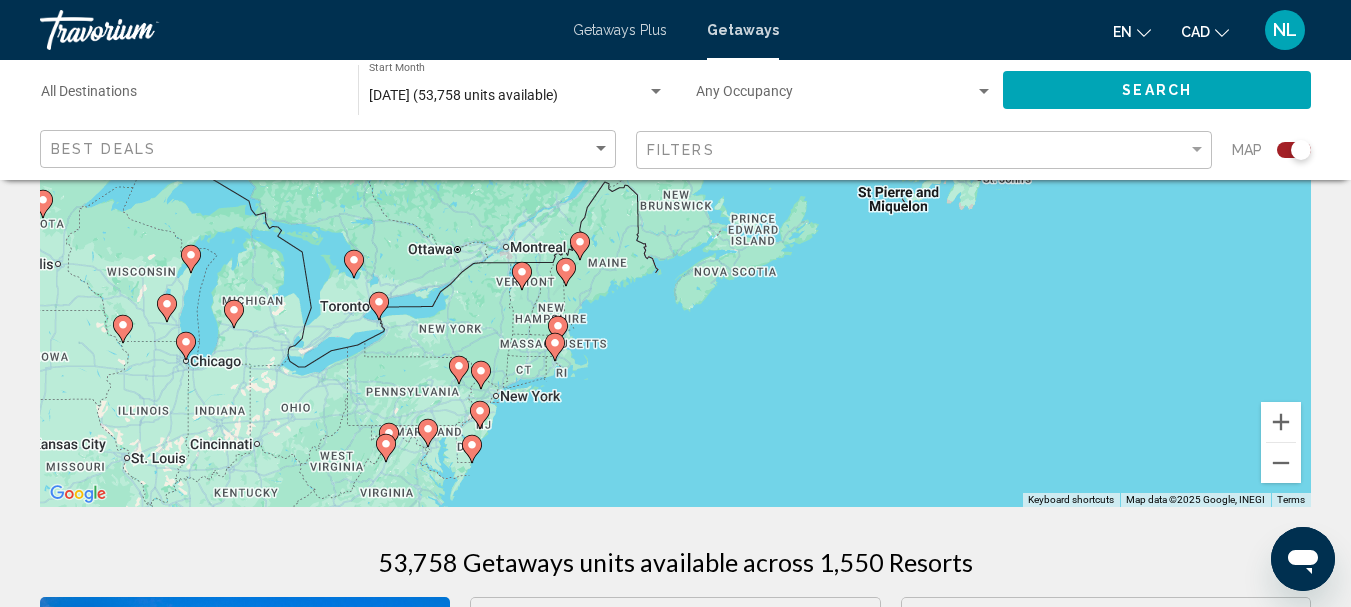drag, startPoint x: 905, startPoint y: 432, endPoint x: 951, endPoint y: 291, distance: 148.31386 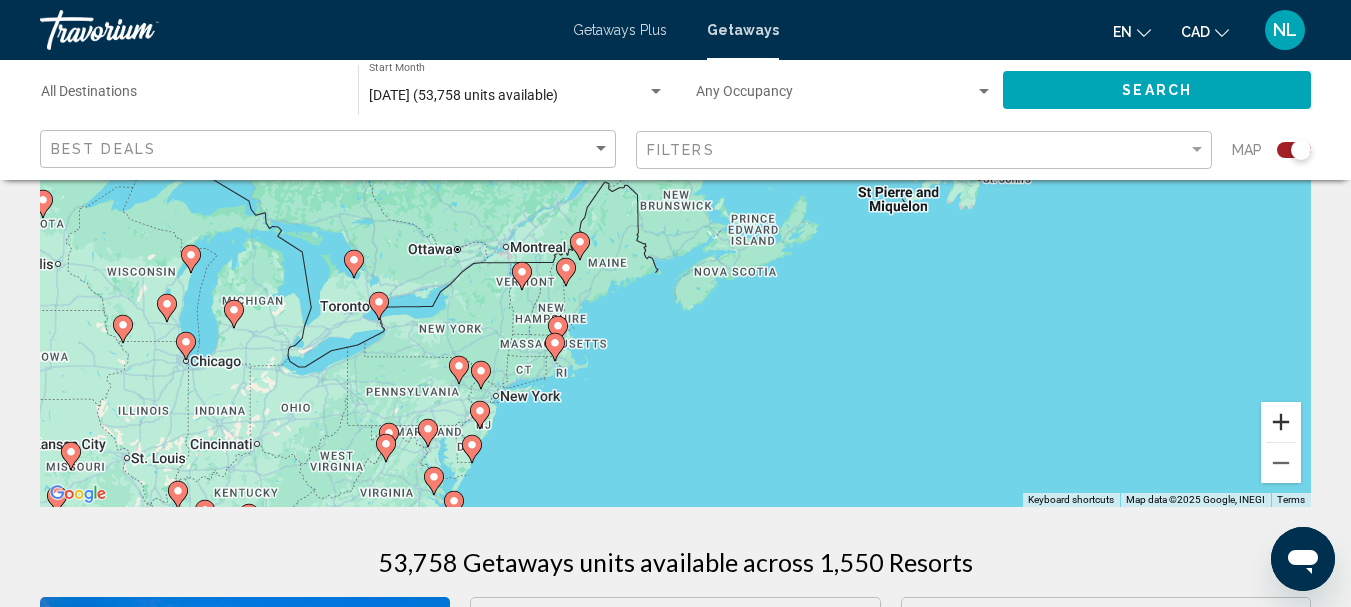 click at bounding box center [1281, 422] 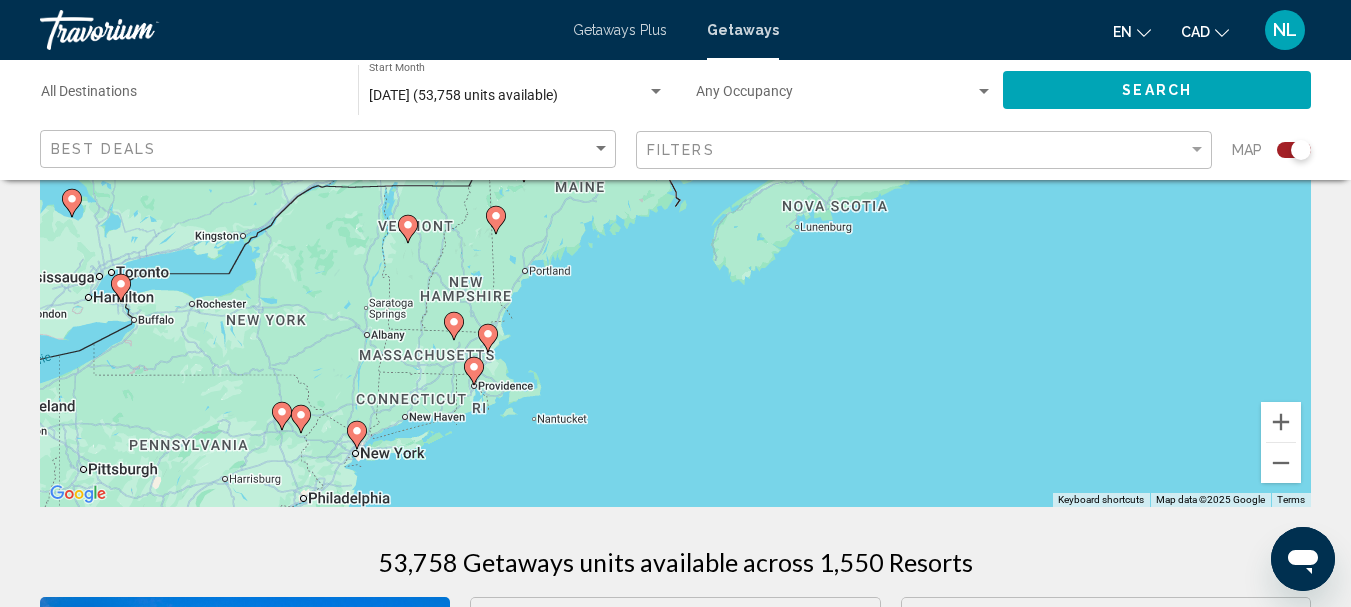 drag, startPoint x: 1027, startPoint y: 400, endPoint x: 1068, endPoint y: 258, distance: 147.80054 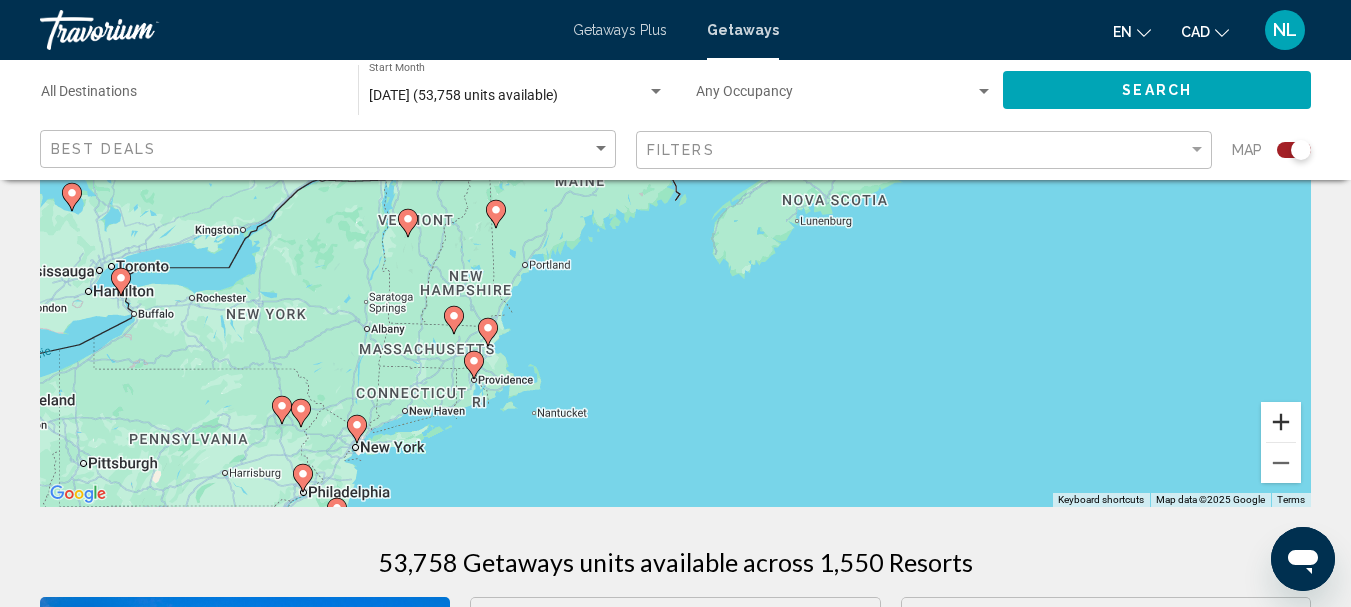 click at bounding box center (1281, 422) 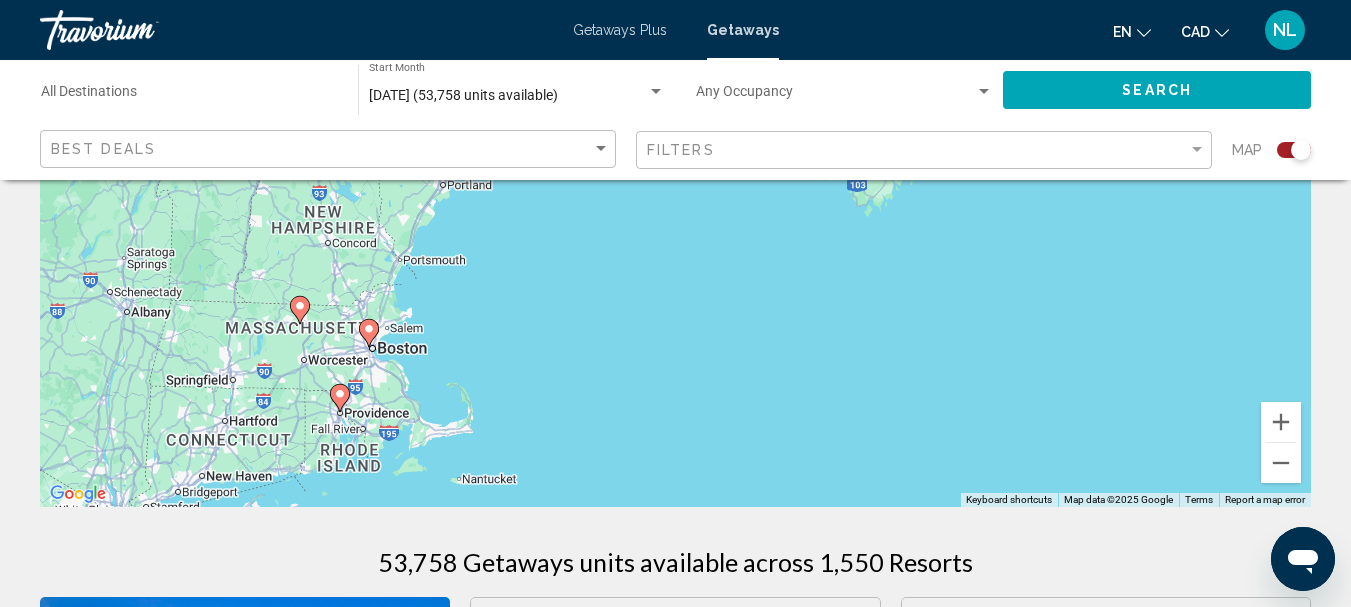 drag, startPoint x: 639, startPoint y: 386, endPoint x: 707, endPoint y: 236, distance: 164.69365 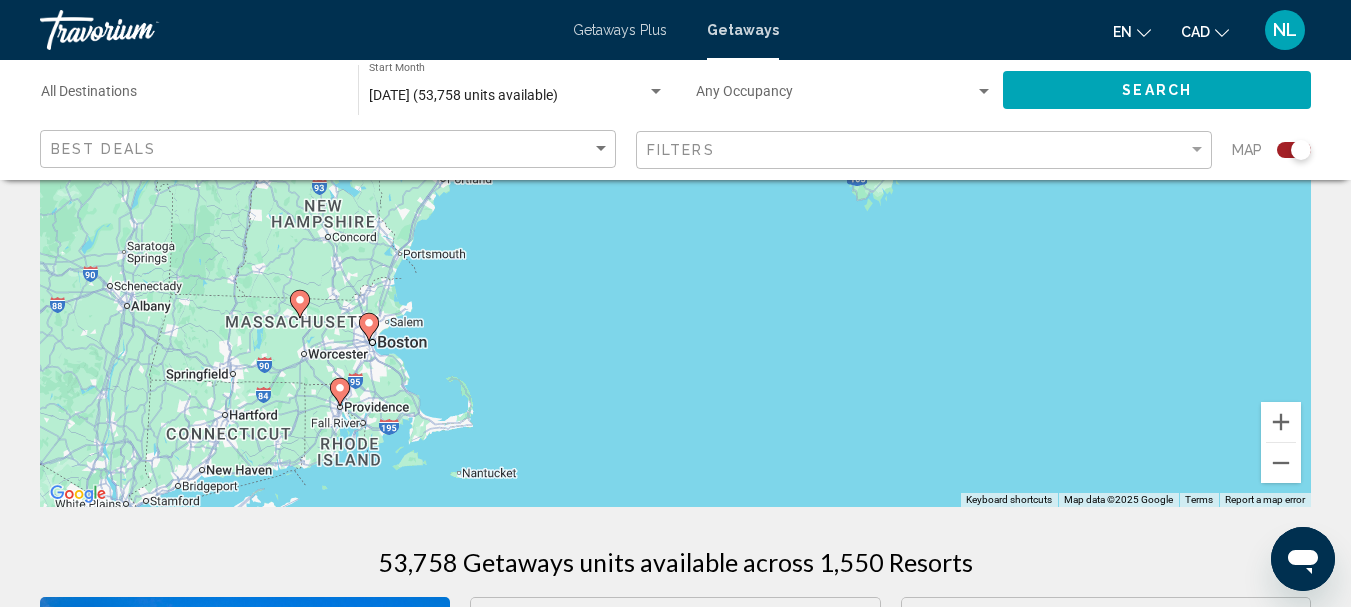 click 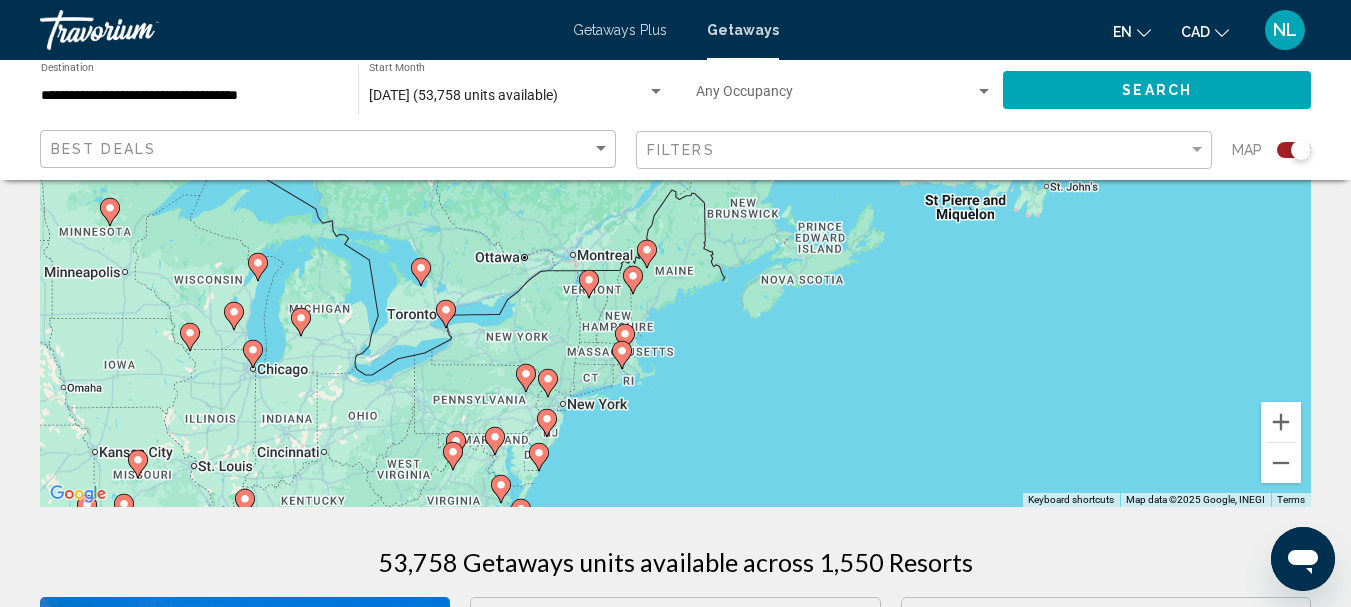 drag, startPoint x: 909, startPoint y: 272, endPoint x: 863, endPoint y: 424, distance: 158.80806 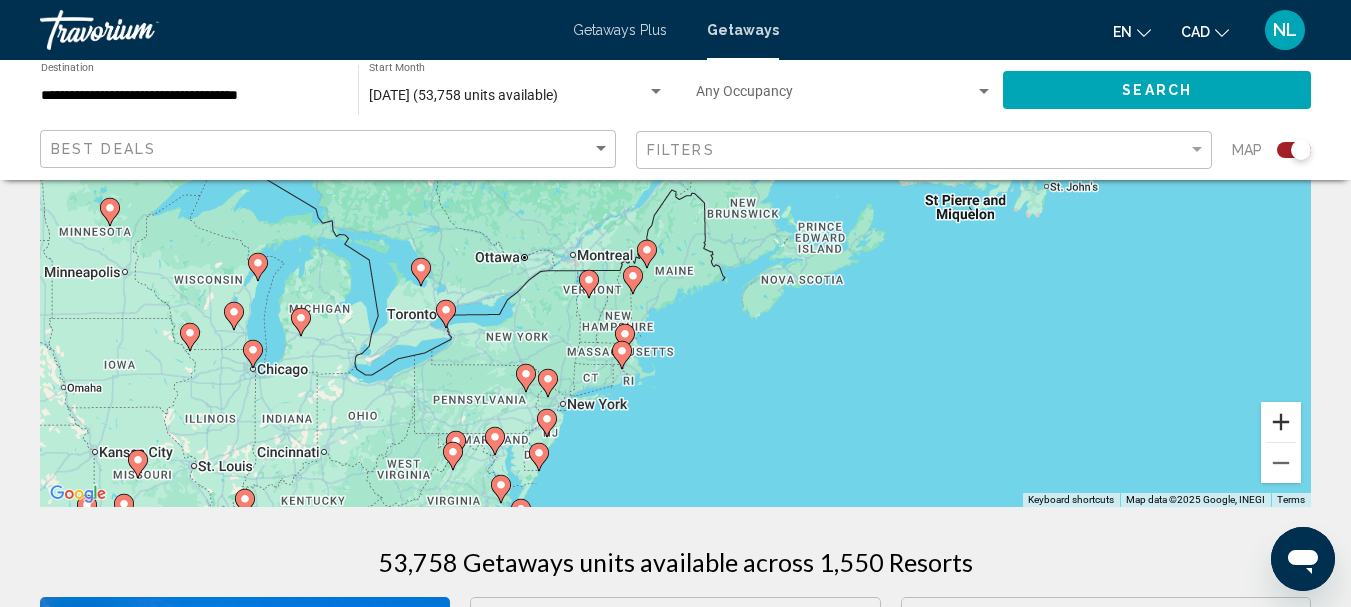 click at bounding box center (1281, 422) 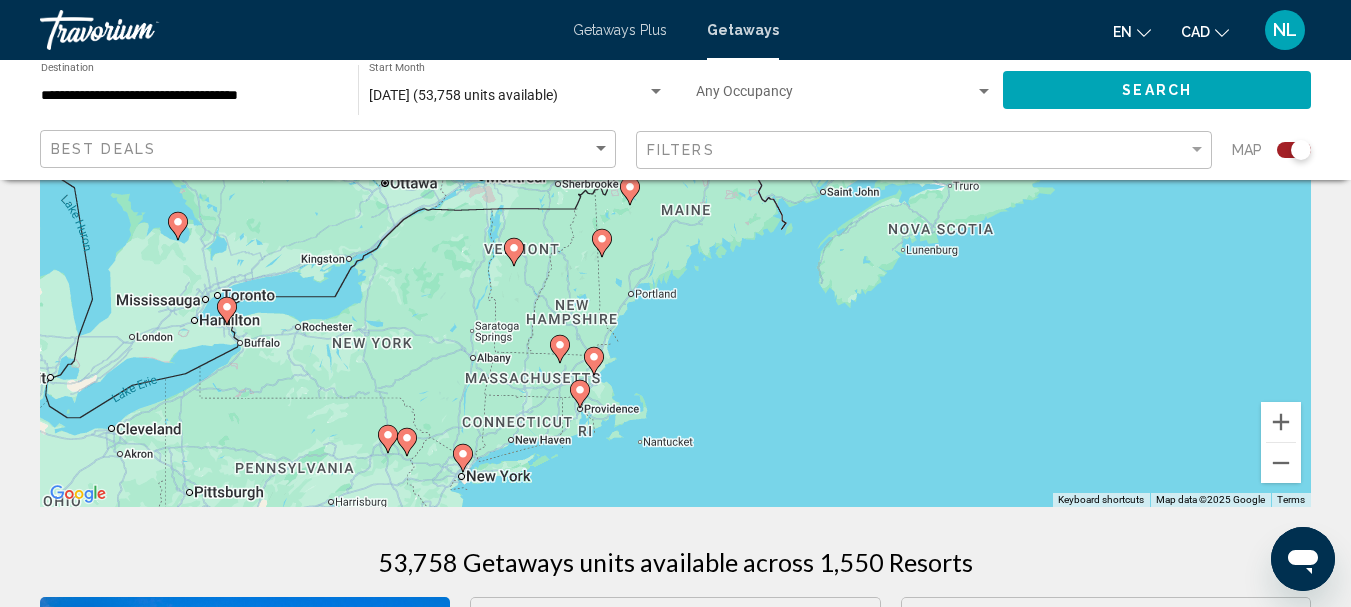 drag, startPoint x: 1055, startPoint y: 429, endPoint x: 1067, endPoint y: 300, distance: 129.55693 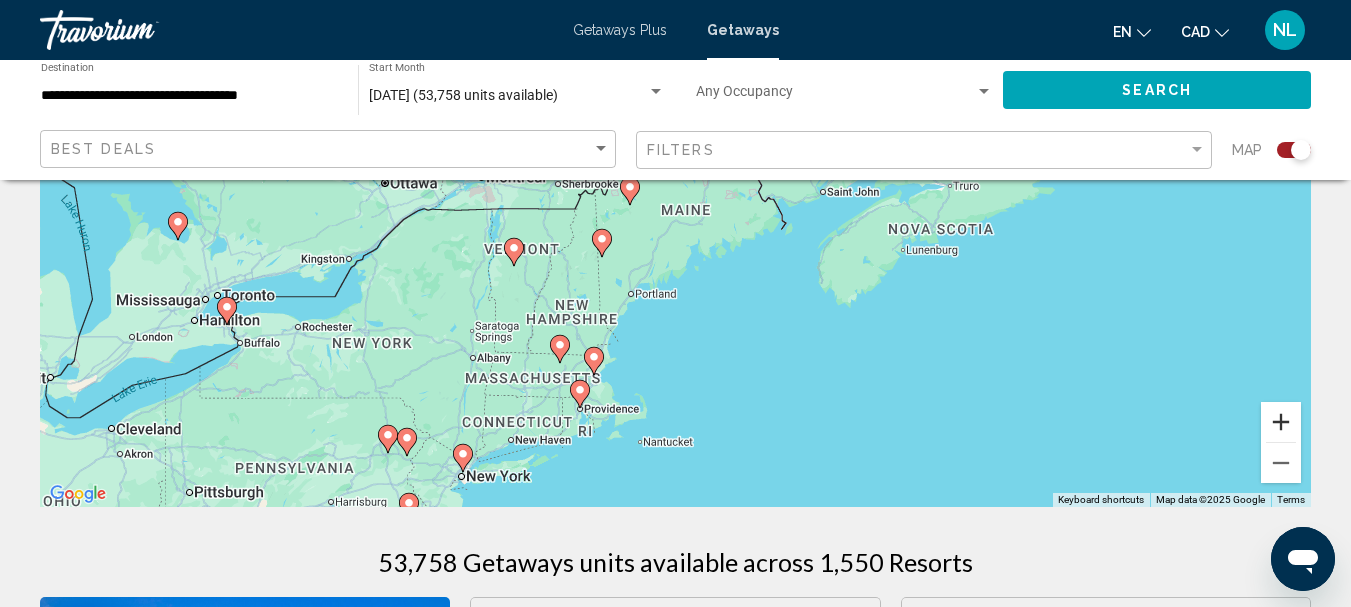 click at bounding box center (1281, 422) 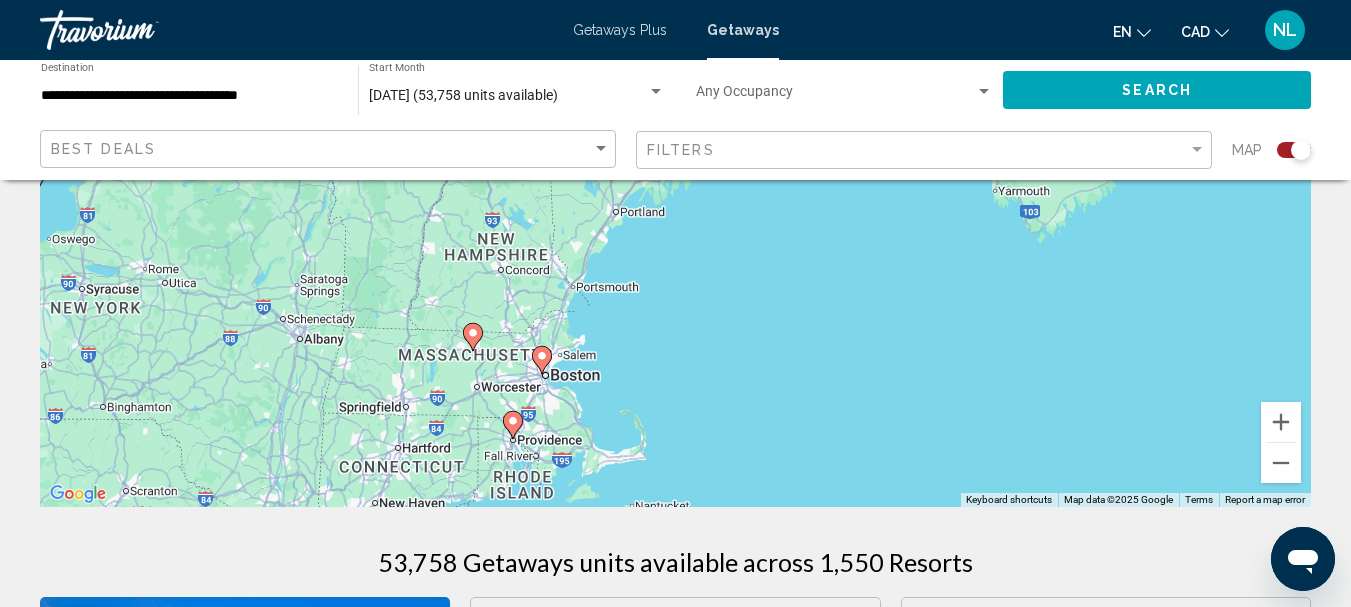 drag, startPoint x: 1002, startPoint y: 425, endPoint x: 1031, endPoint y: 250, distance: 177.38658 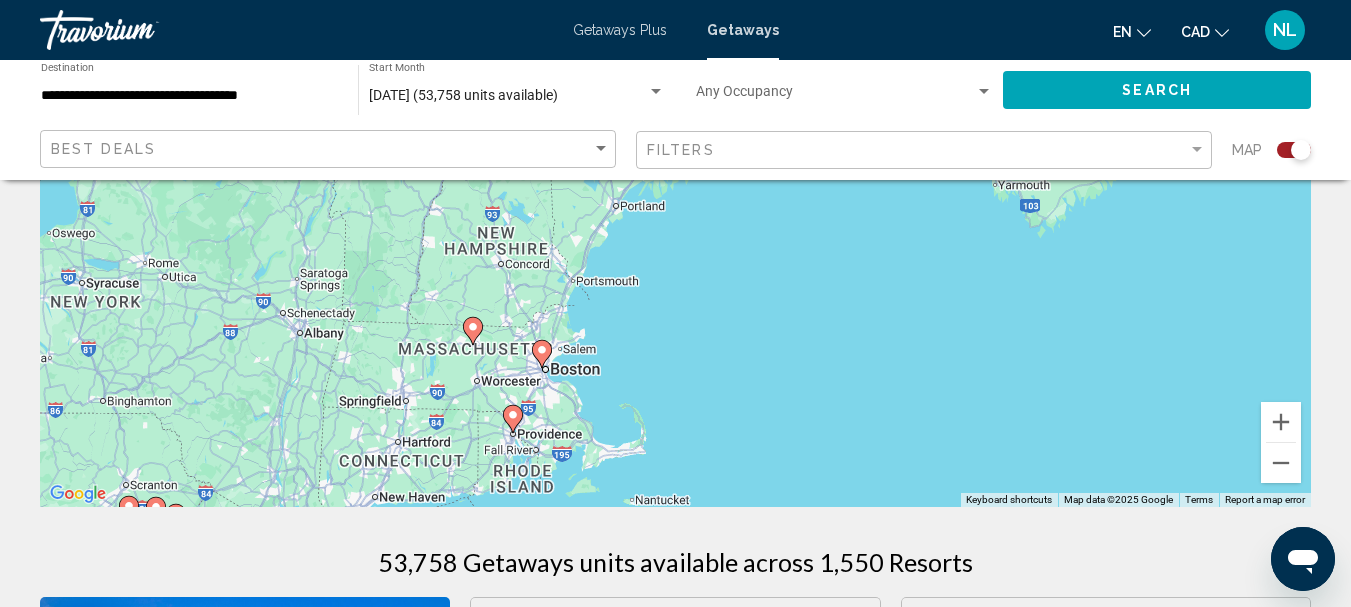 click 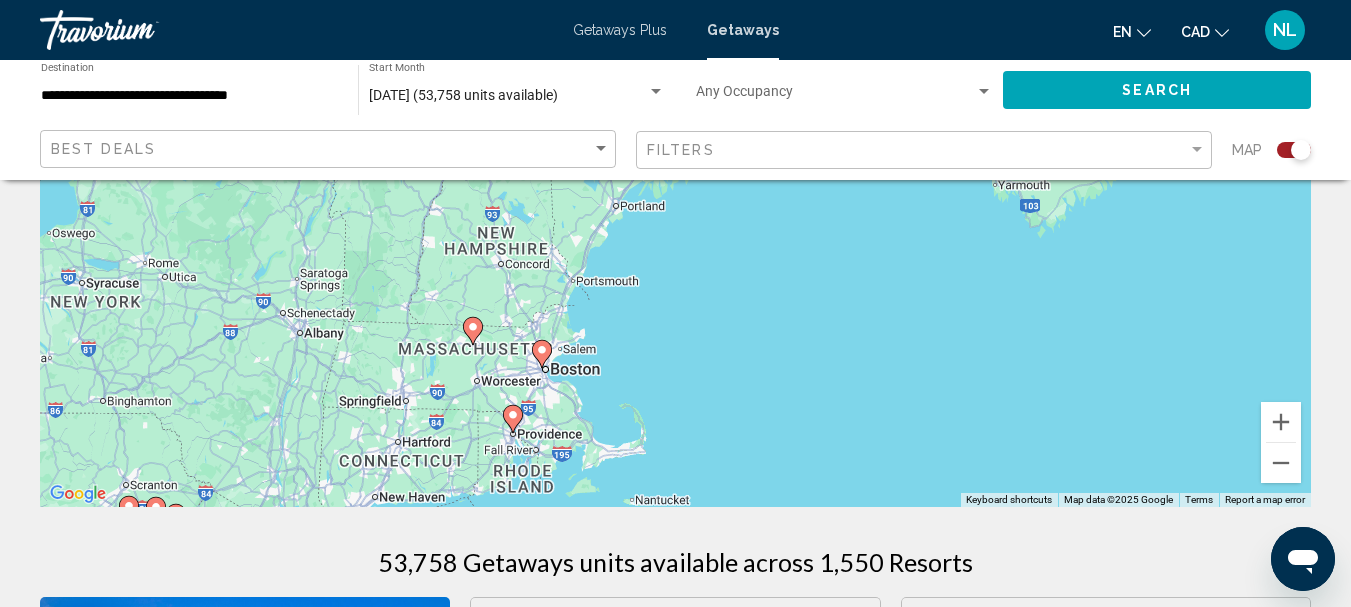 click 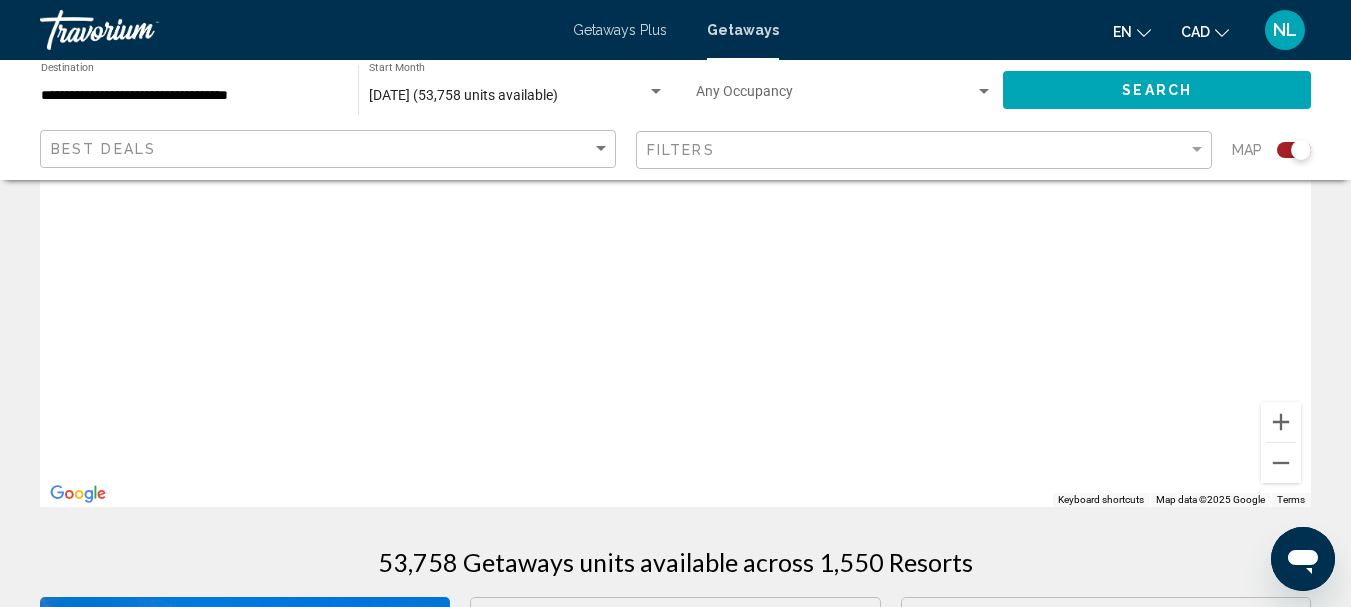 drag, startPoint x: 865, startPoint y: 364, endPoint x: 1025, endPoint y: 163, distance: 256.9066 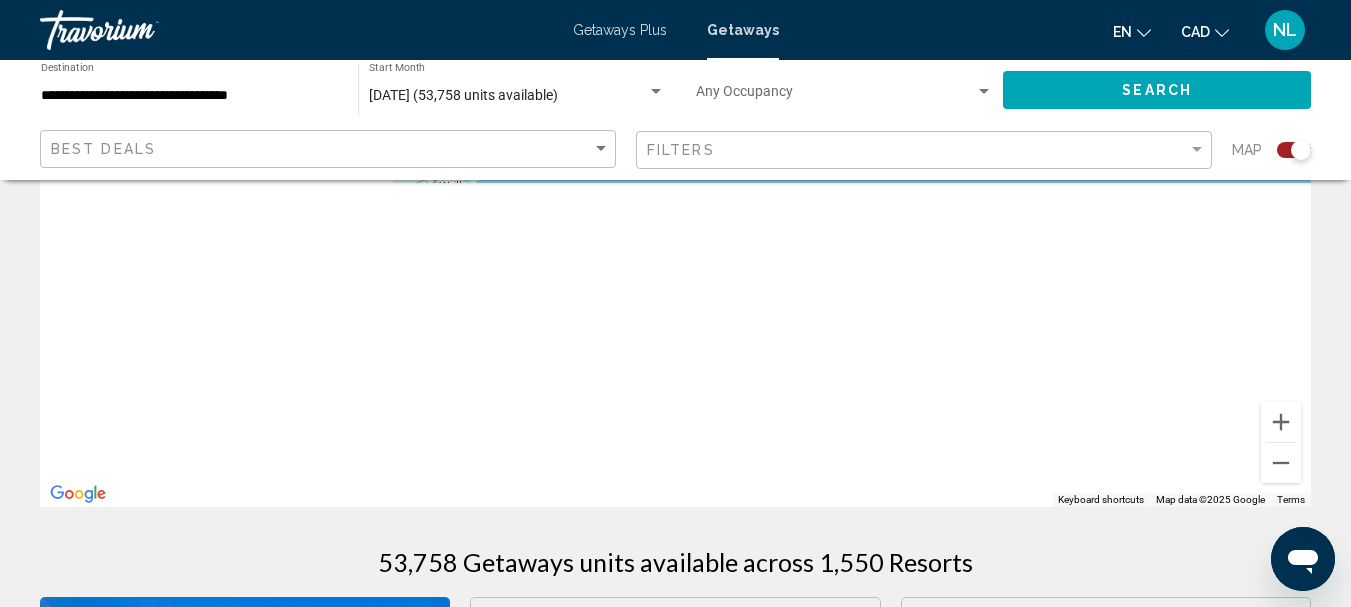 click on "**********" 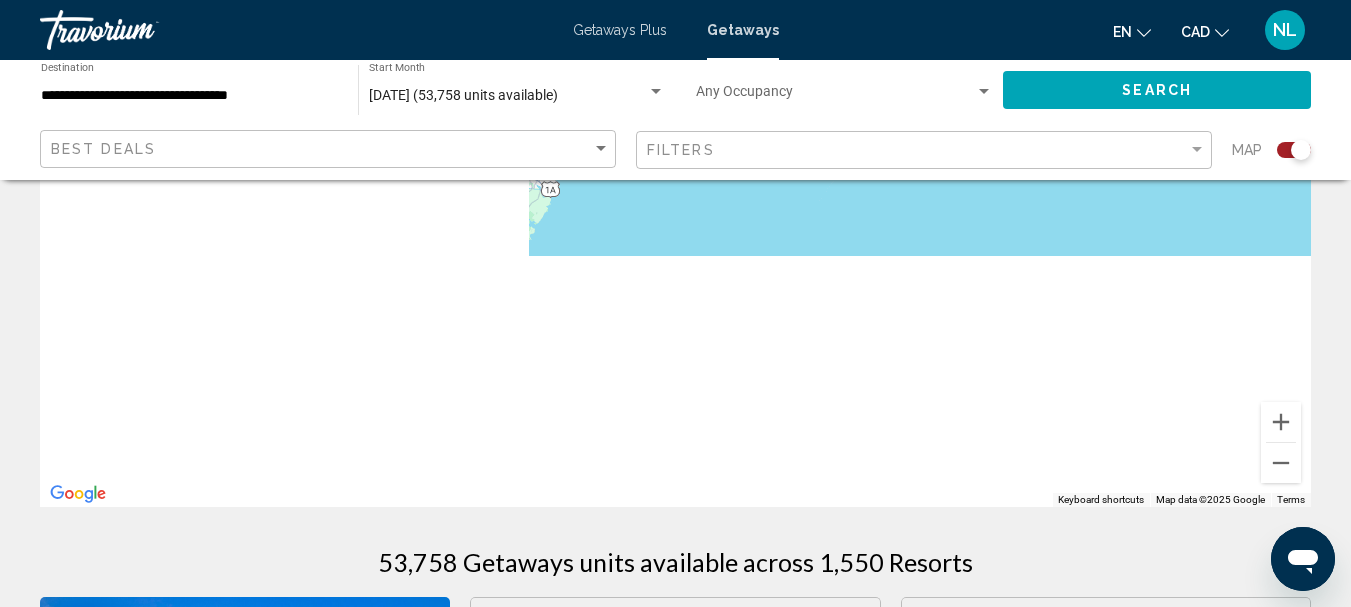 drag, startPoint x: 657, startPoint y: 342, endPoint x: 794, endPoint y: 157, distance: 230.20425 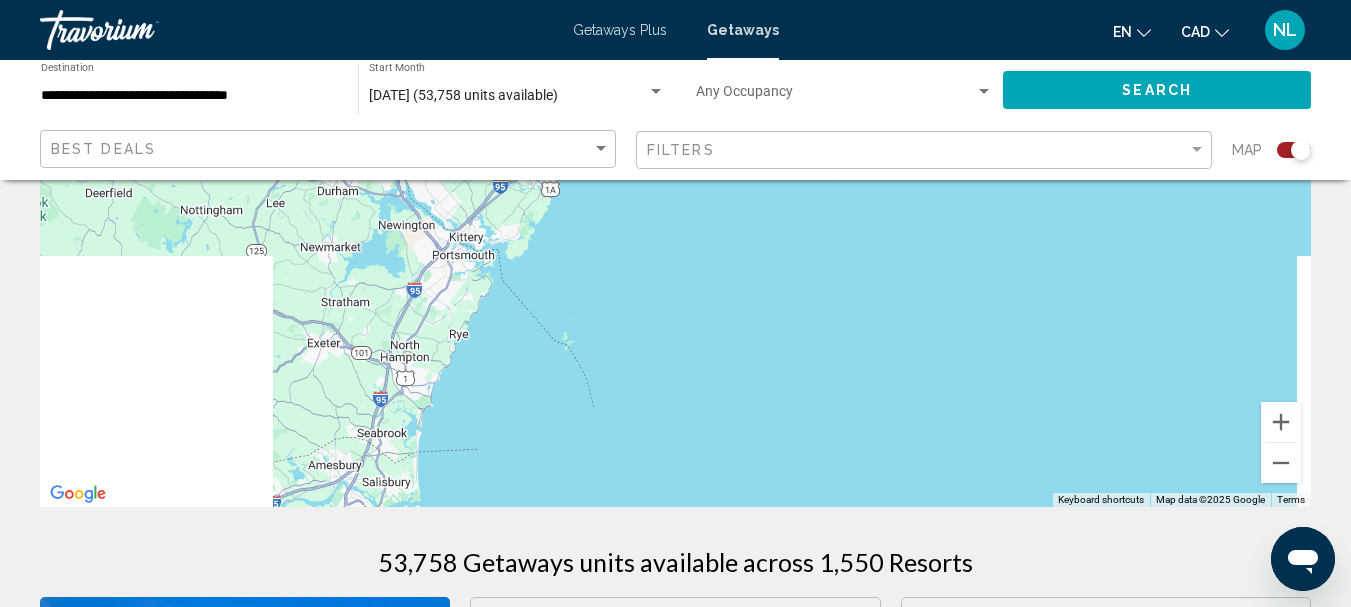 click on "**********" 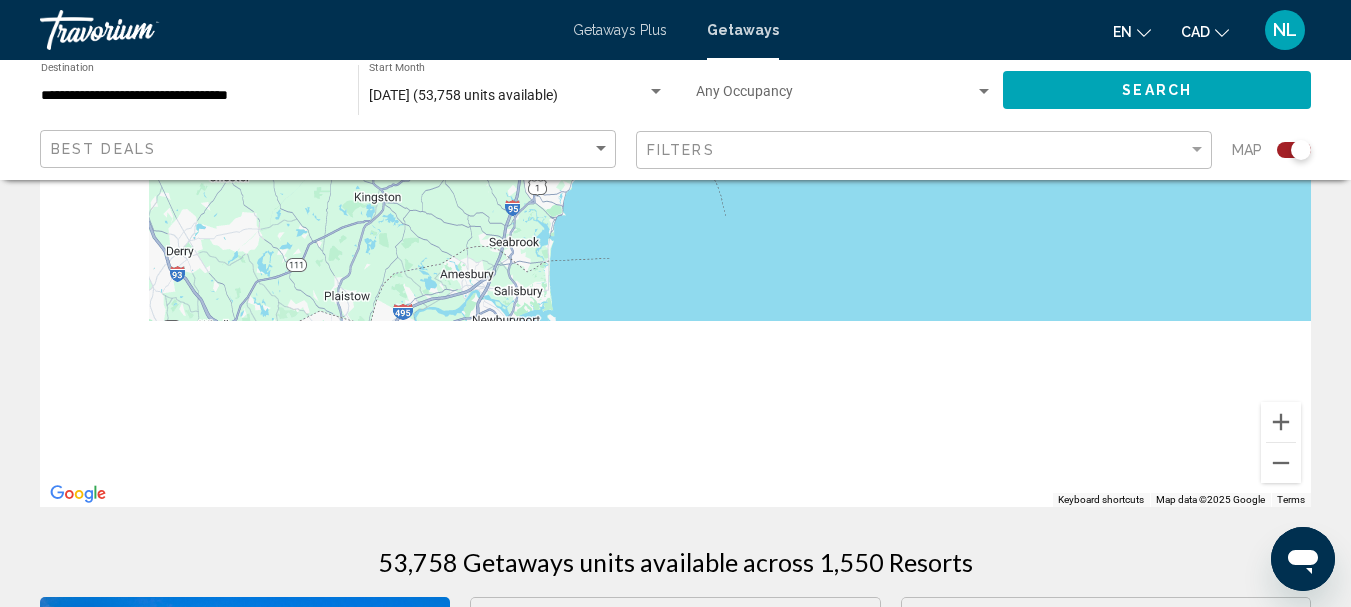 drag, startPoint x: 577, startPoint y: 445, endPoint x: 695, endPoint y: 267, distance: 213.5603 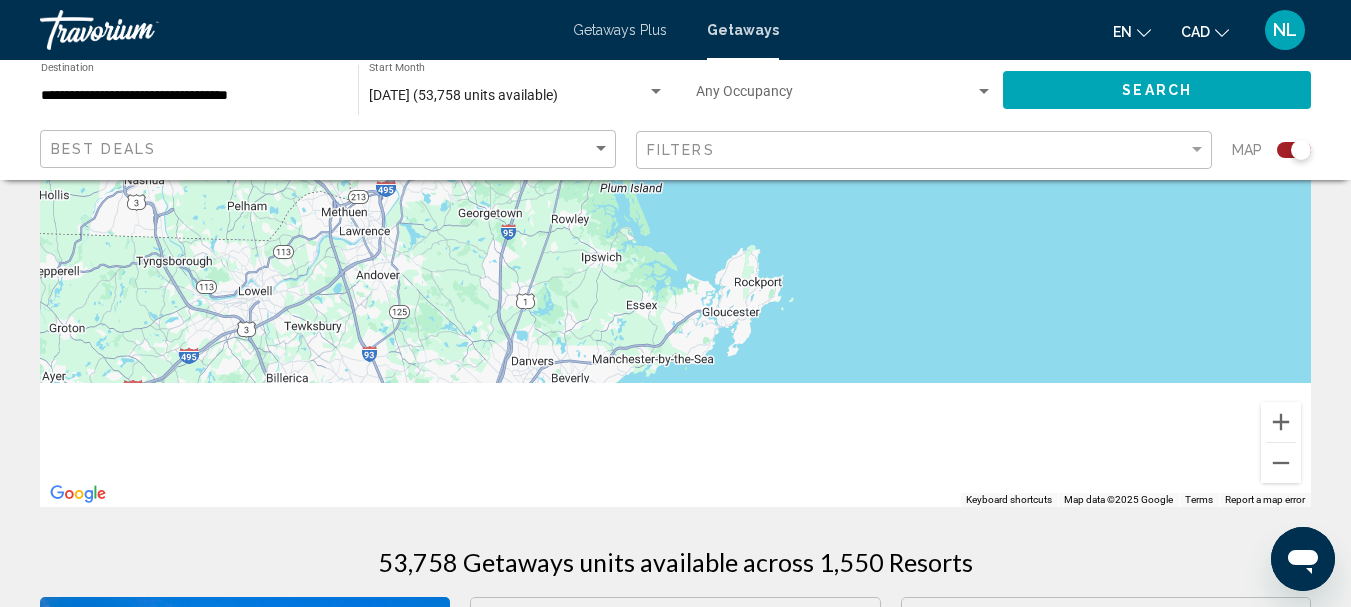 drag, startPoint x: 730, startPoint y: 430, endPoint x: 803, endPoint y: 219, distance: 223.27113 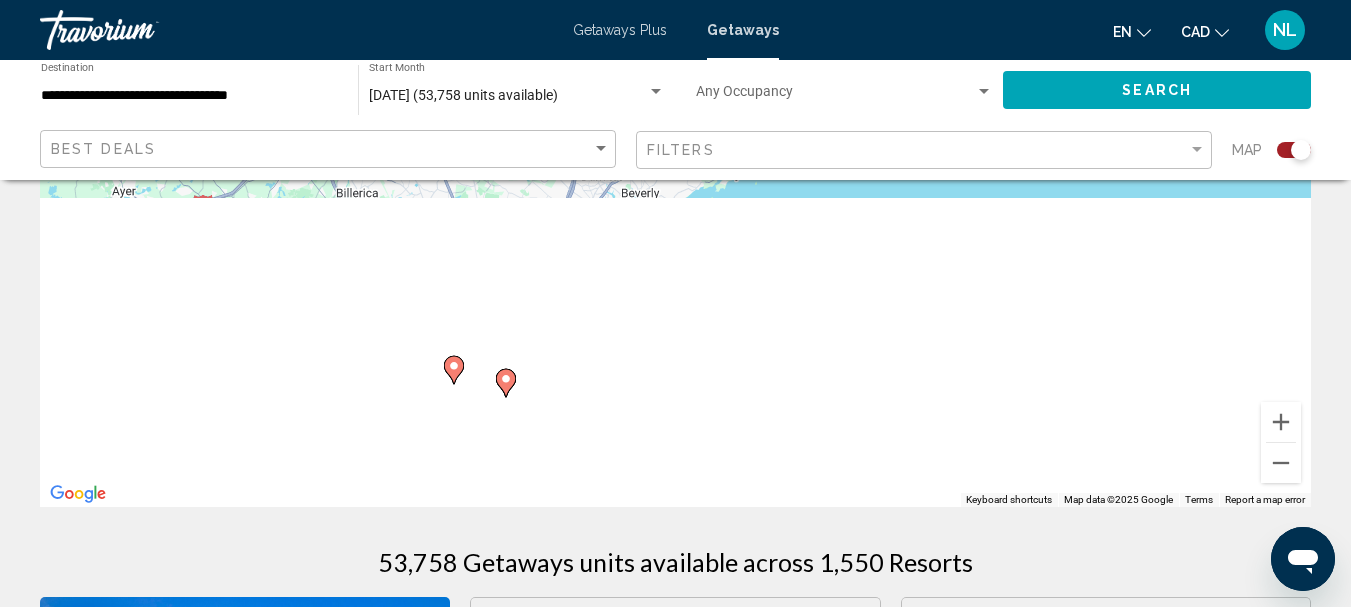 drag, startPoint x: 627, startPoint y: 424, endPoint x: 703, endPoint y: 223, distance: 214.88834 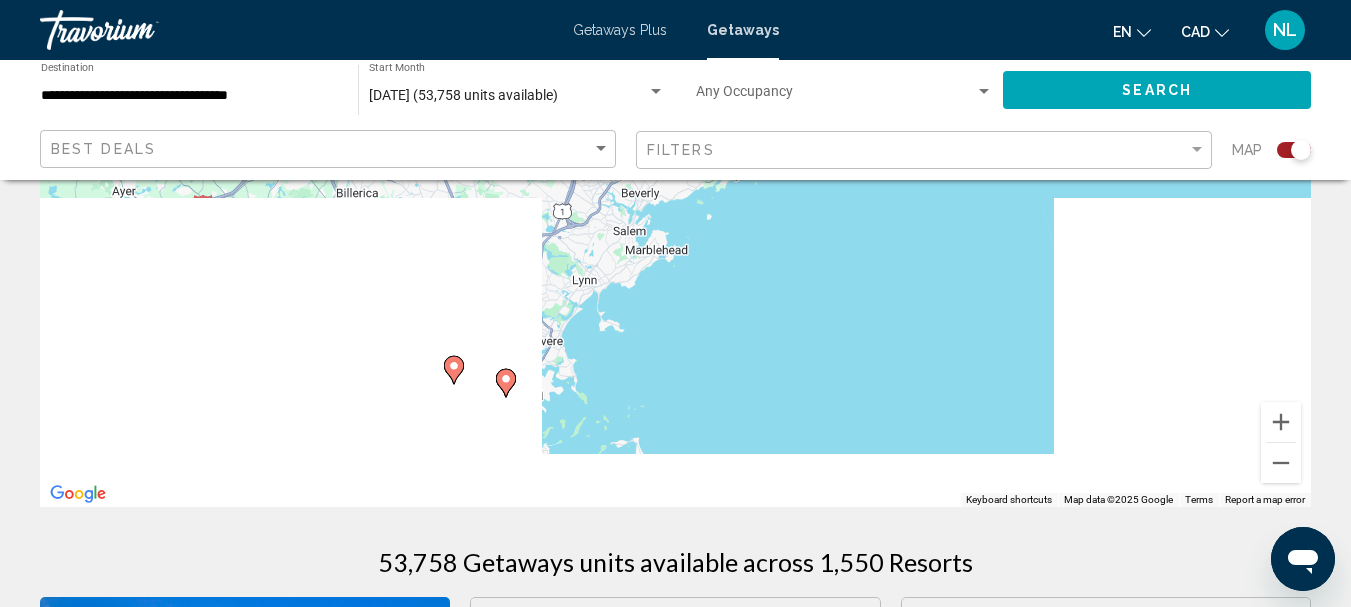 click on "To navigate, press the arrow keys. To activate drag with keyboard, press Alt + Enter. Once in keyboard drag state, use the arrow keys to move the marker. To complete the drag, press the Enter key. To cancel, press Escape." at bounding box center [675, 207] 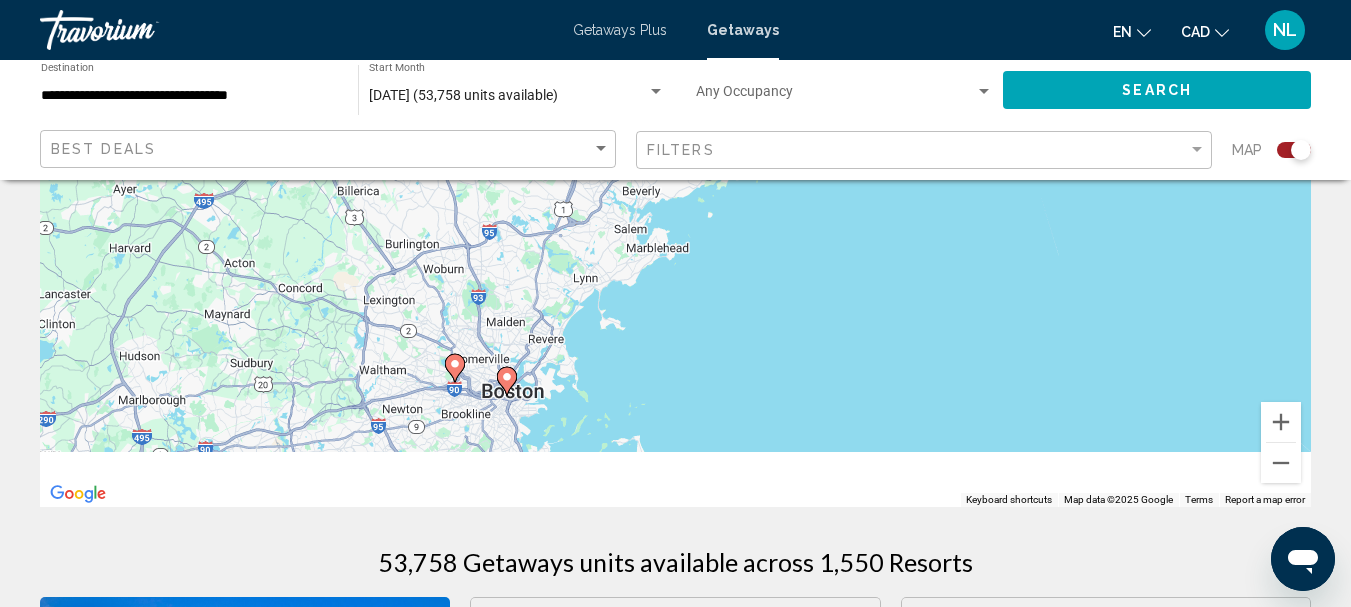click 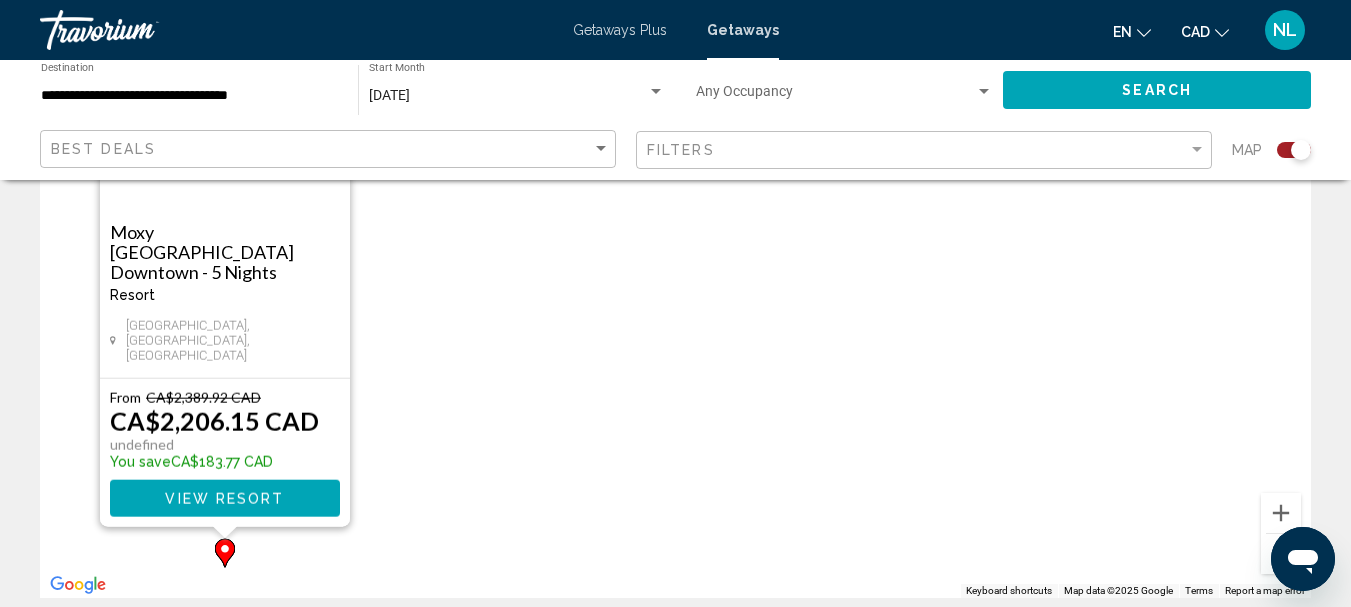 scroll, scrollTop: 196, scrollLeft: 0, axis: vertical 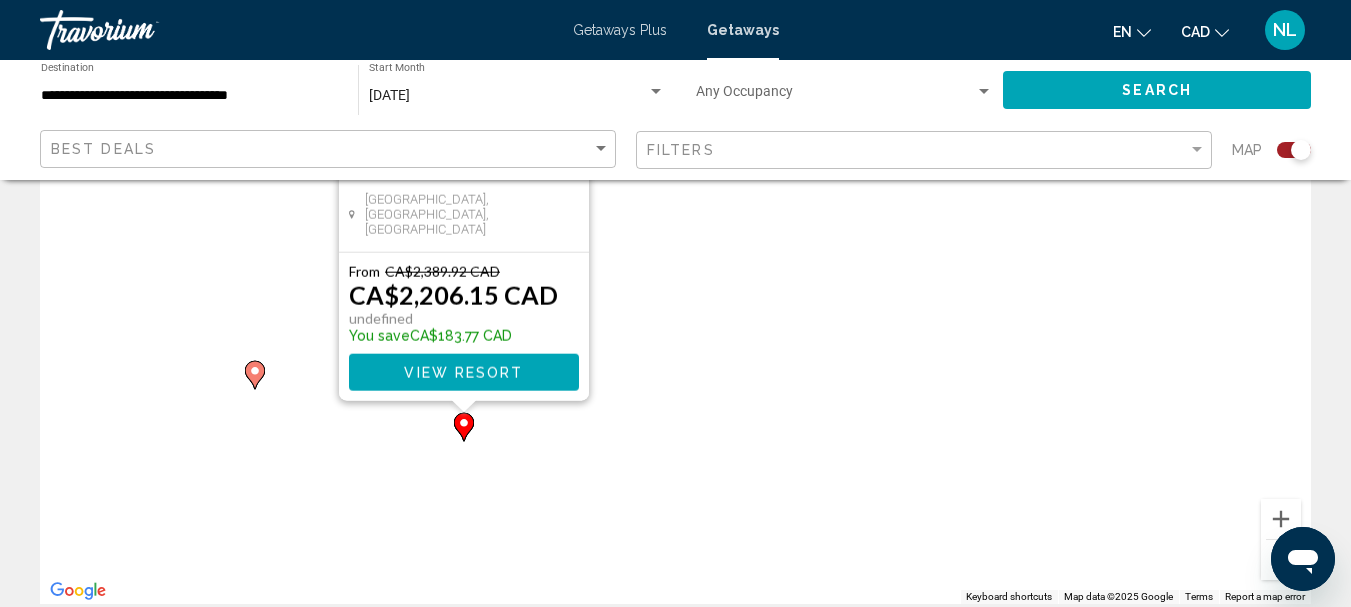drag, startPoint x: 874, startPoint y: 397, endPoint x: 1113, endPoint y: 266, distance: 272.54724 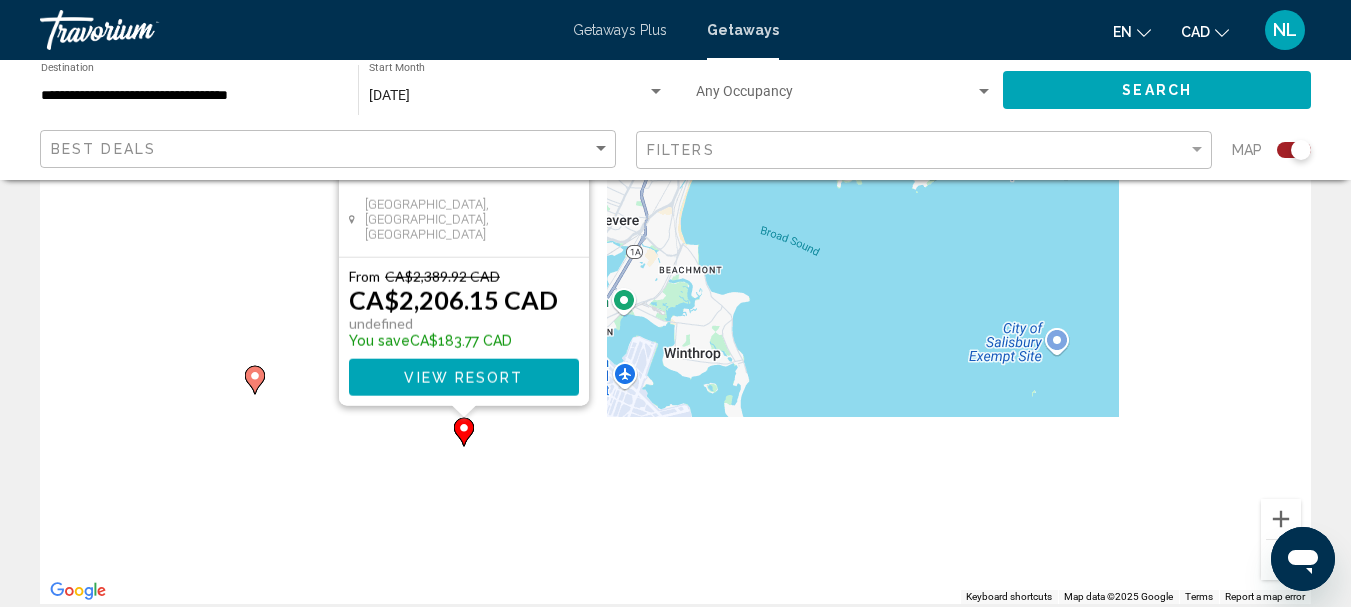 click 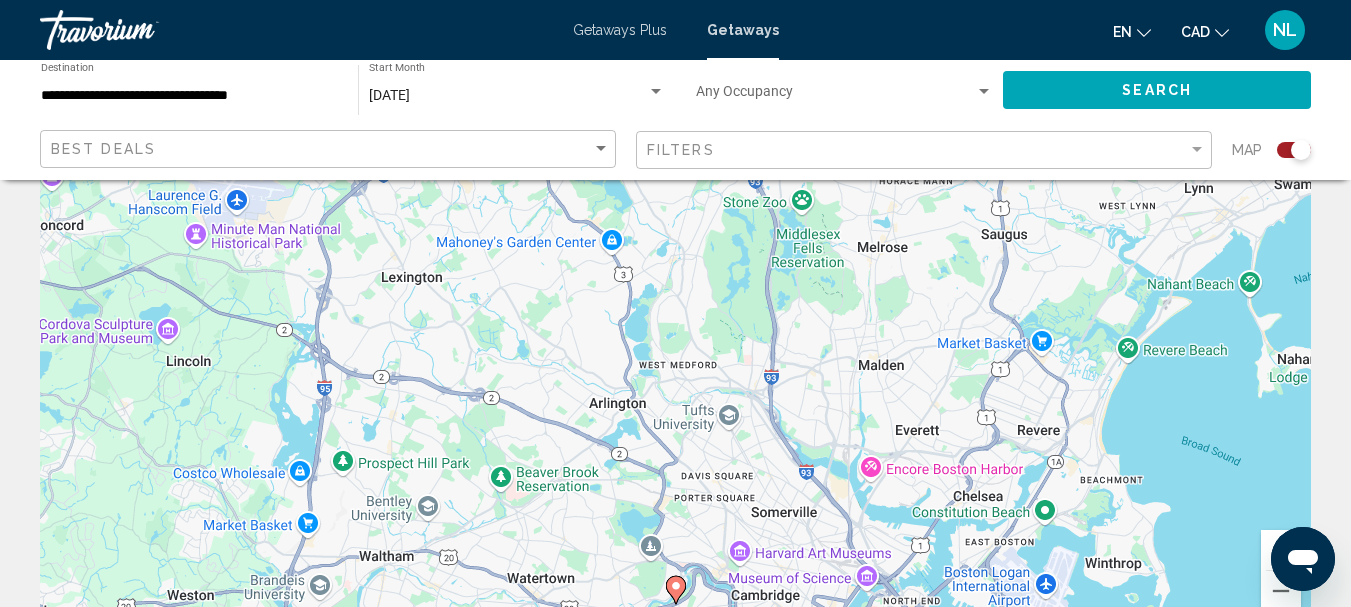 scroll, scrollTop: 147, scrollLeft: 0, axis: vertical 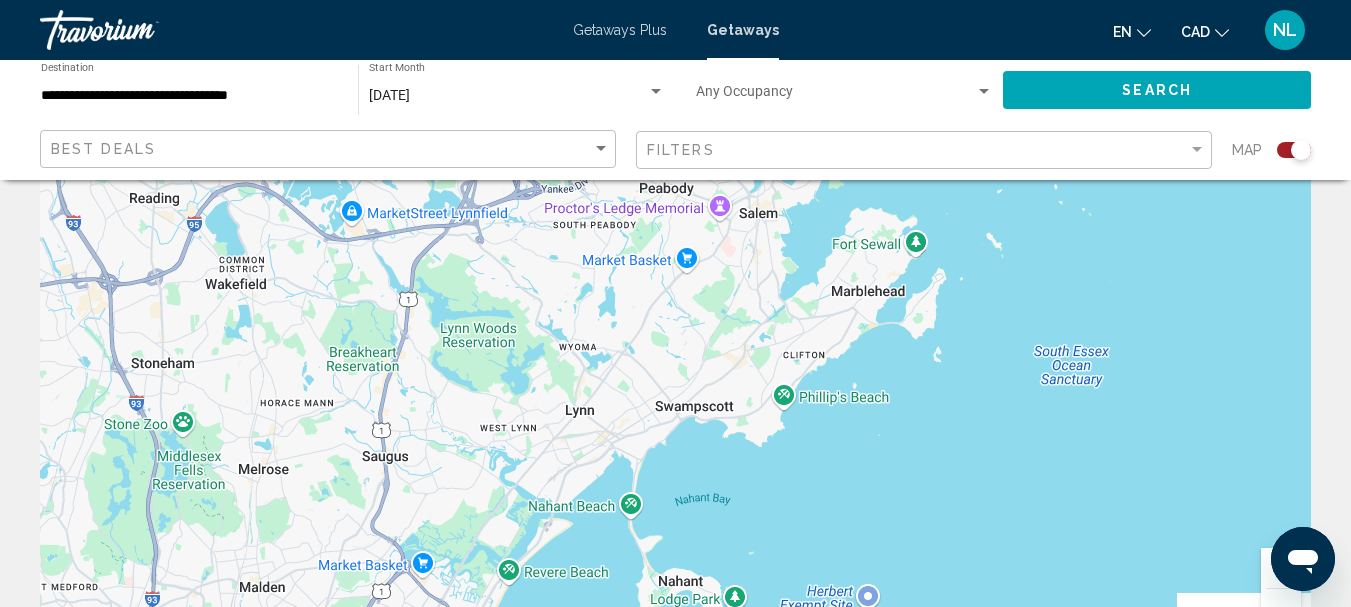 drag, startPoint x: 988, startPoint y: 334, endPoint x: 367, endPoint y: 540, distance: 654.27594 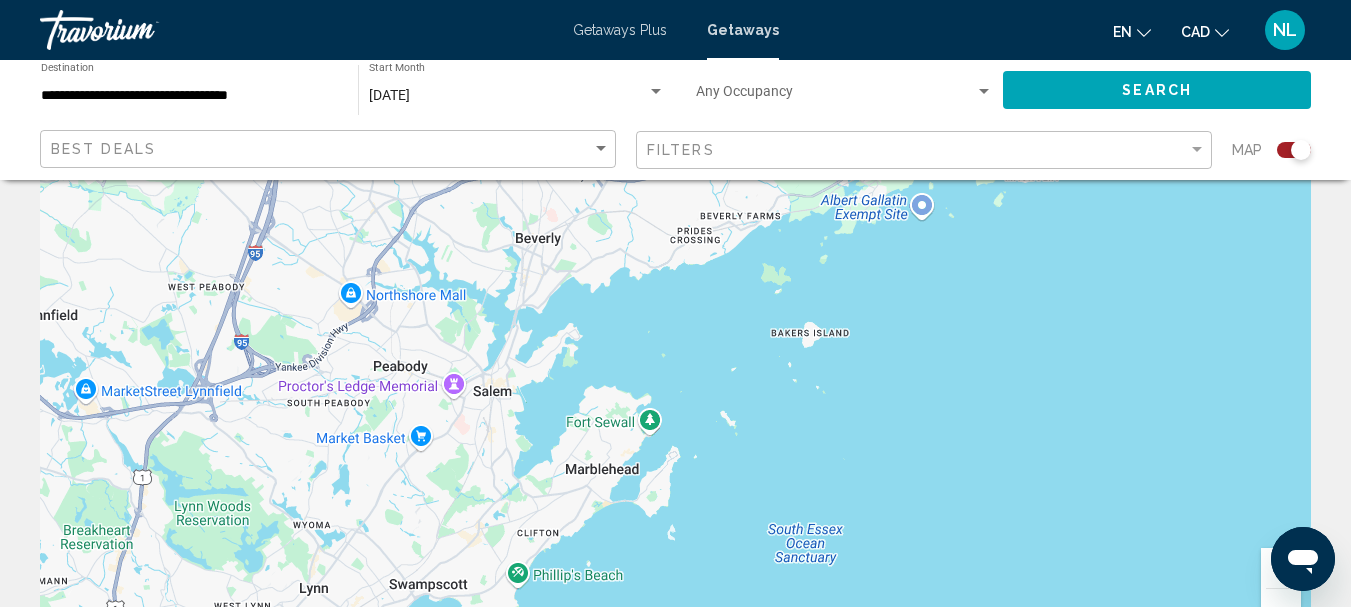 drag, startPoint x: 955, startPoint y: 433, endPoint x: 683, endPoint y: 612, distance: 325.6148 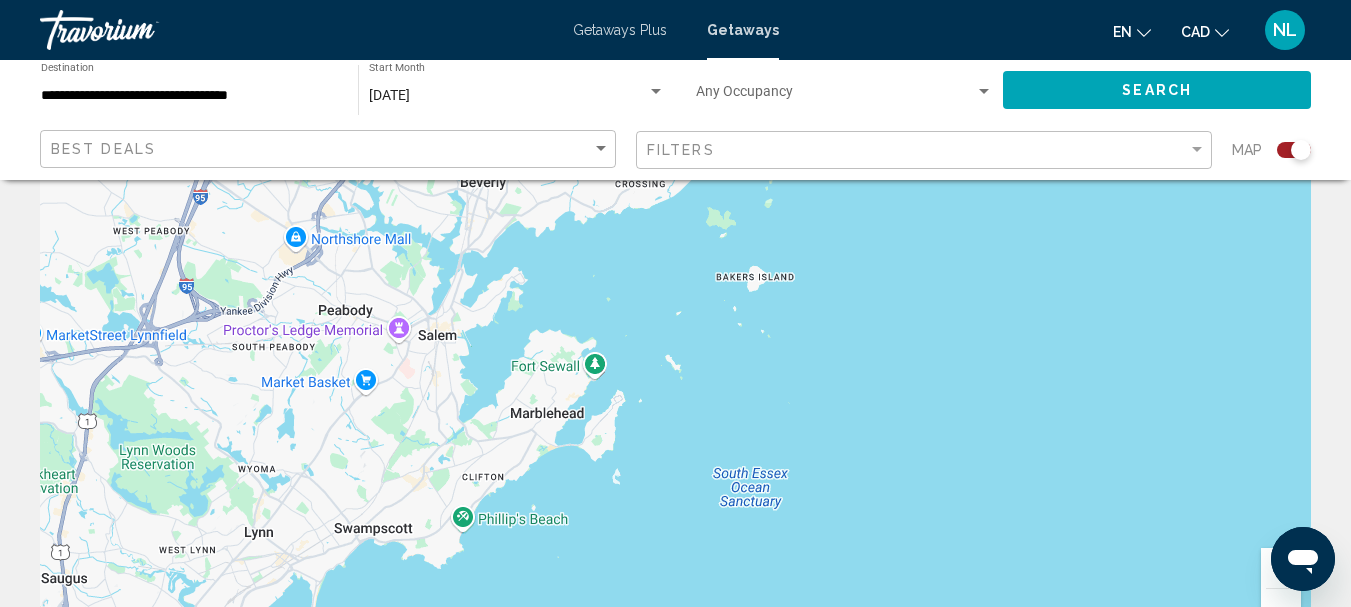 drag, startPoint x: 850, startPoint y: 434, endPoint x: 791, endPoint y: 383, distance: 77.987175 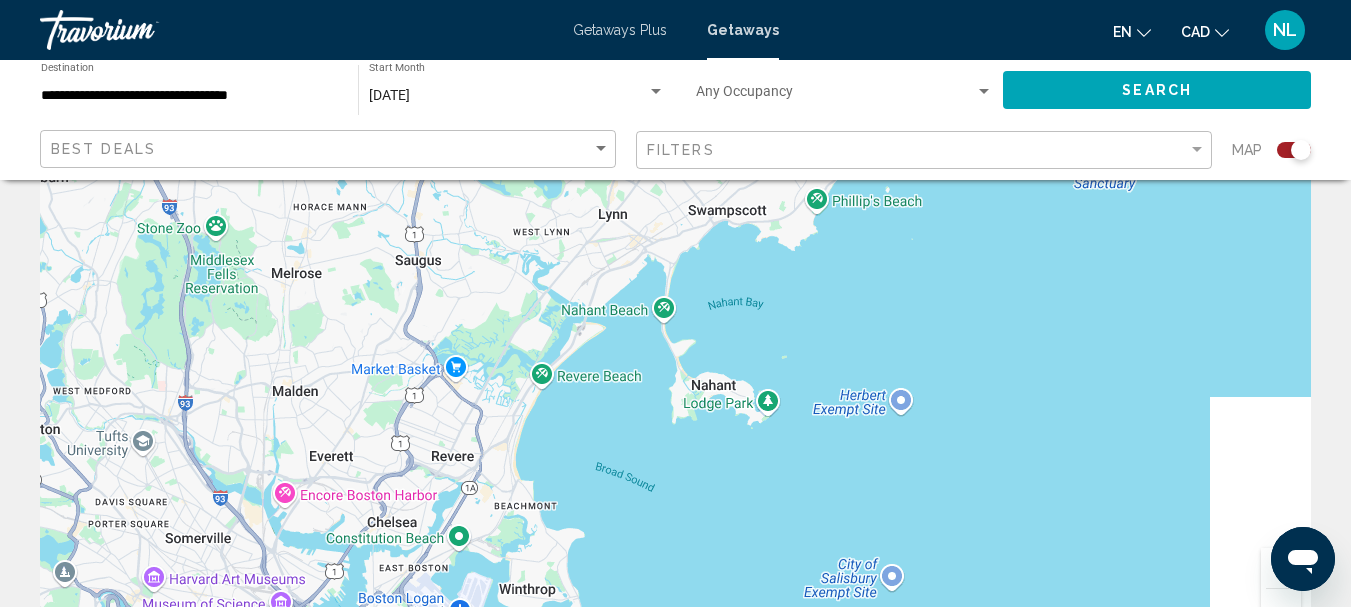 drag, startPoint x: 630, startPoint y: 491, endPoint x: 985, endPoint y: 171, distance: 477.9383 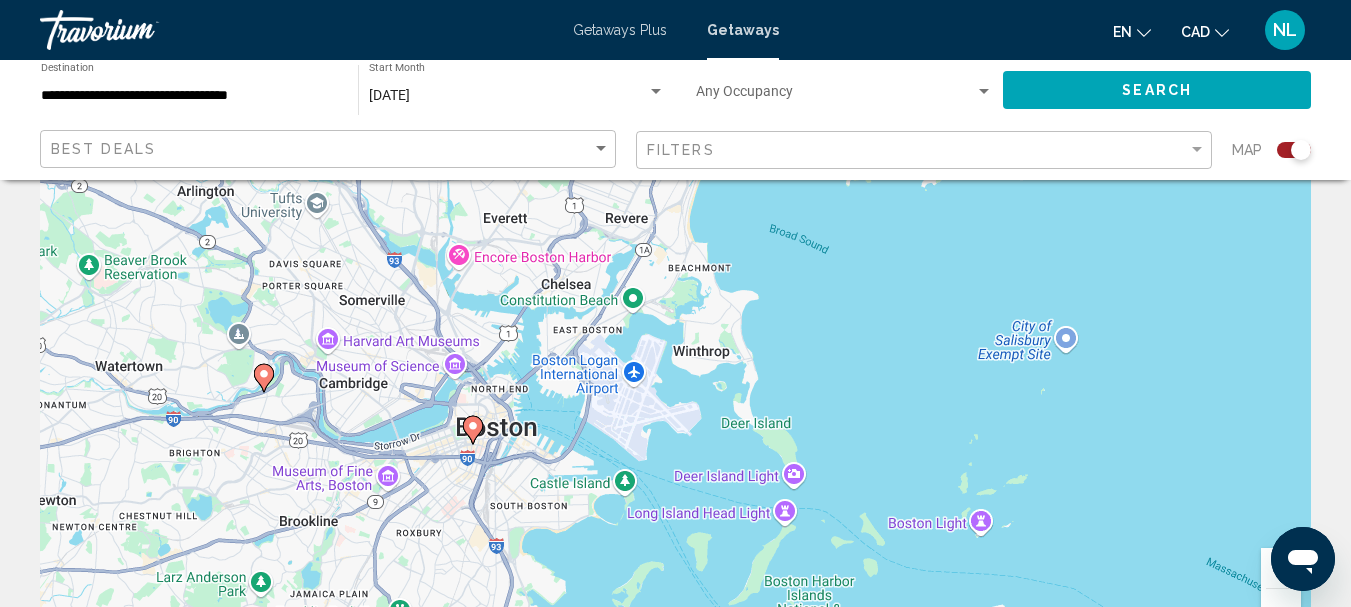 drag, startPoint x: 748, startPoint y: 470, endPoint x: 964, endPoint y: 157, distance: 380.29593 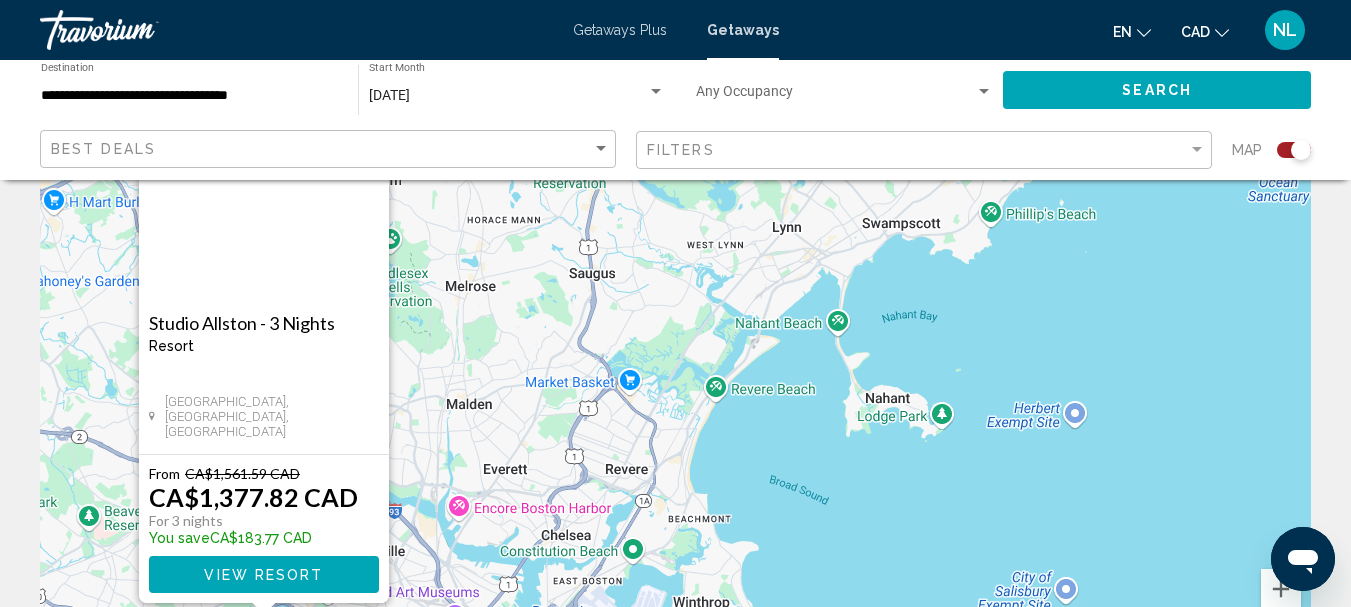 scroll, scrollTop: 149, scrollLeft: 0, axis: vertical 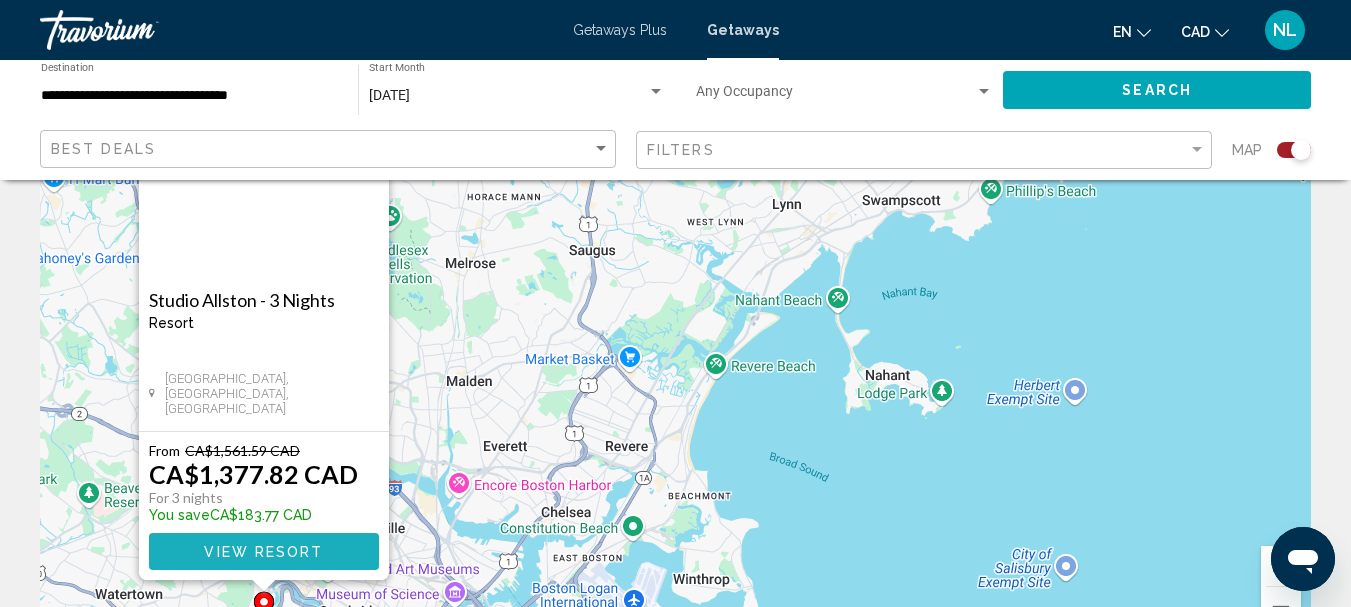 click on "View Resort" at bounding box center [263, 552] 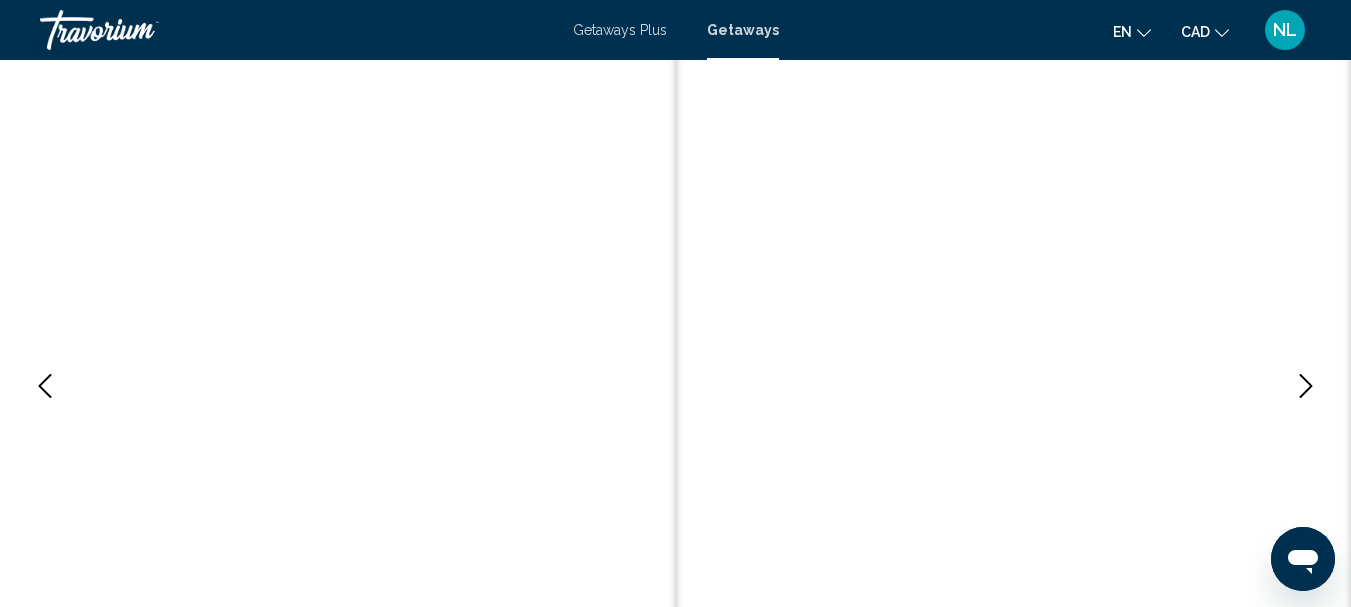 scroll, scrollTop: 232, scrollLeft: 0, axis: vertical 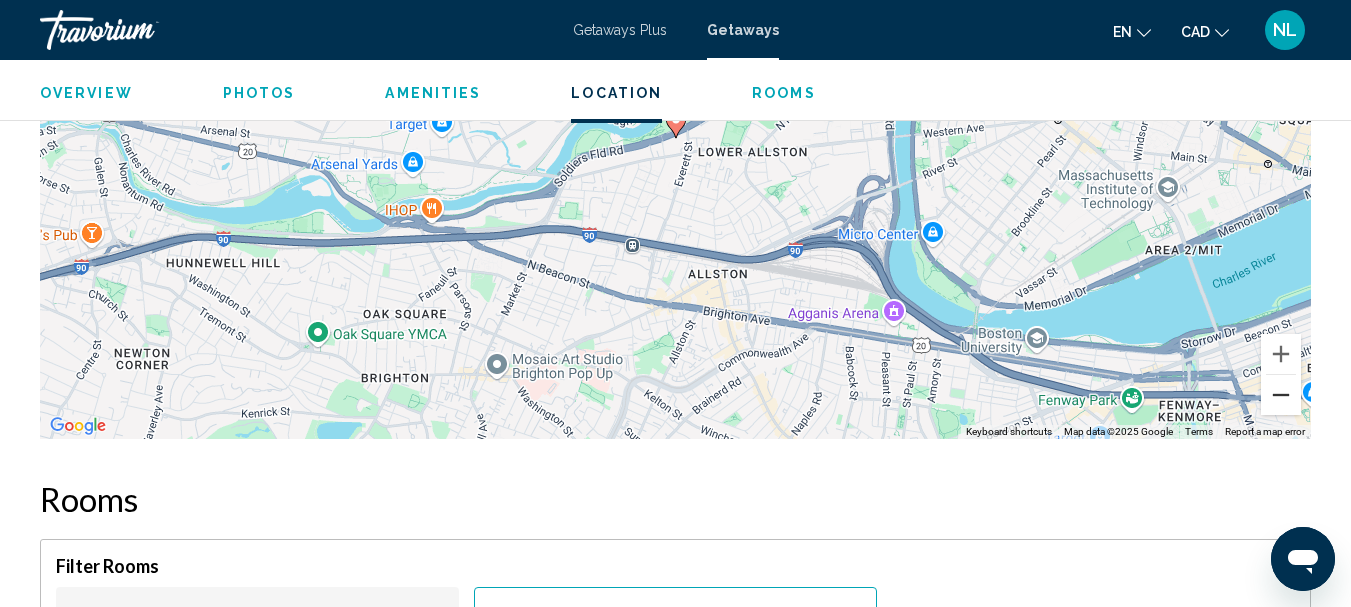 click at bounding box center [1281, 395] 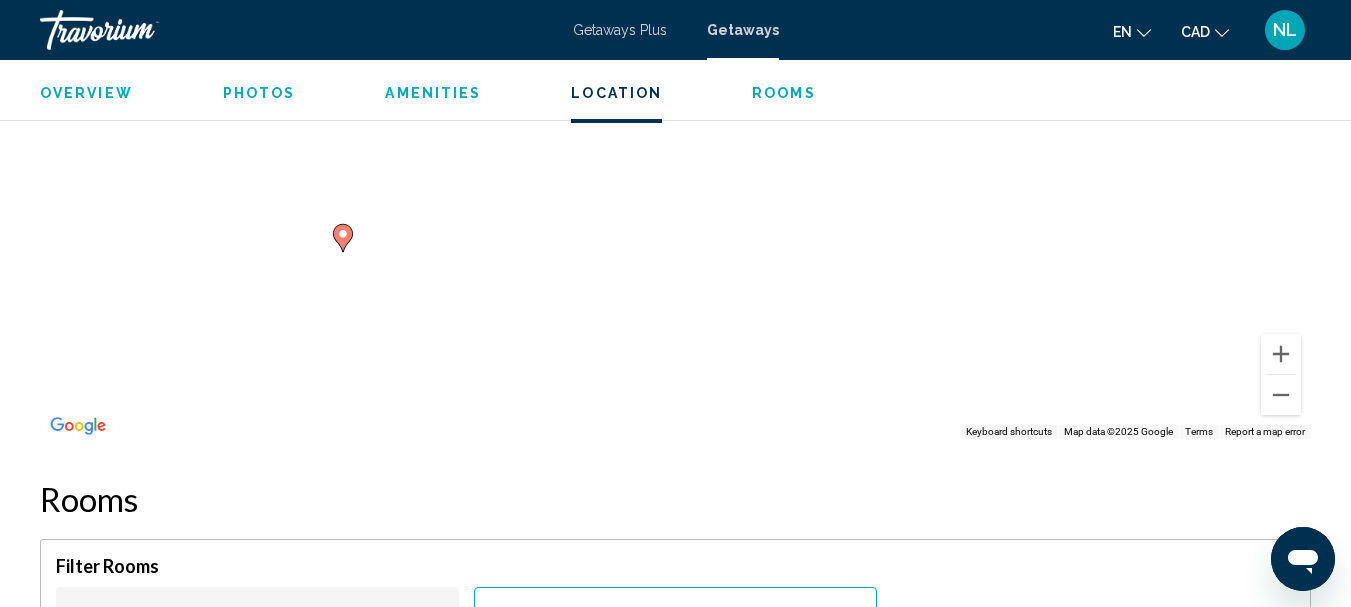 drag, startPoint x: 1146, startPoint y: 304, endPoint x: 813, endPoint y: 420, distance: 352.62585 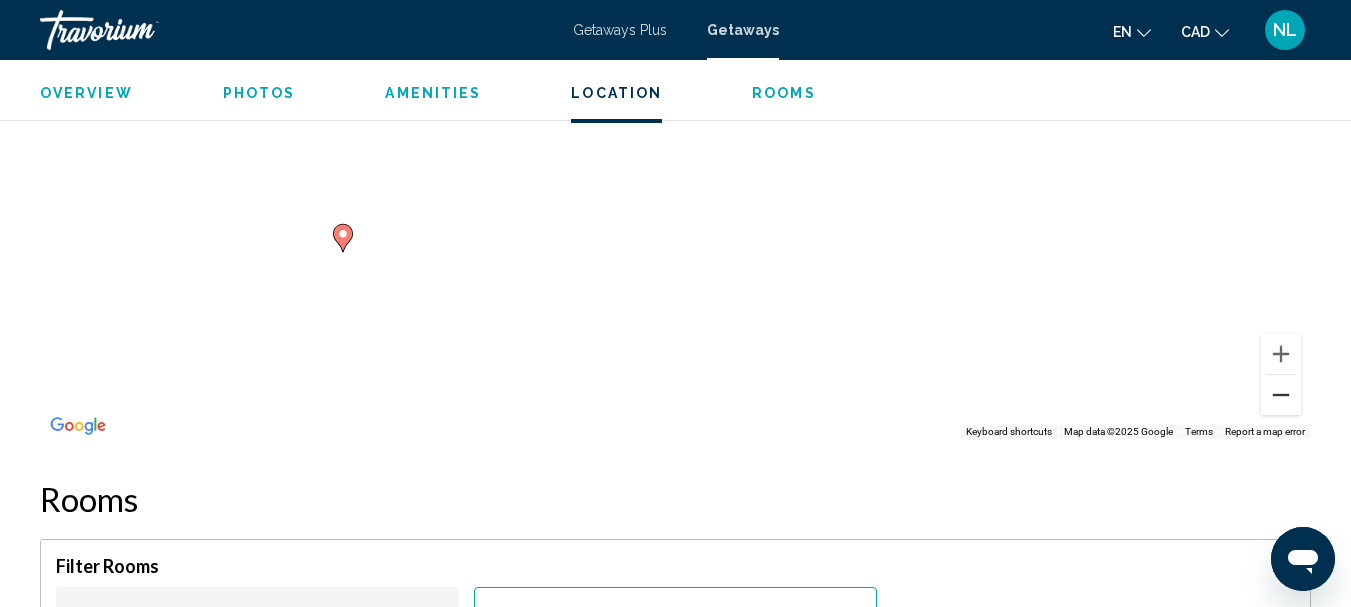 click at bounding box center [1281, 395] 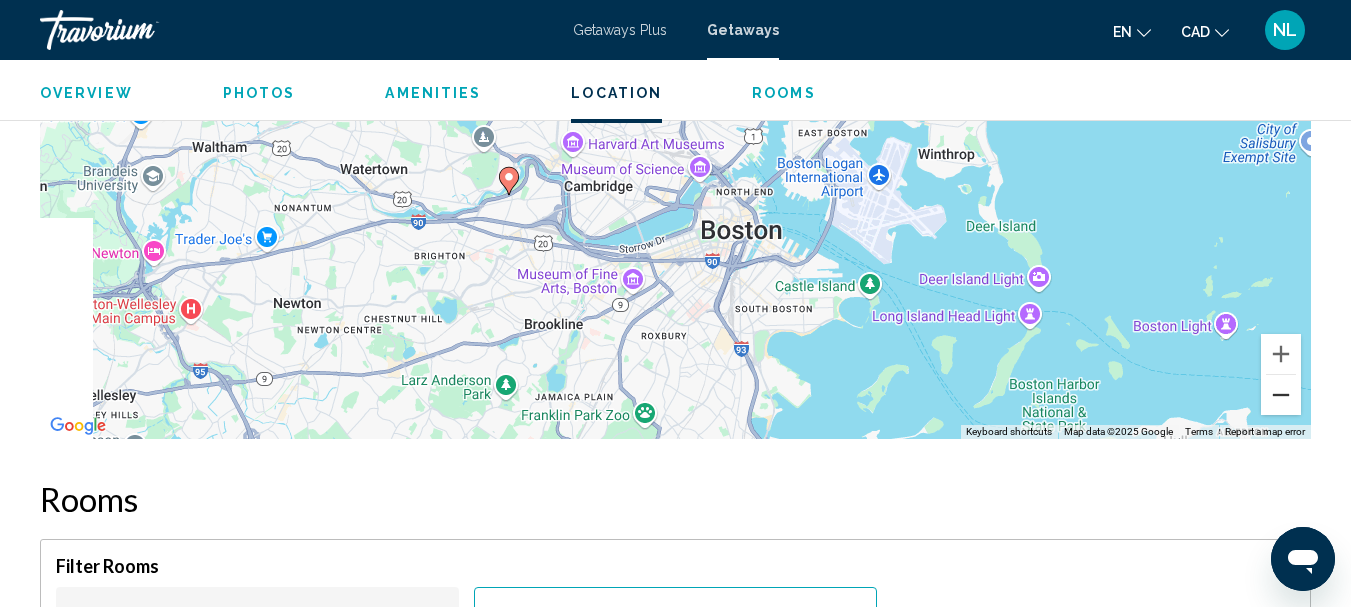 click at bounding box center [1281, 395] 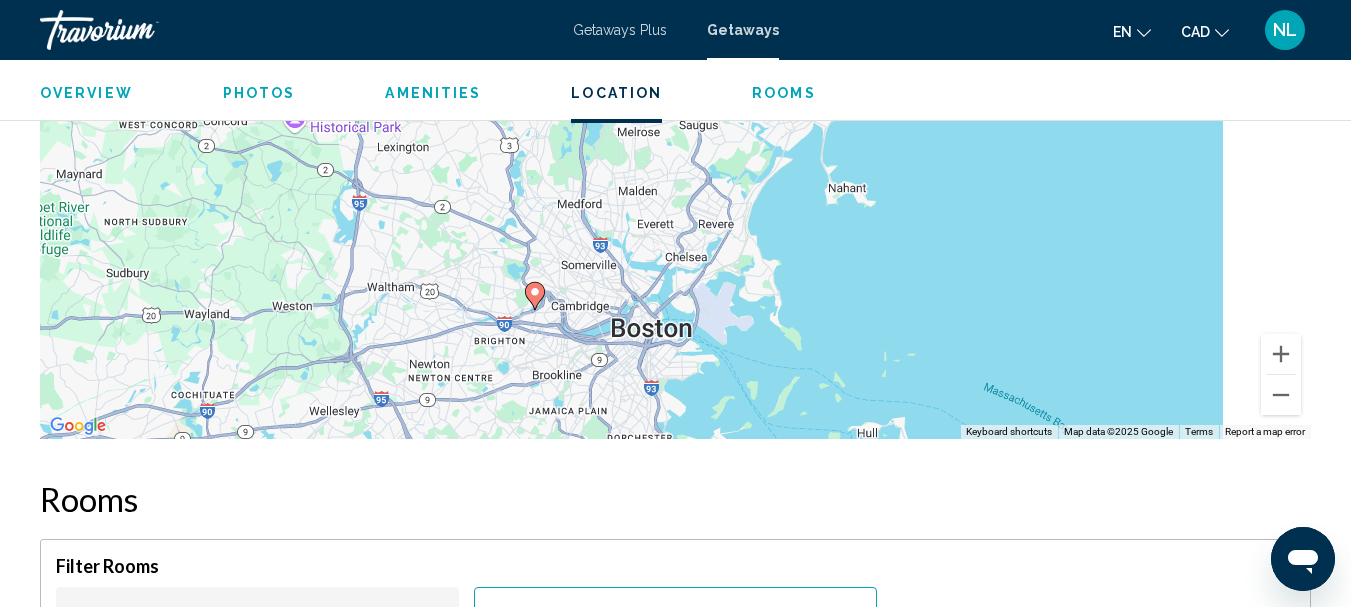 drag, startPoint x: 1060, startPoint y: 228, endPoint x: 1000, endPoint y: 374, distance: 157.84802 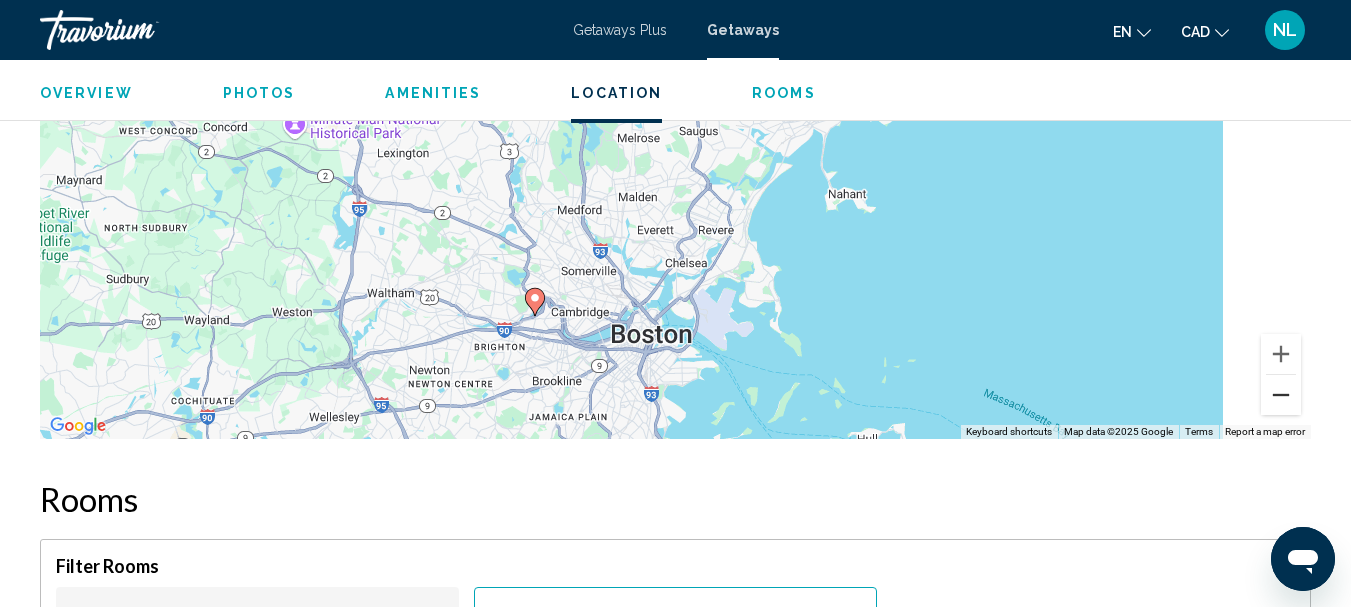 click at bounding box center [1281, 395] 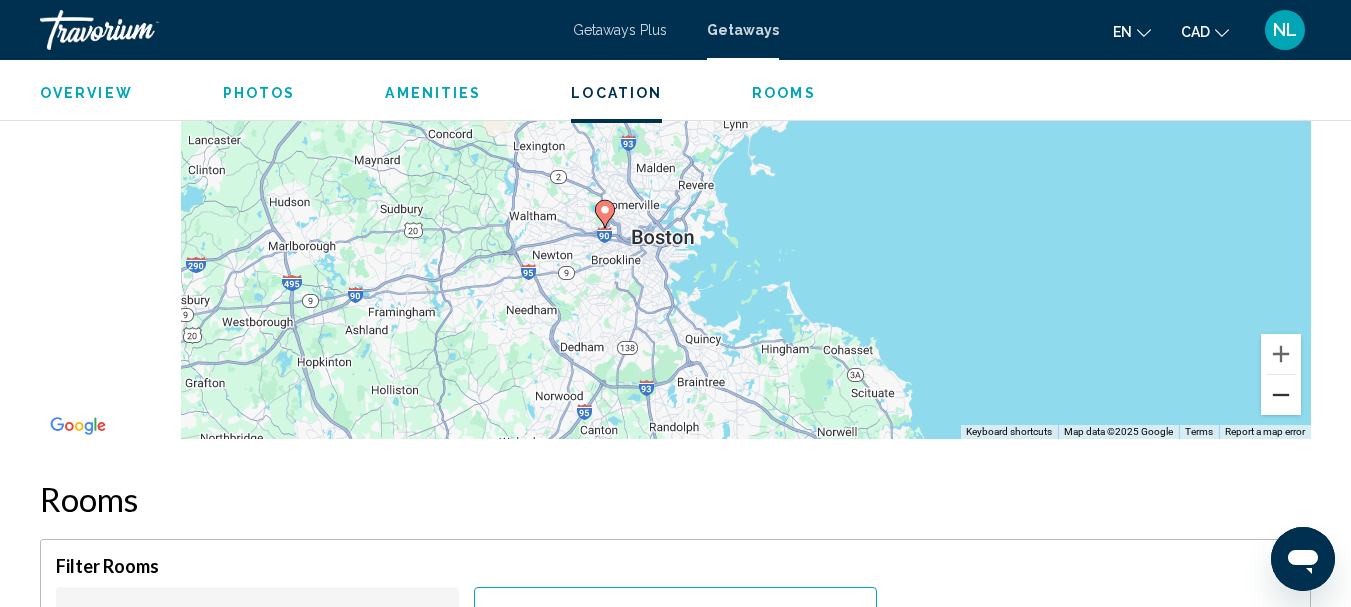 click at bounding box center [1281, 395] 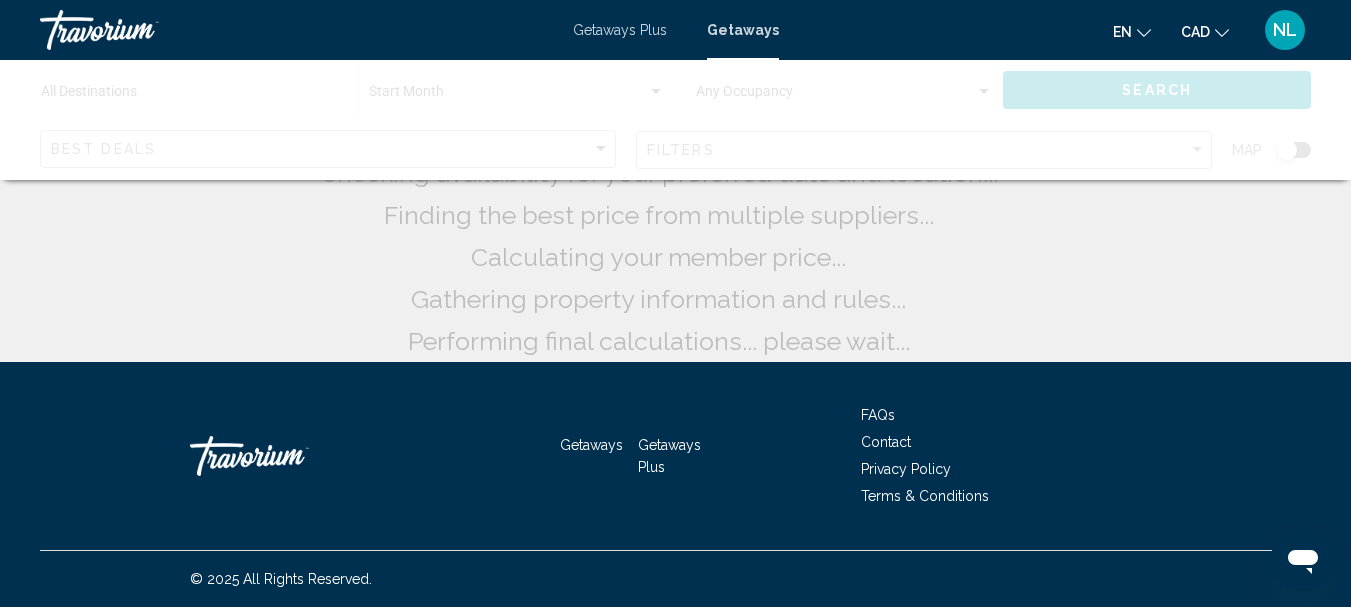 scroll, scrollTop: 0, scrollLeft: 0, axis: both 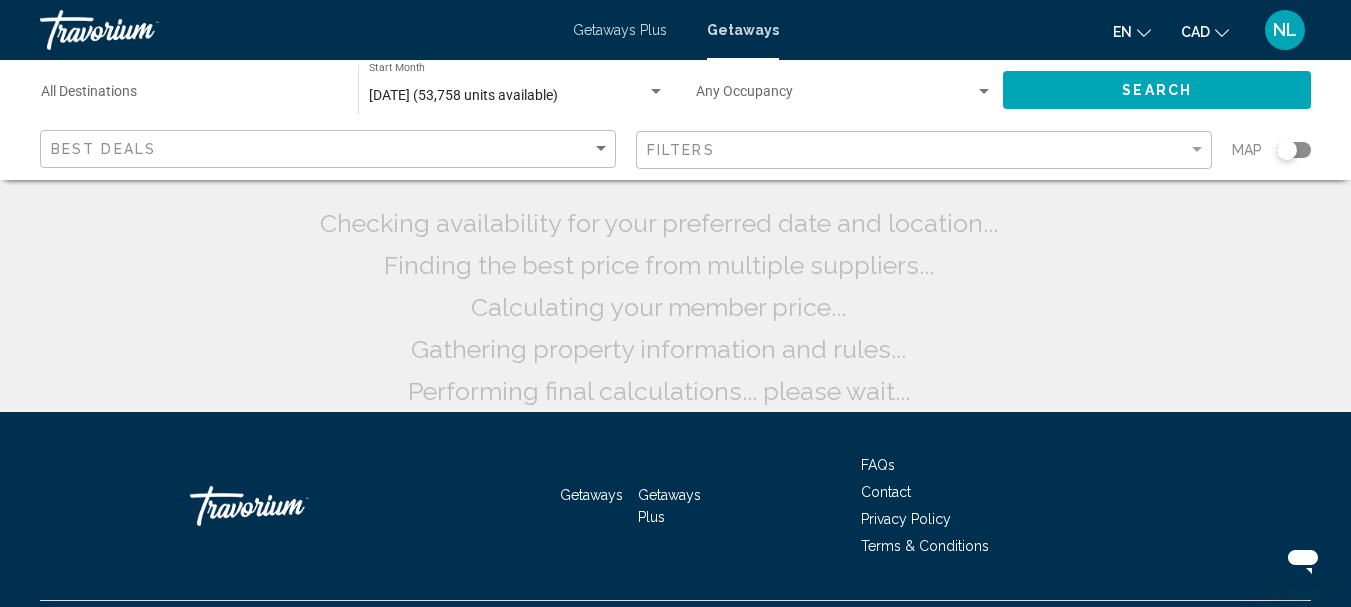 click on "Getaways Plus" at bounding box center (620, 30) 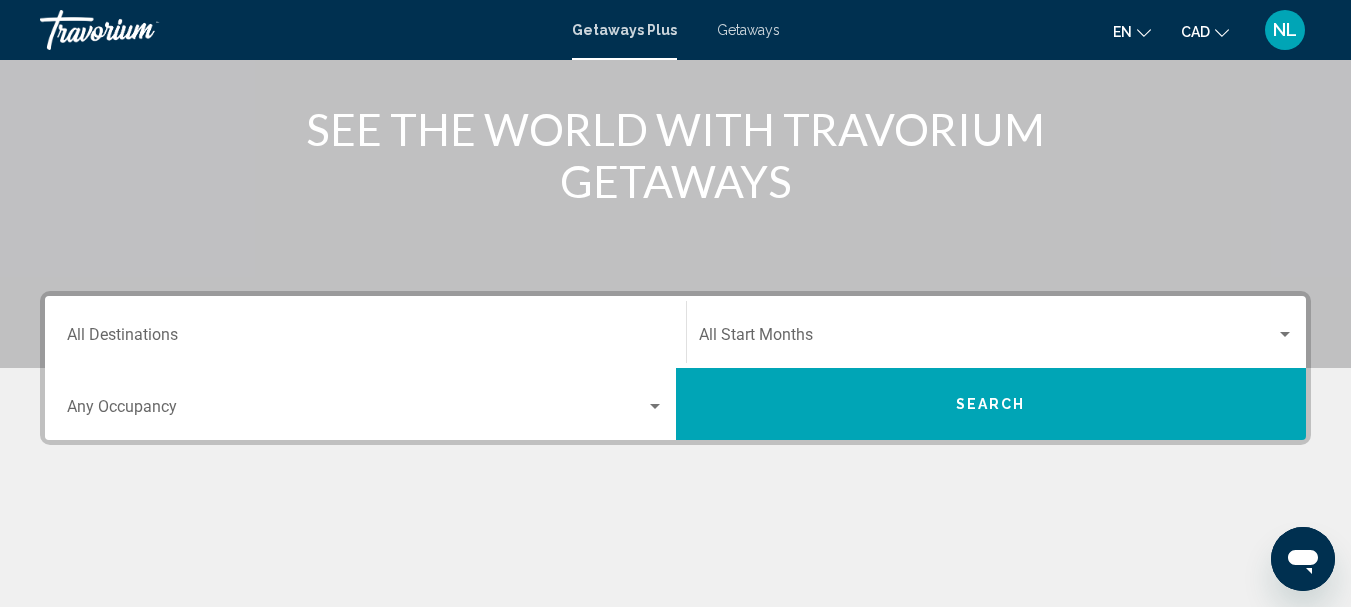 scroll, scrollTop: 246, scrollLeft: 0, axis: vertical 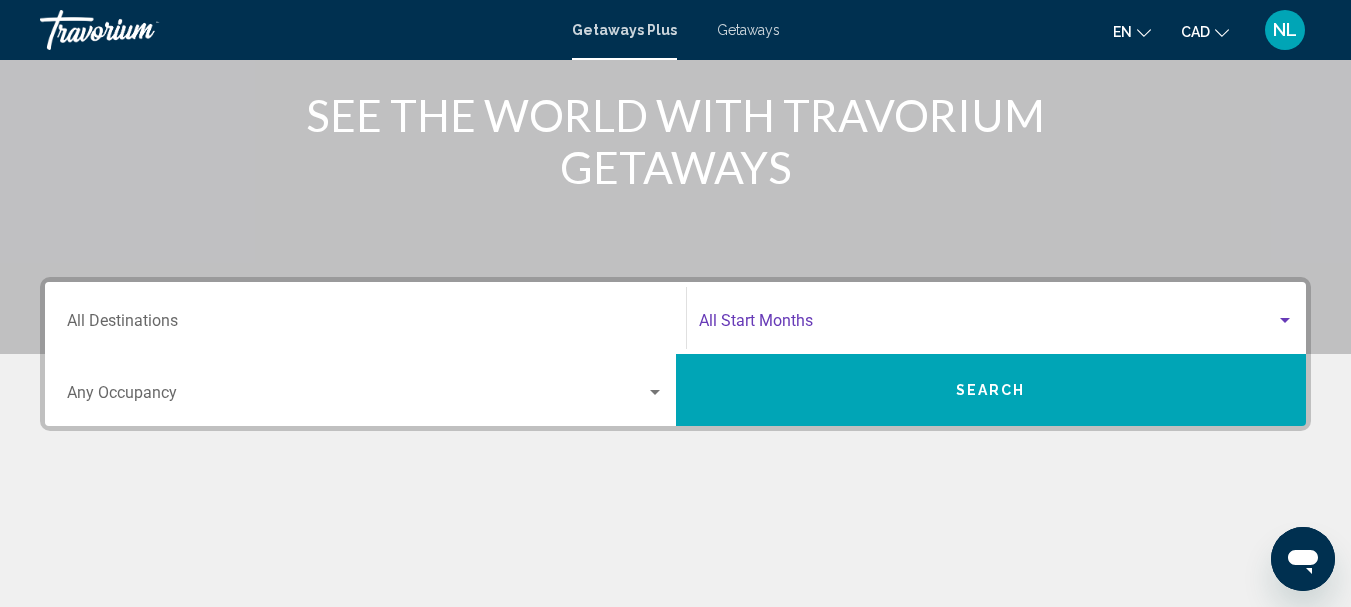 click at bounding box center (988, 325) 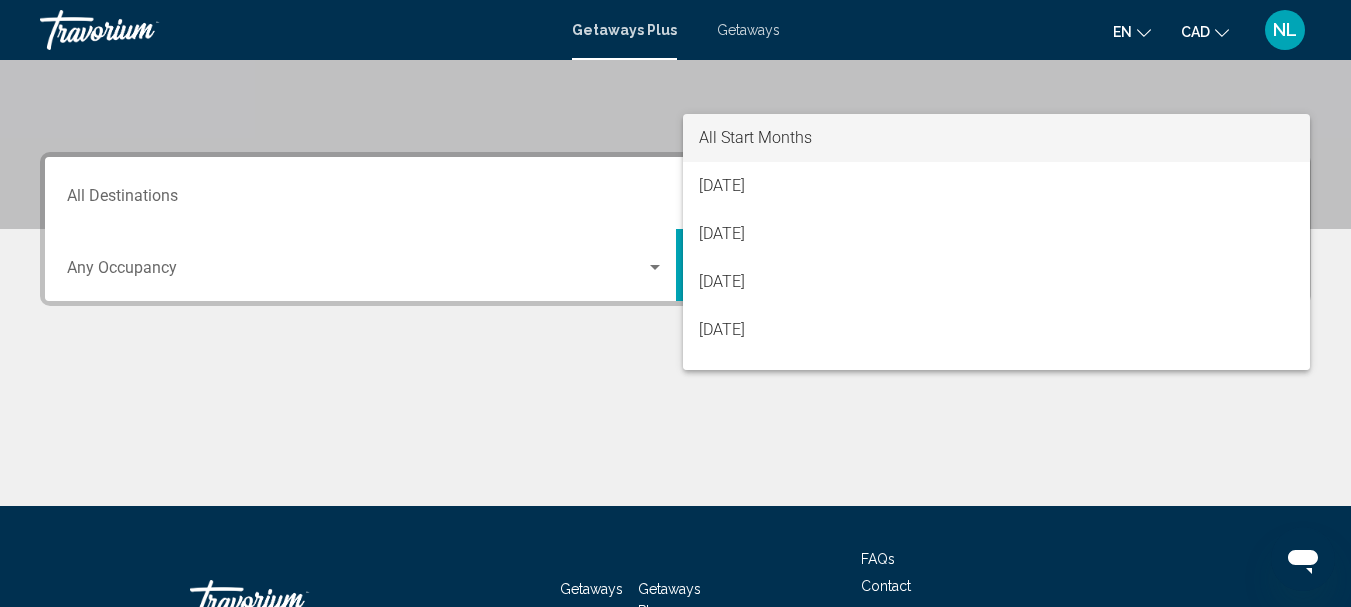scroll, scrollTop: 458, scrollLeft: 0, axis: vertical 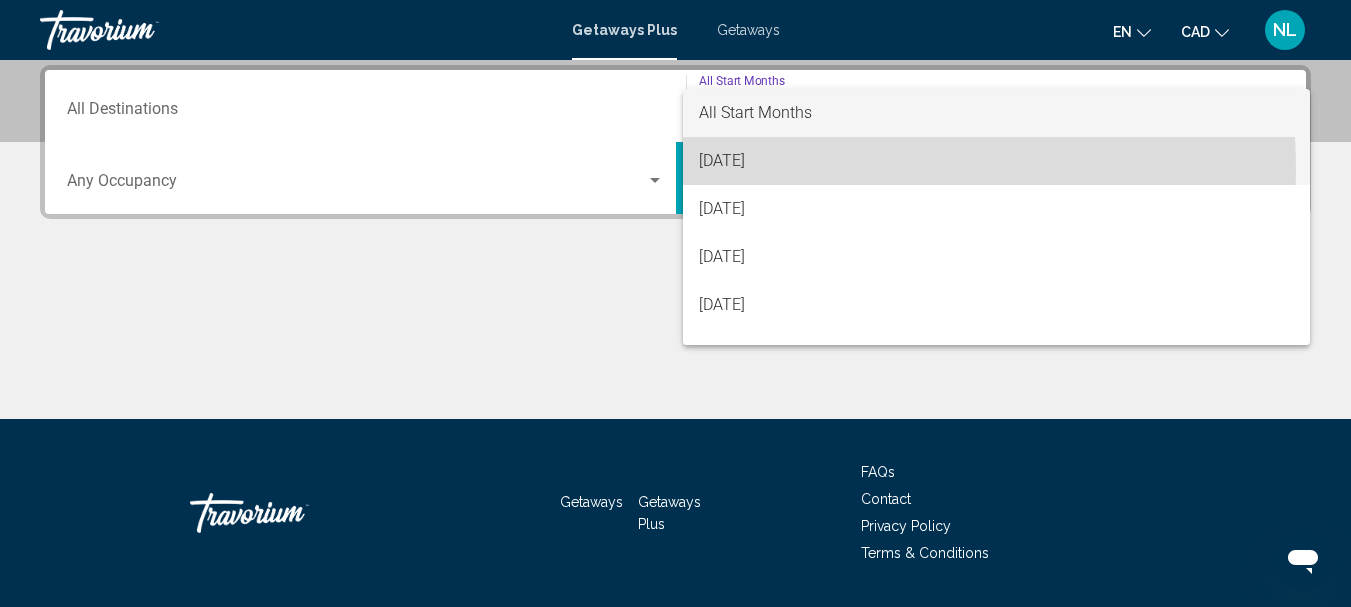 click on "[DATE]" at bounding box center (997, 161) 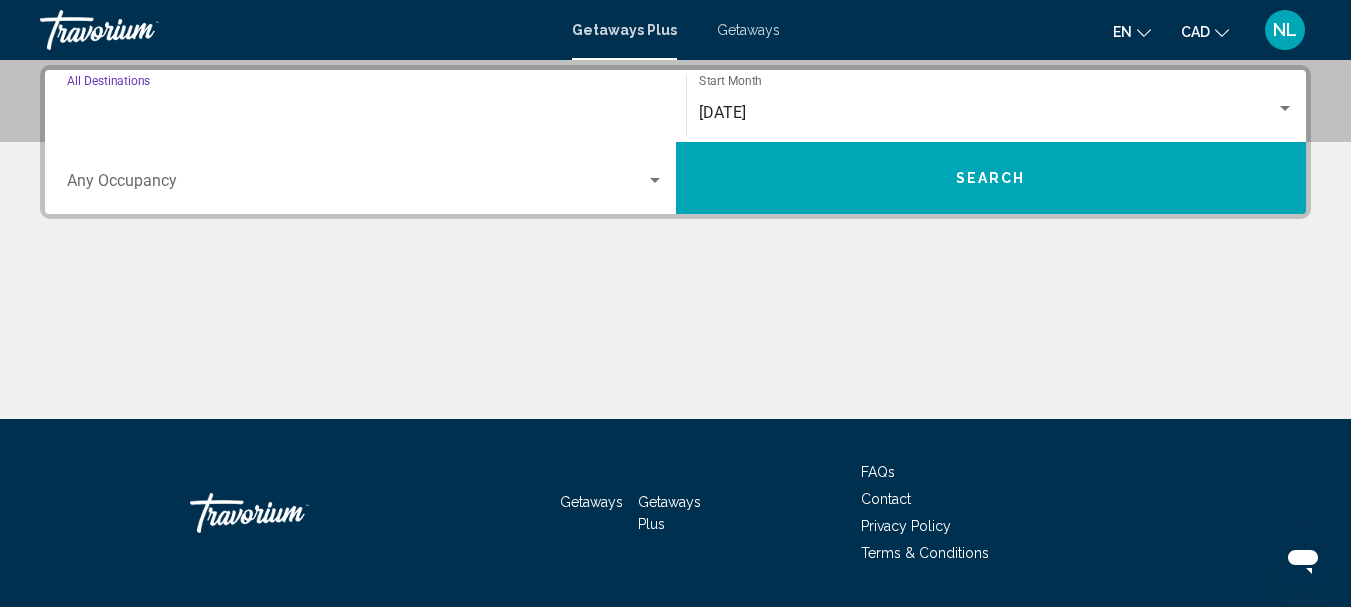 click on "Destination All Destinations" at bounding box center [365, 113] 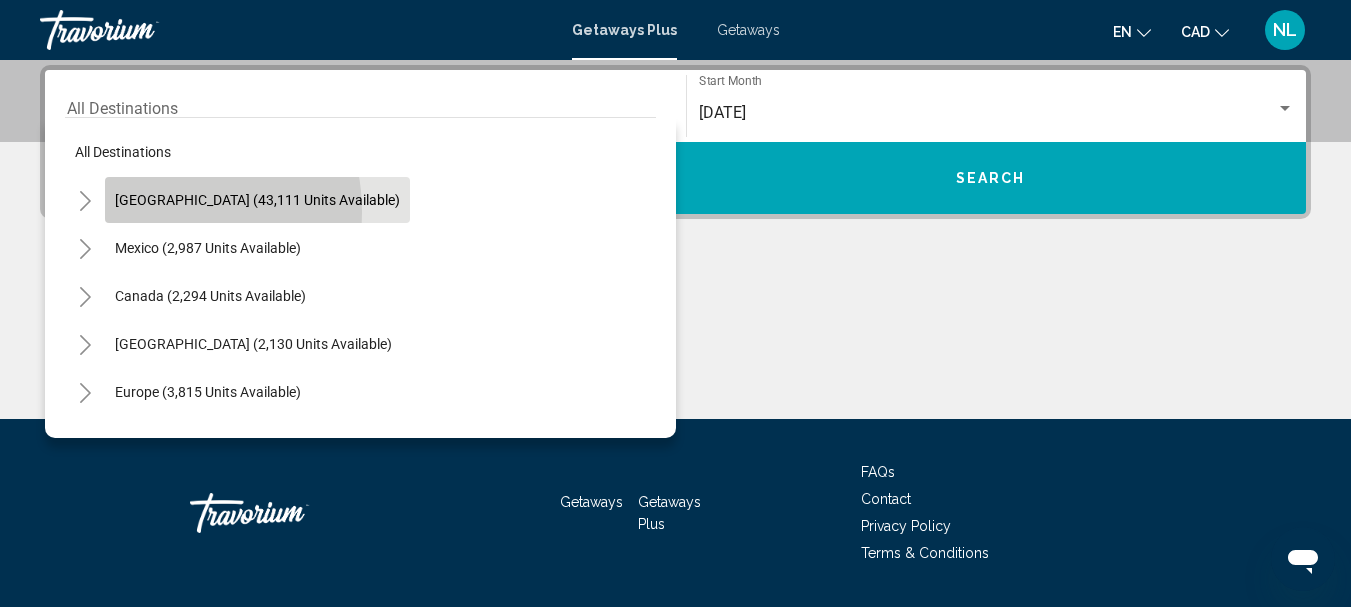 click on "[GEOGRAPHIC_DATA] (43,111 units available)" 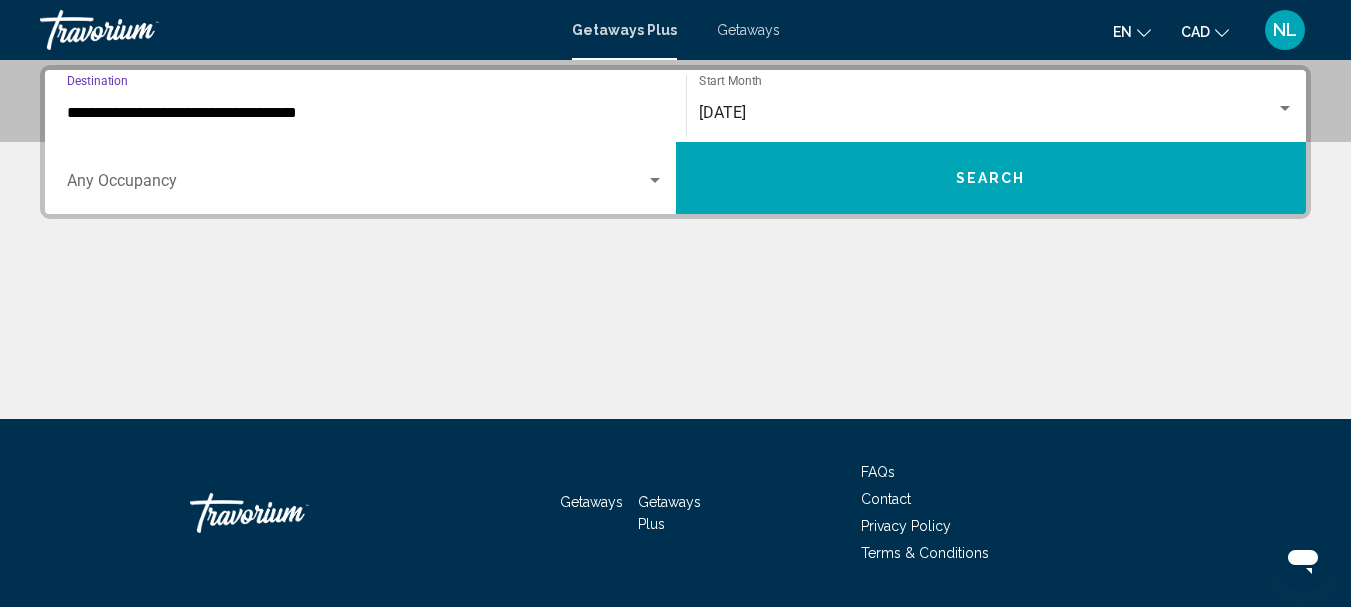click on "Search" at bounding box center (991, 179) 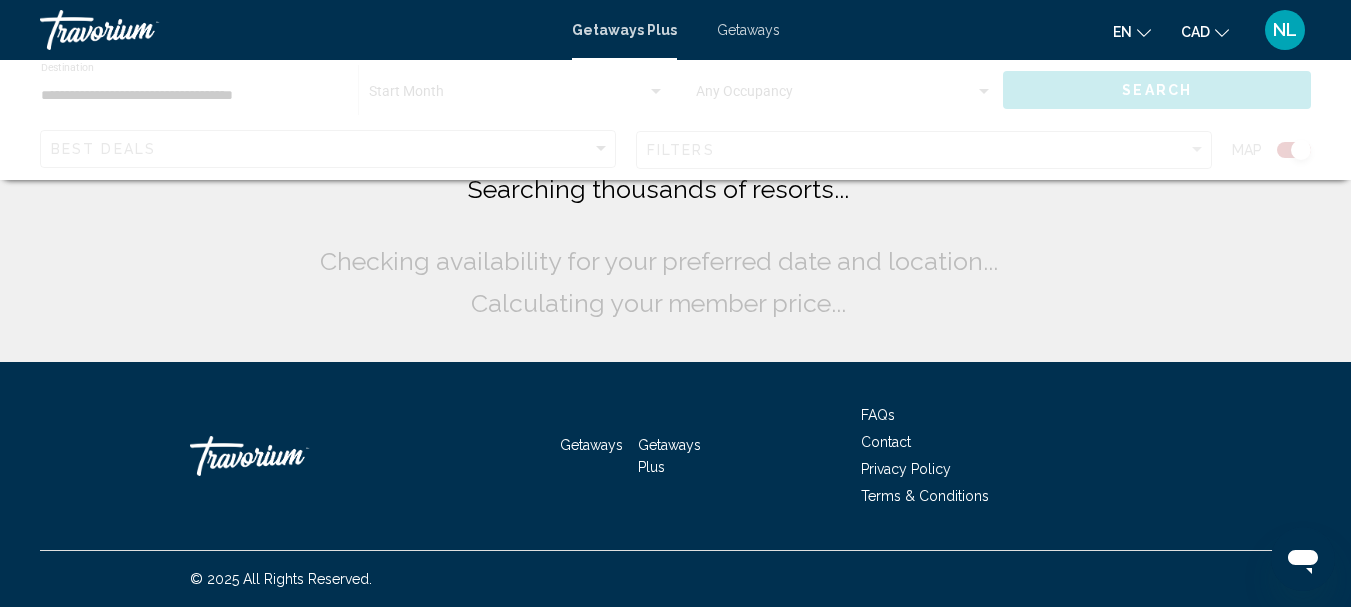 scroll, scrollTop: 0, scrollLeft: 0, axis: both 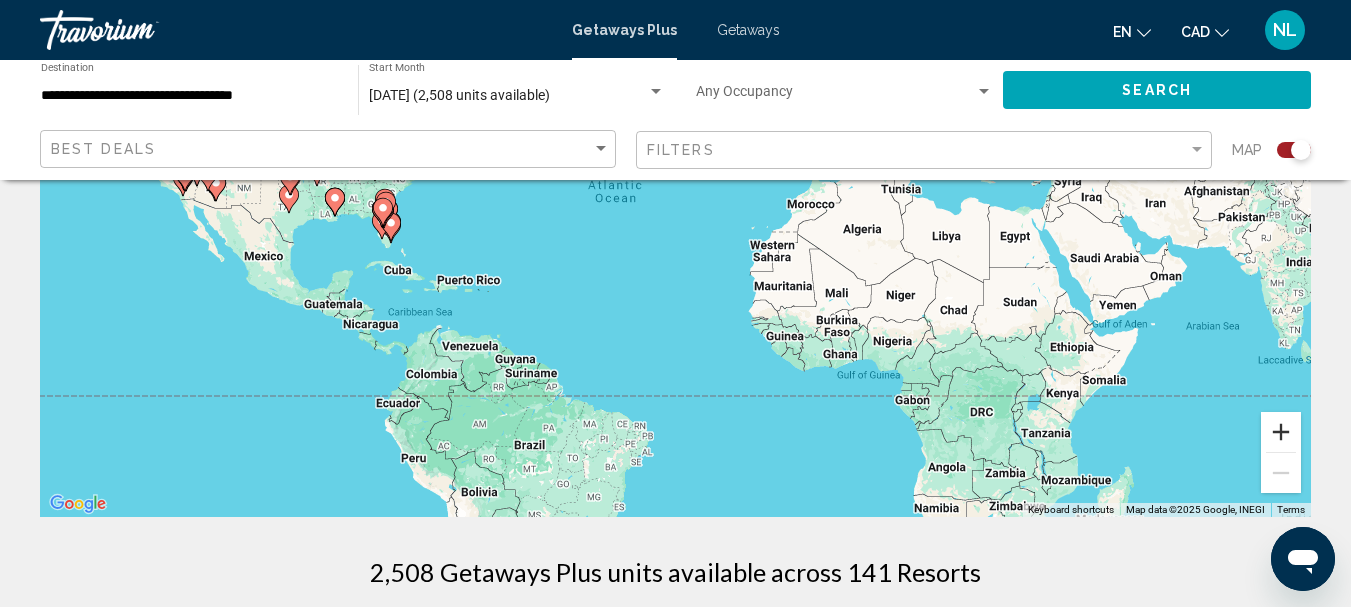 click at bounding box center [1281, 432] 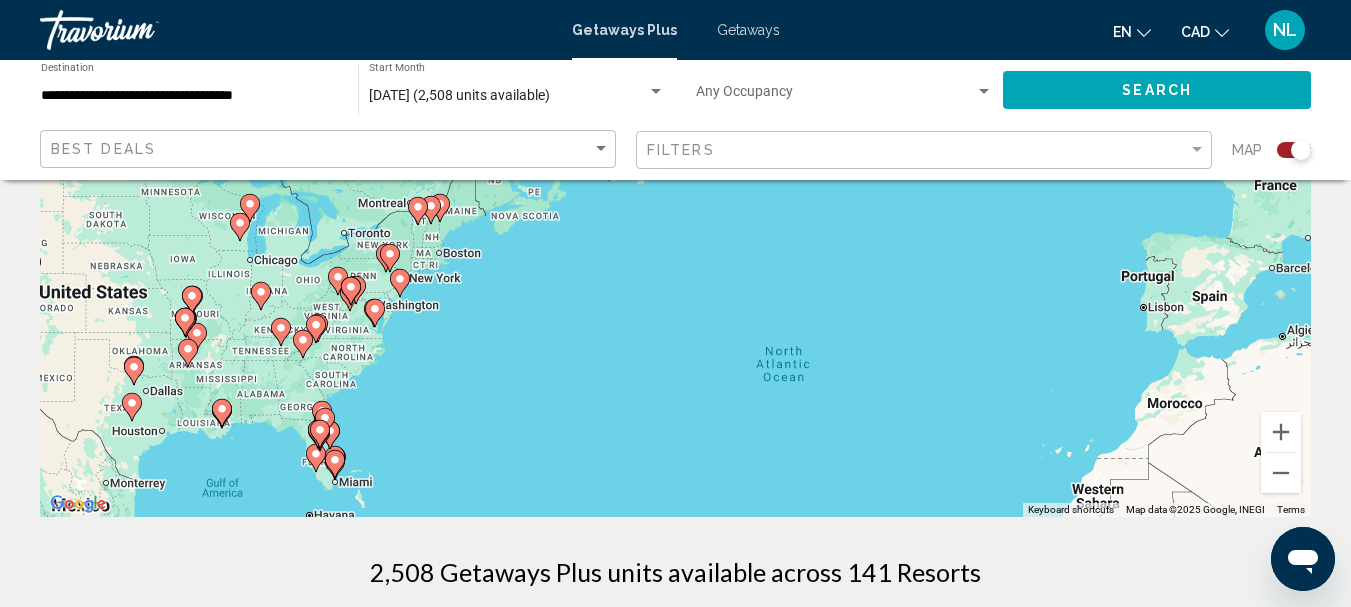 drag, startPoint x: 605, startPoint y: 280, endPoint x: 836, endPoint y: 493, distance: 314.21332 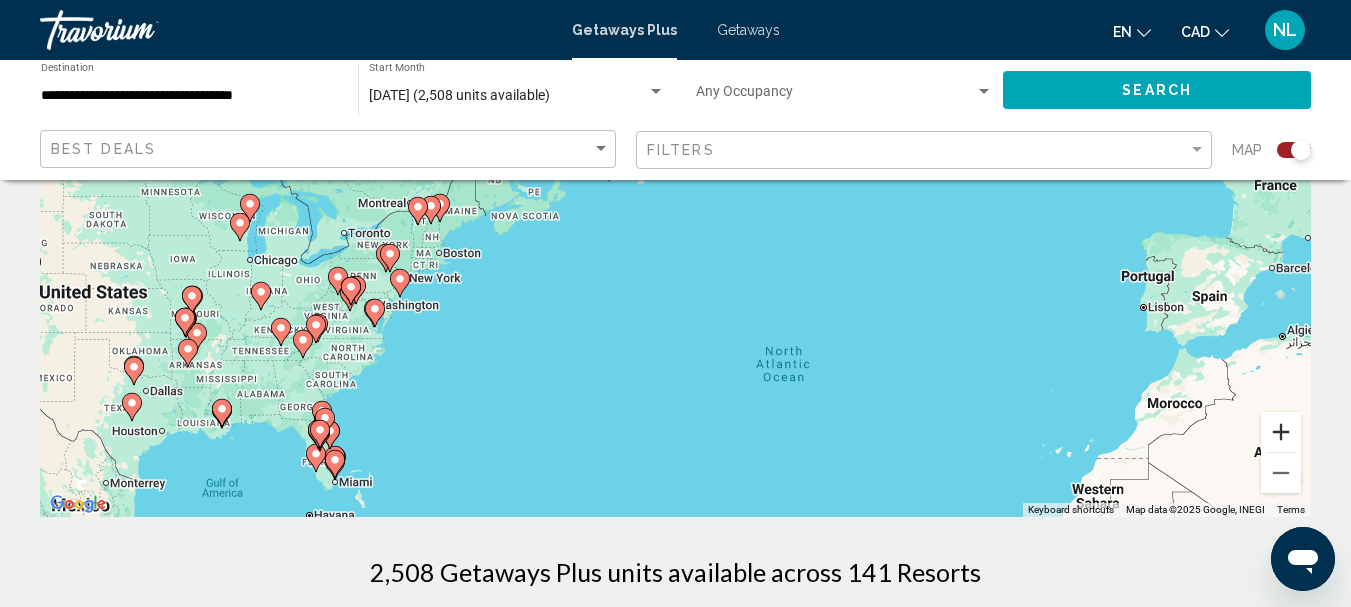 click at bounding box center [1281, 432] 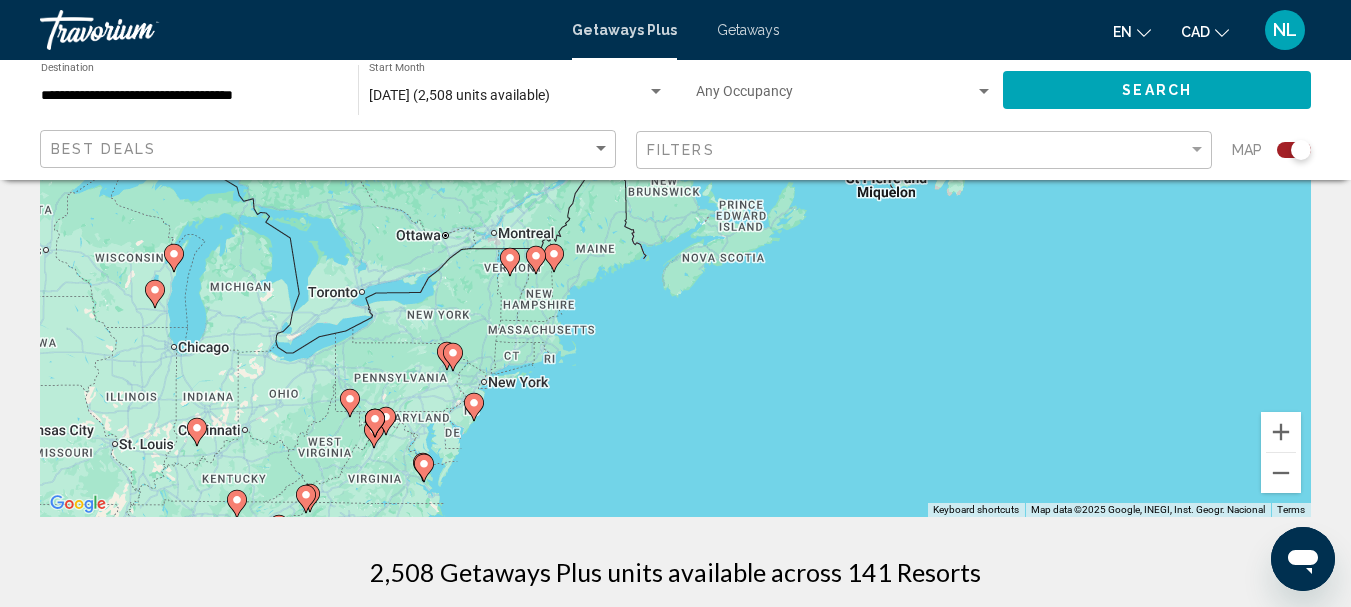 drag, startPoint x: 364, startPoint y: 413, endPoint x: 728, endPoint y: 455, distance: 366.41507 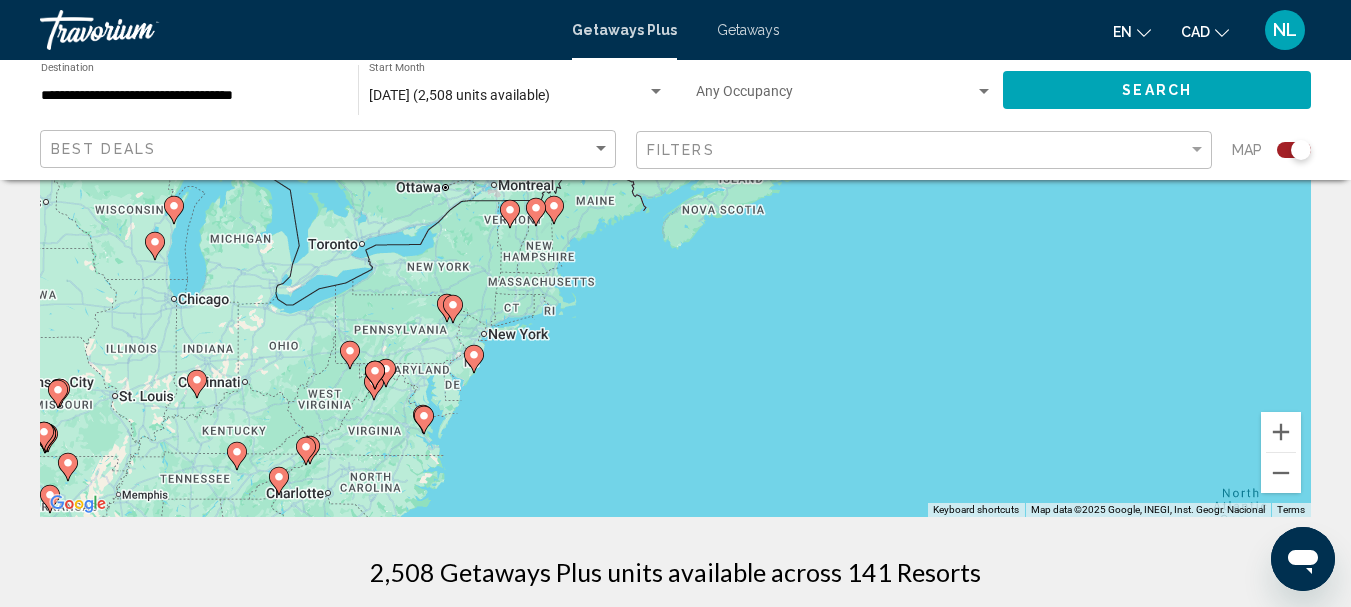 drag, startPoint x: 1042, startPoint y: 428, endPoint x: 1042, endPoint y: 377, distance: 51 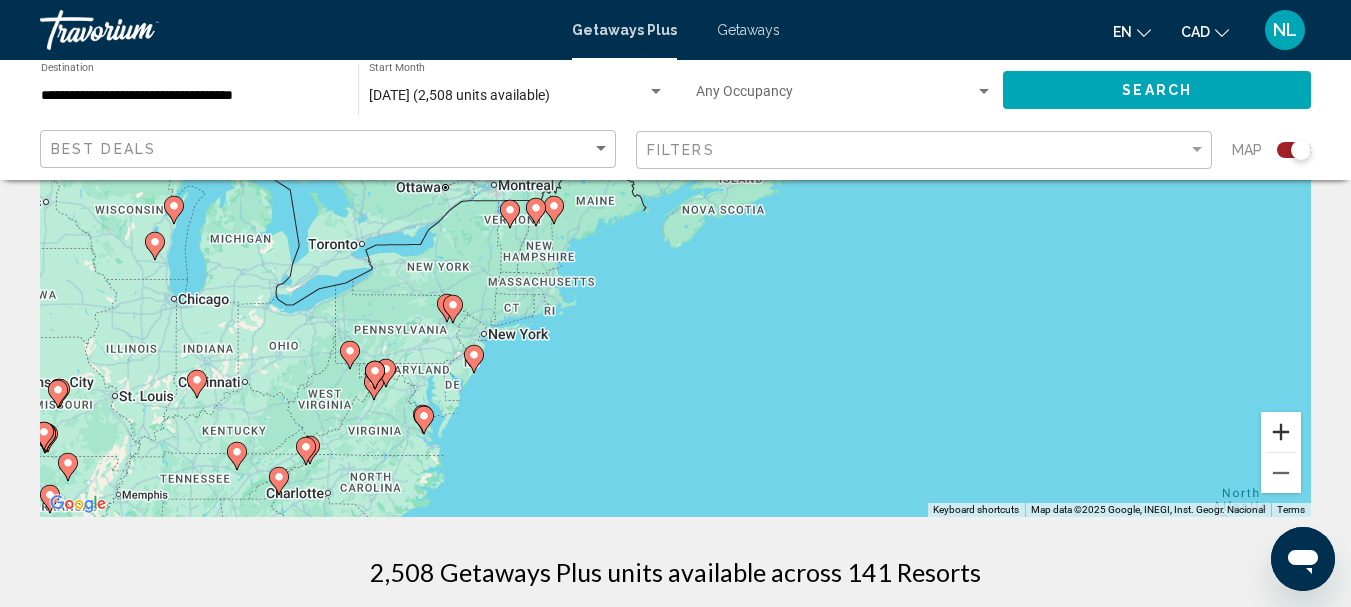 click at bounding box center [1281, 432] 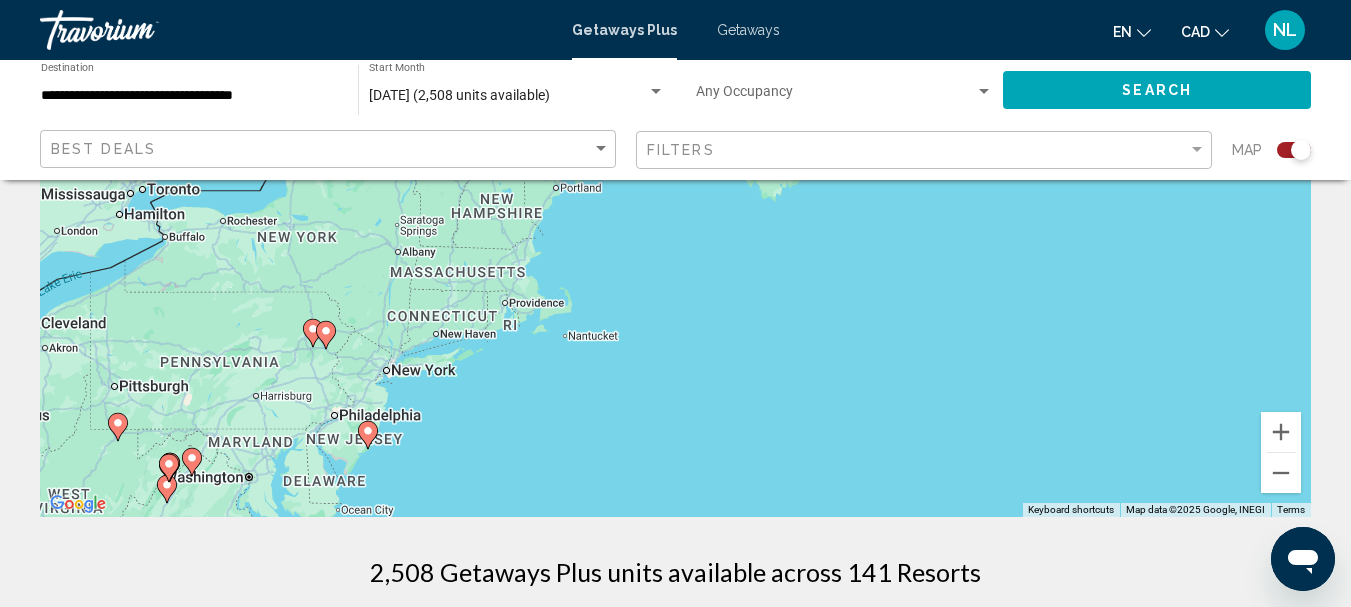 drag, startPoint x: 917, startPoint y: 439, endPoint x: 1013, endPoint y: 355, distance: 127.56175 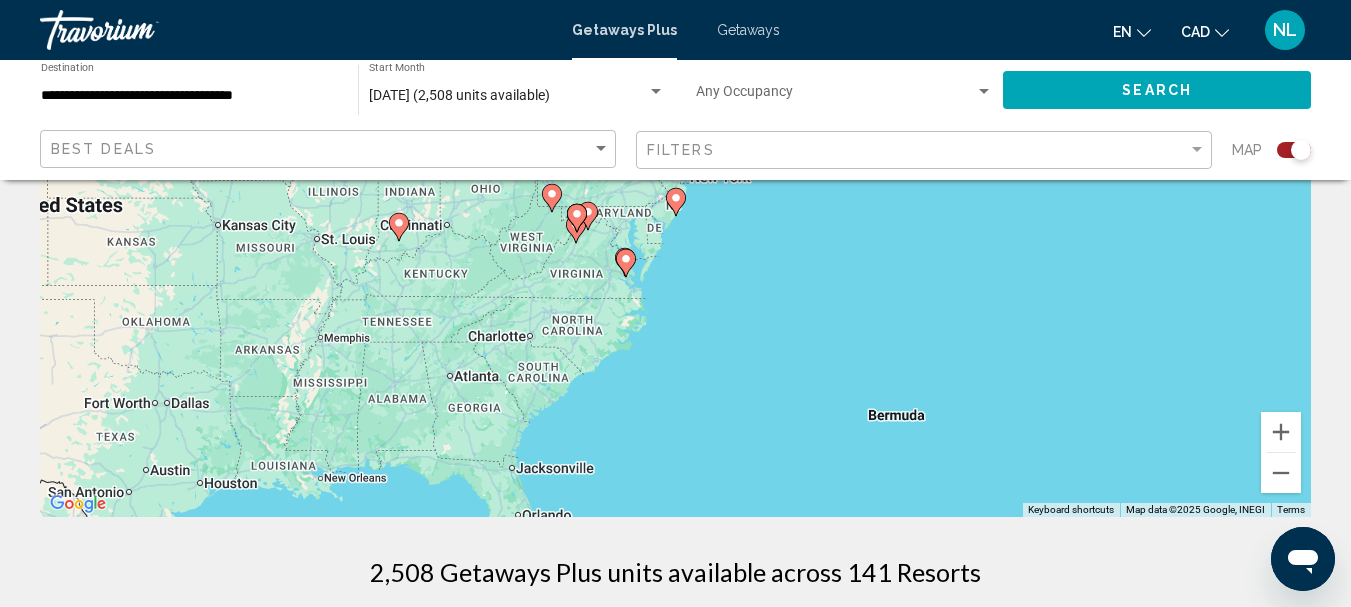 click 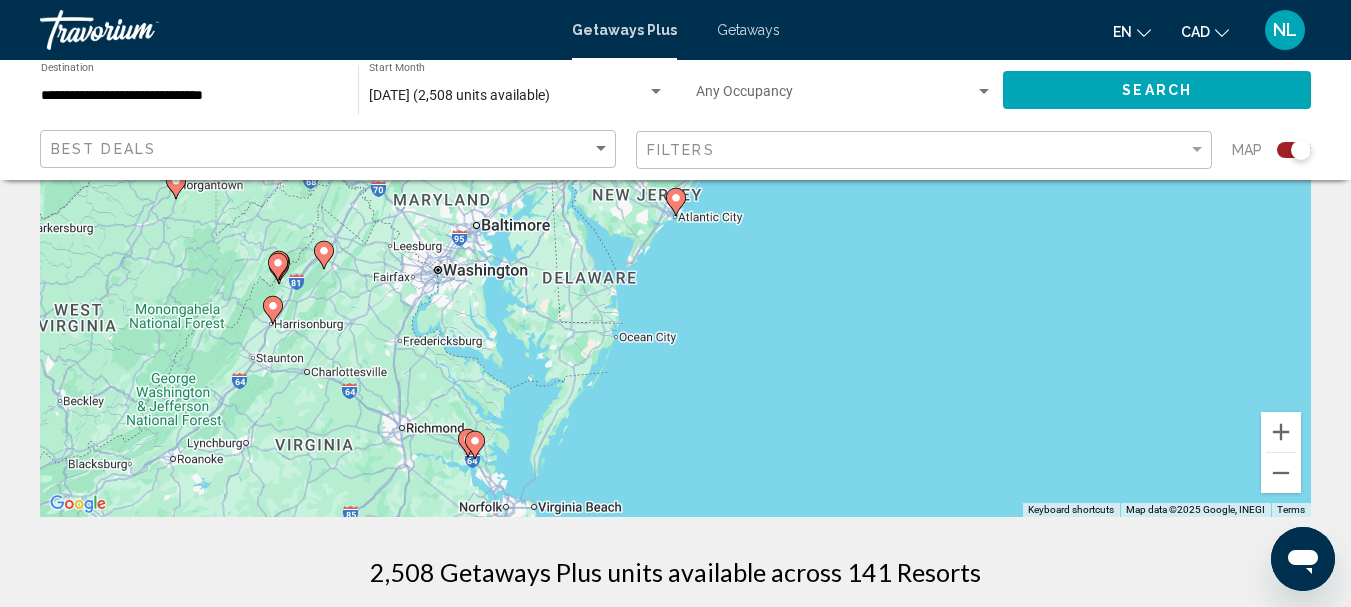 click 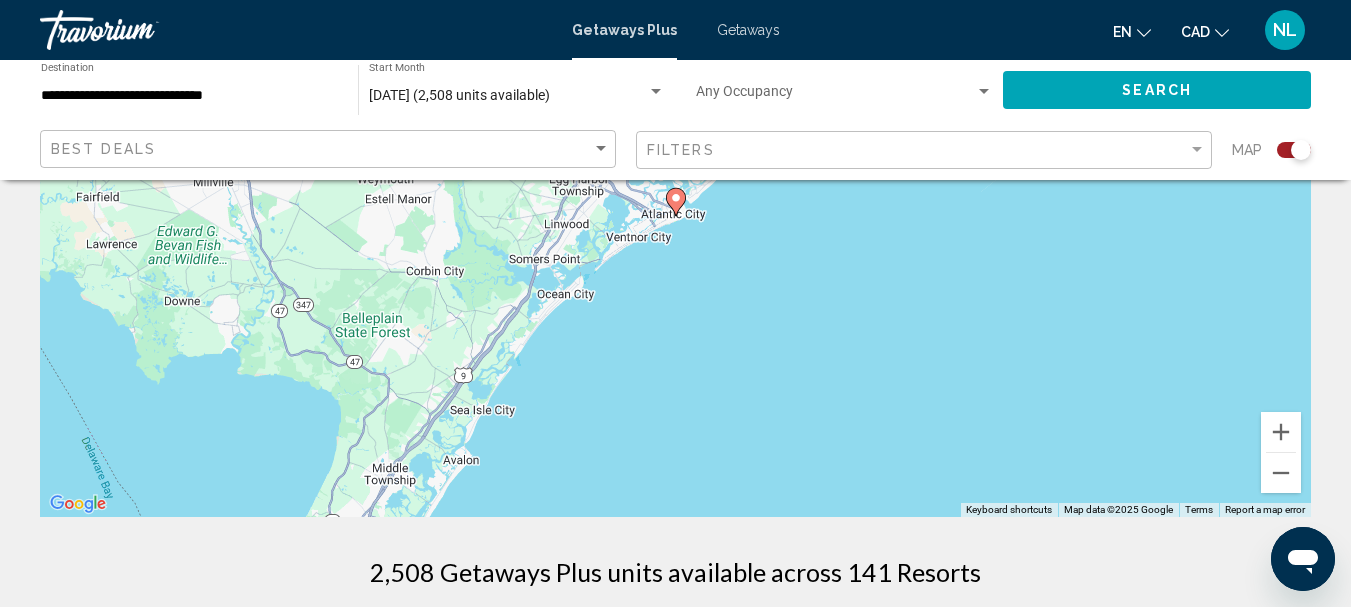 click 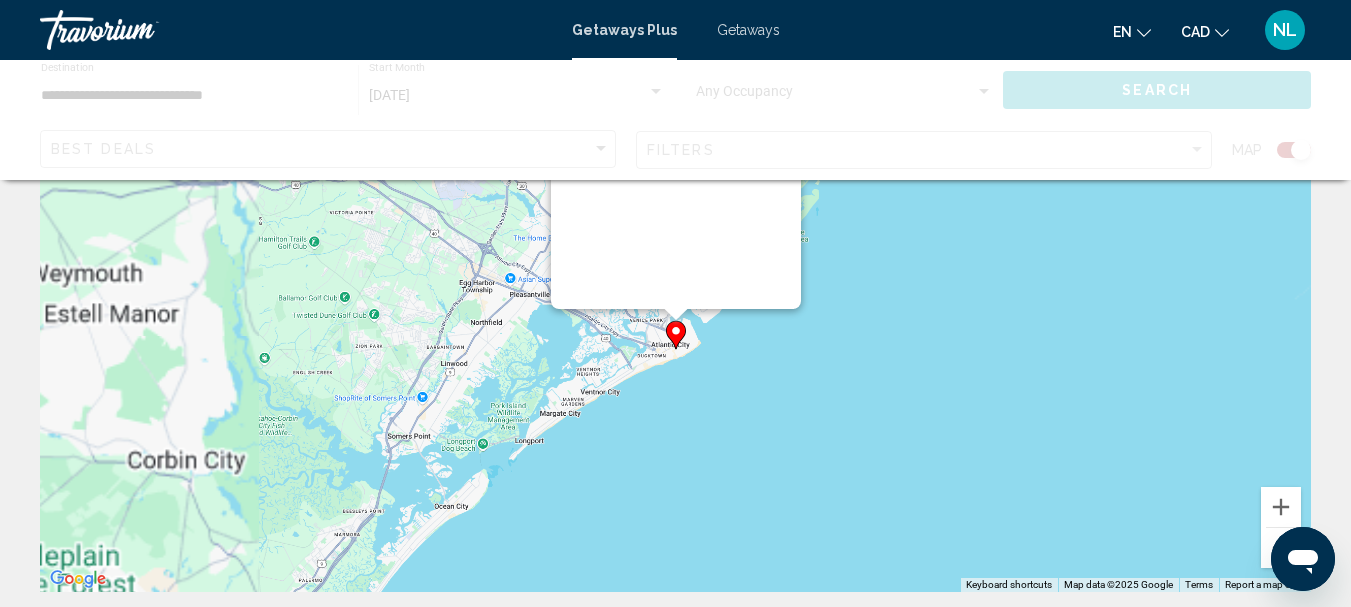 scroll, scrollTop: 0, scrollLeft: 0, axis: both 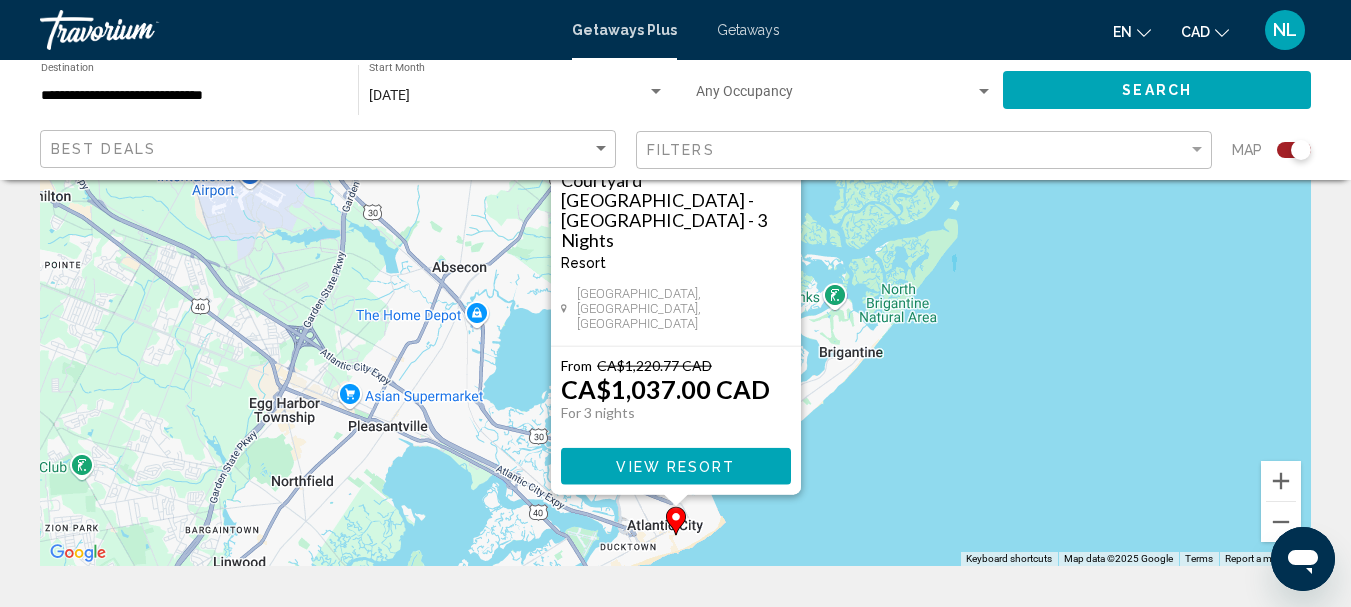 click on "To navigate, press the arrow keys. To activate drag with keyboard, press Alt + Enter. Once in keyboard drag state, use the arrow keys to move the marker. To complete the drag, press the Enter key. To cancel, press Escape.  [GEOGRAPHIC_DATA] - [GEOGRAPHIC_DATA] - 3 Nights  Resort  -  This is an adults only resort
[GEOGRAPHIC_DATA], [GEOGRAPHIC_DATA], [GEOGRAPHIC_DATA] From [GEOGRAPHIC_DATA]$1,220.77 CAD CA$1,037.00 CAD For 3 nights You save  CA$183.77 [GEOGRAPHIC_DATA]" at bounding box center (675, 266) 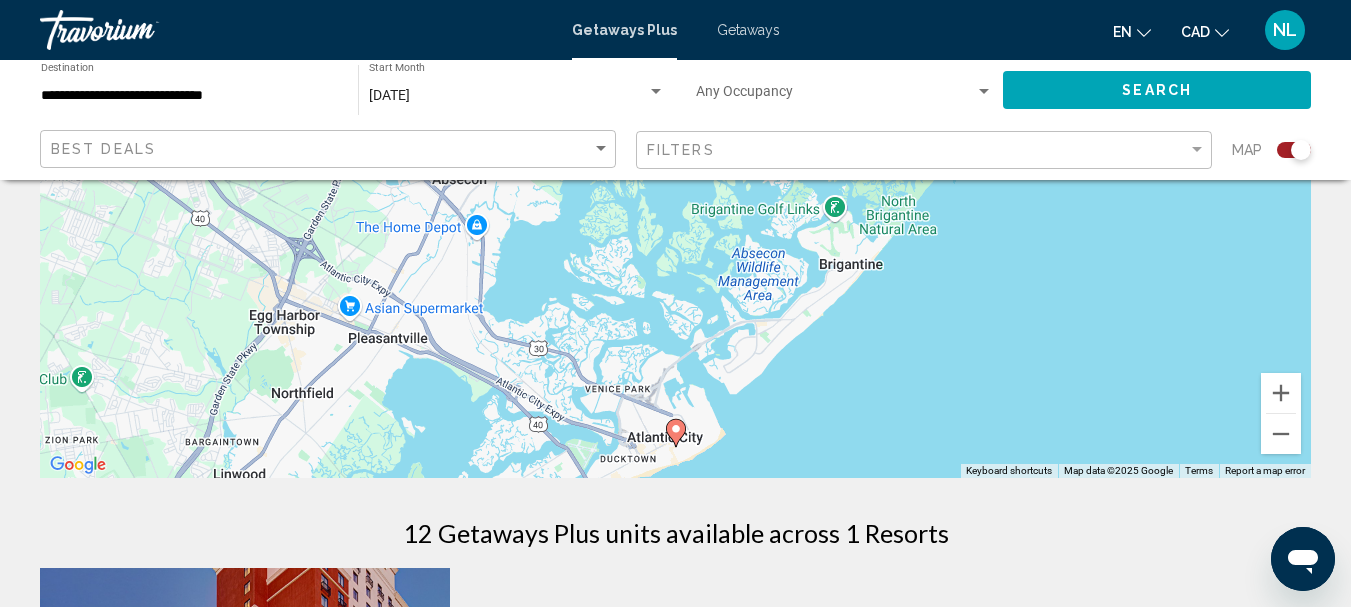 scroll, scrollTop: 329, scrollLeft: 0, axis: vertical 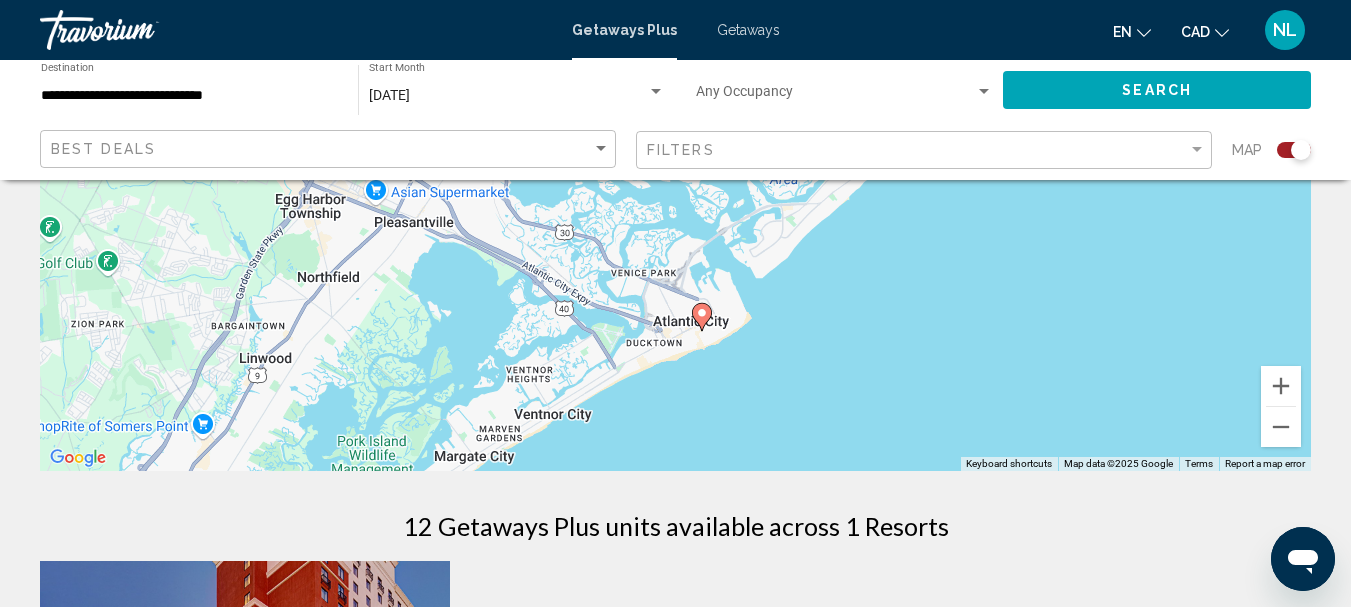 drag, startPoint x: 888, startPoint y: 359, endPoint x: 917, endPoint y: 242, distance: 120.54045 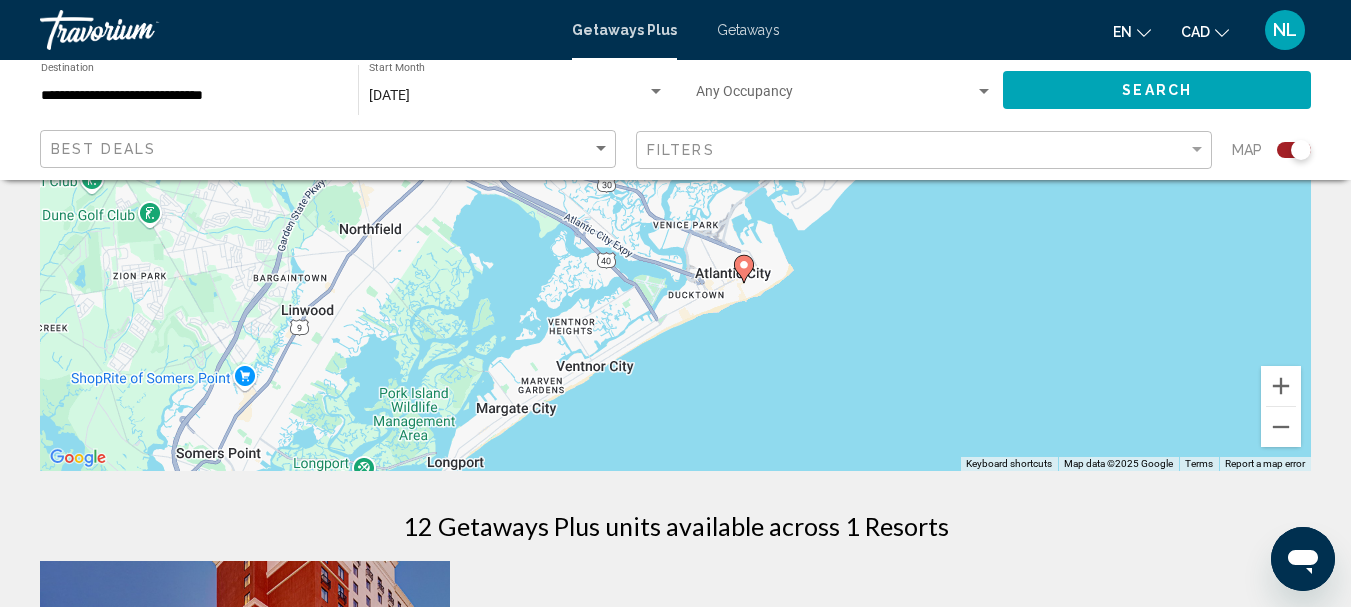 drag, startPoint x: 854, startPoint y: 349, endPoint x: 898, endPoint y: 294, distance: 70.434364 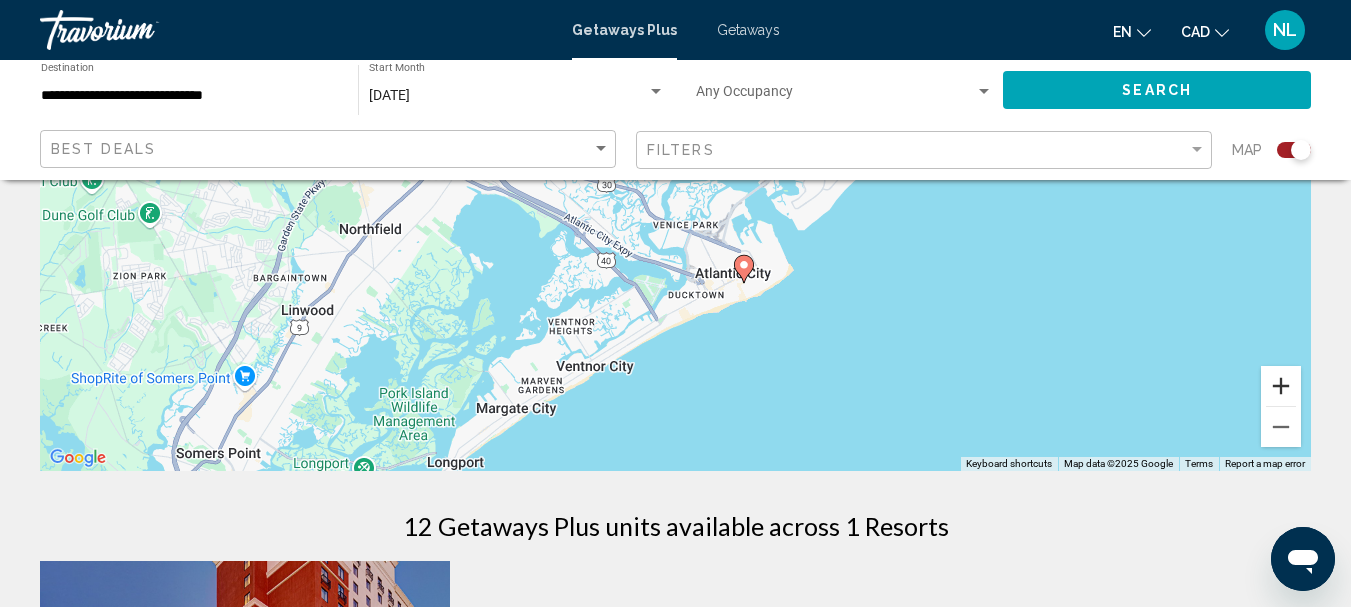 click at bounding box center (1281, 386) 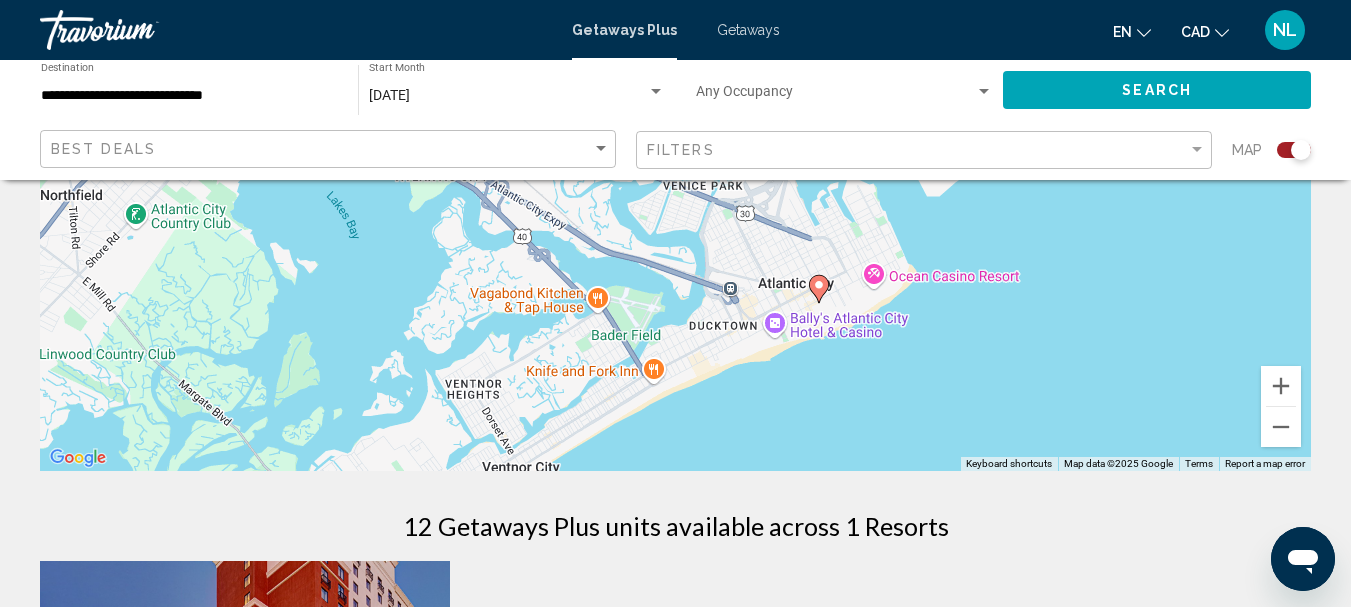 drag, startPoint x: 1091, startPoint y: 363, endPoint x: 1098, endPoint y: 263, distance: 100.2447 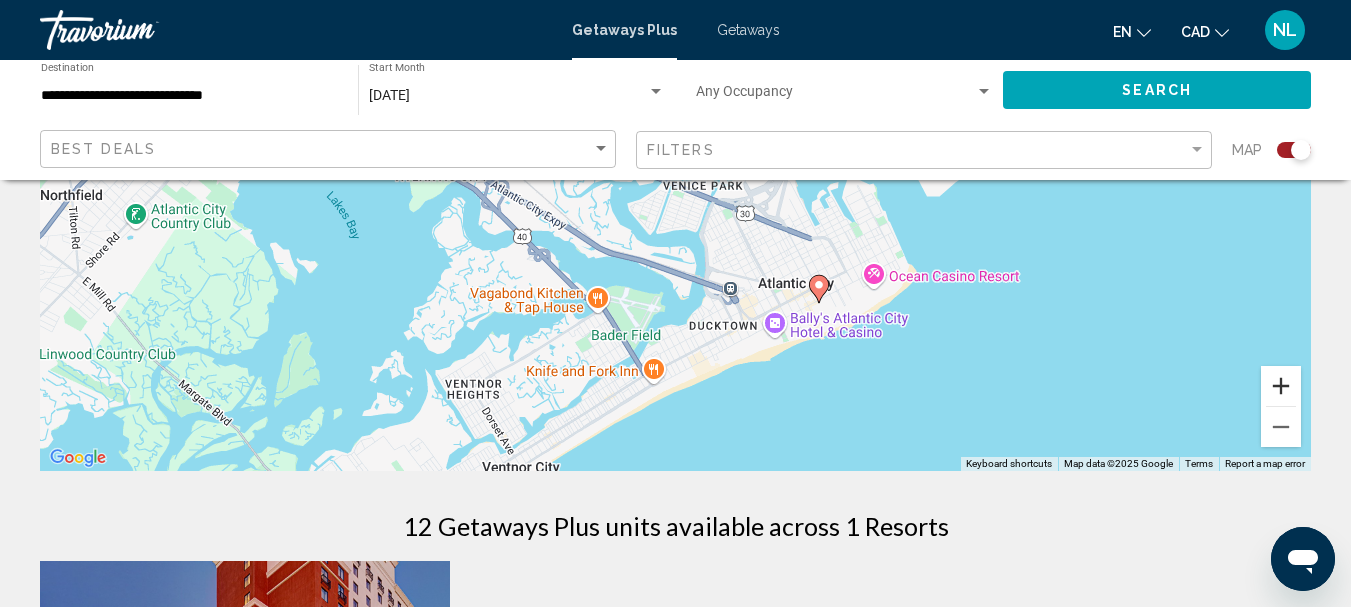click at bounding box center (1281, 386) 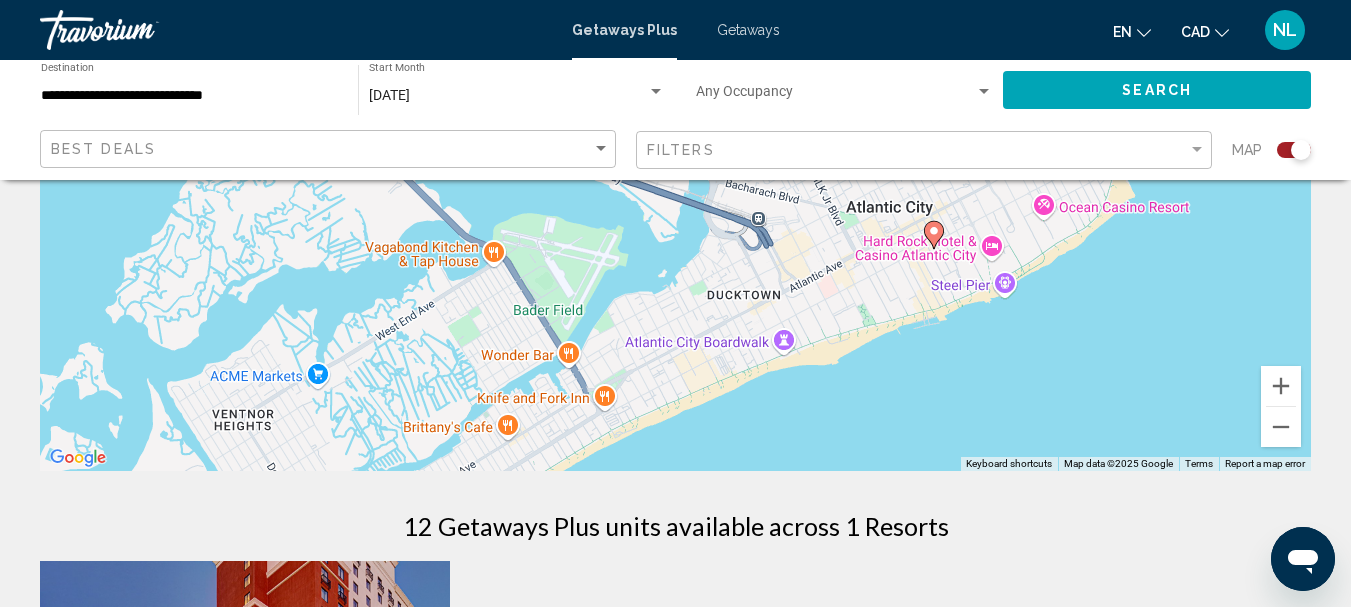 drag, startPoint x: 1171, startPoint y: 399, endPoint x: 1143, endPoint y: 206, distance: 195.02051 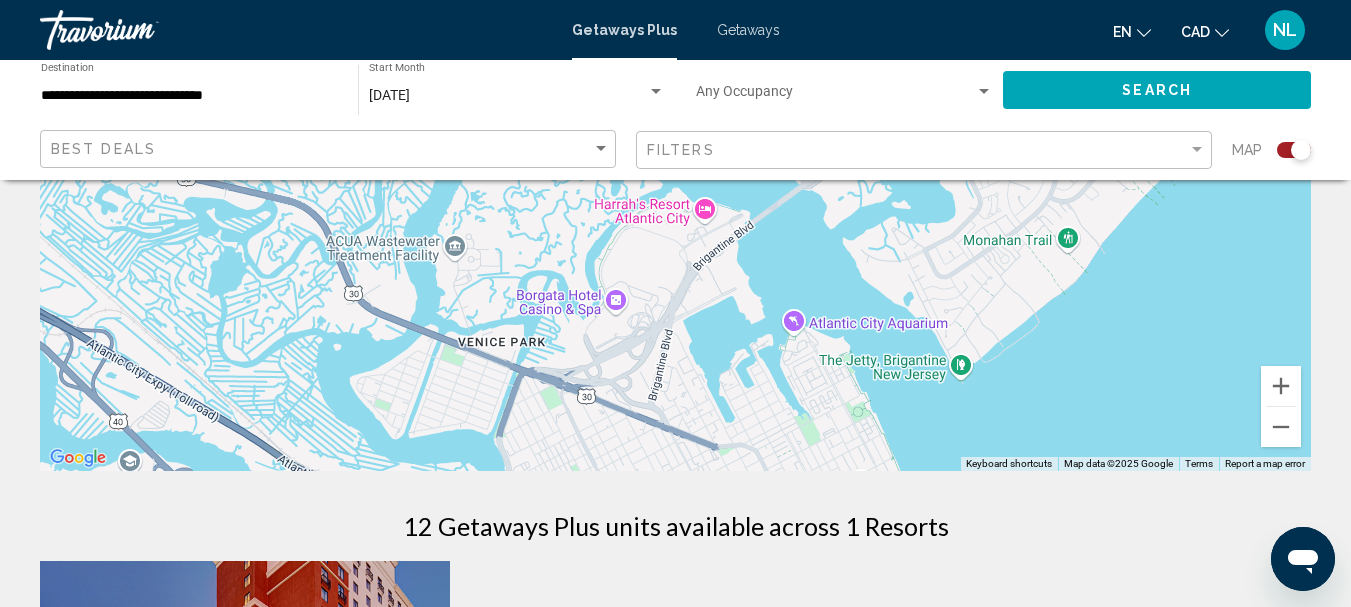 drag, startPoint x: 844, startPoint y: 252, endPoint x: 638, endPoint y: 587, distance: 393.26962 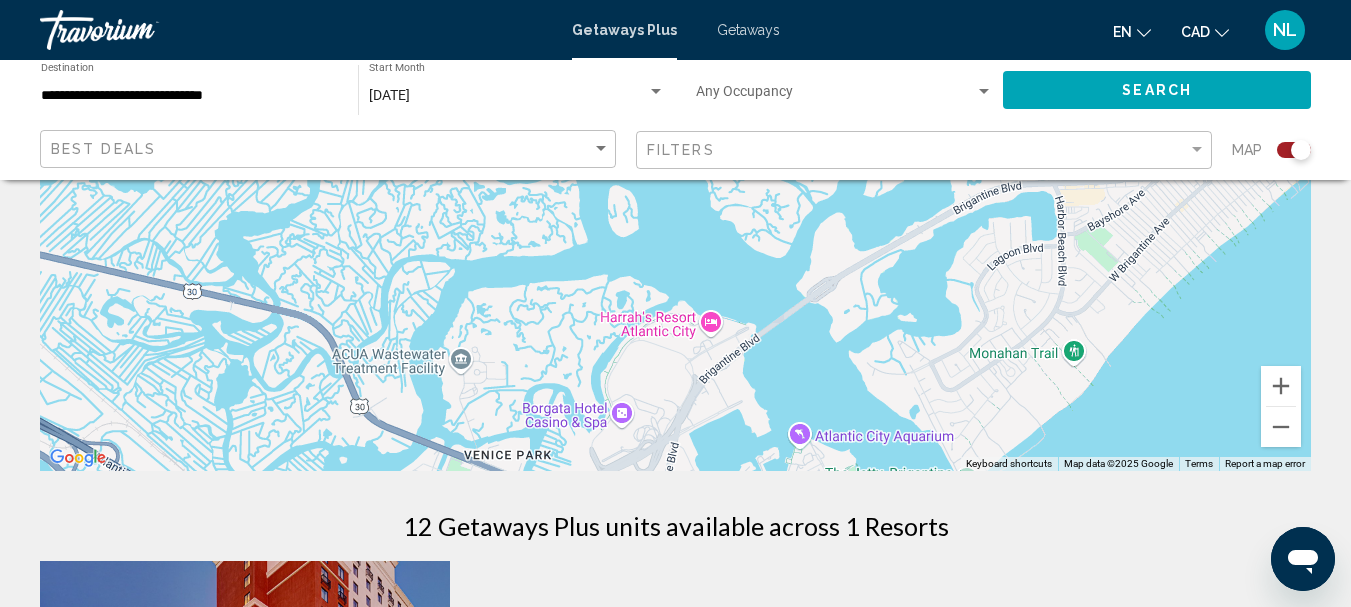 drag, startPoint x: 1007, startPoint y: 347, endPoint x: 1016, endPoint y: 462, distance: 115.35164 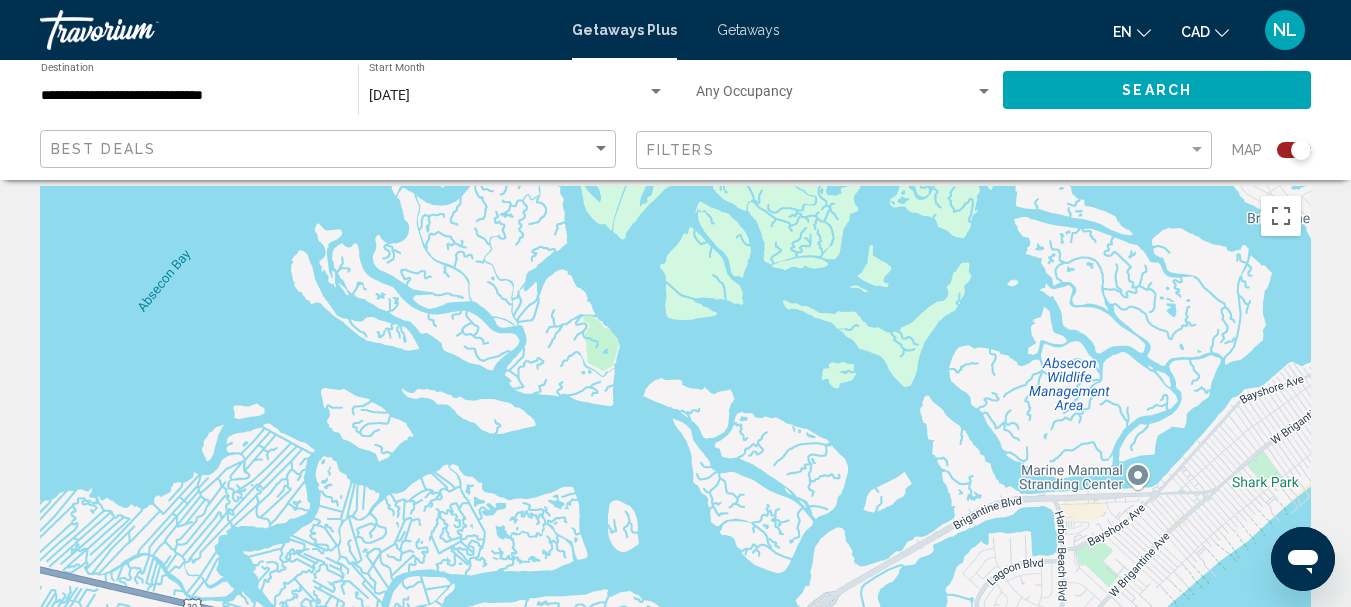 scroll, scrollTop: 0, scrollLeft: 0, axis: both 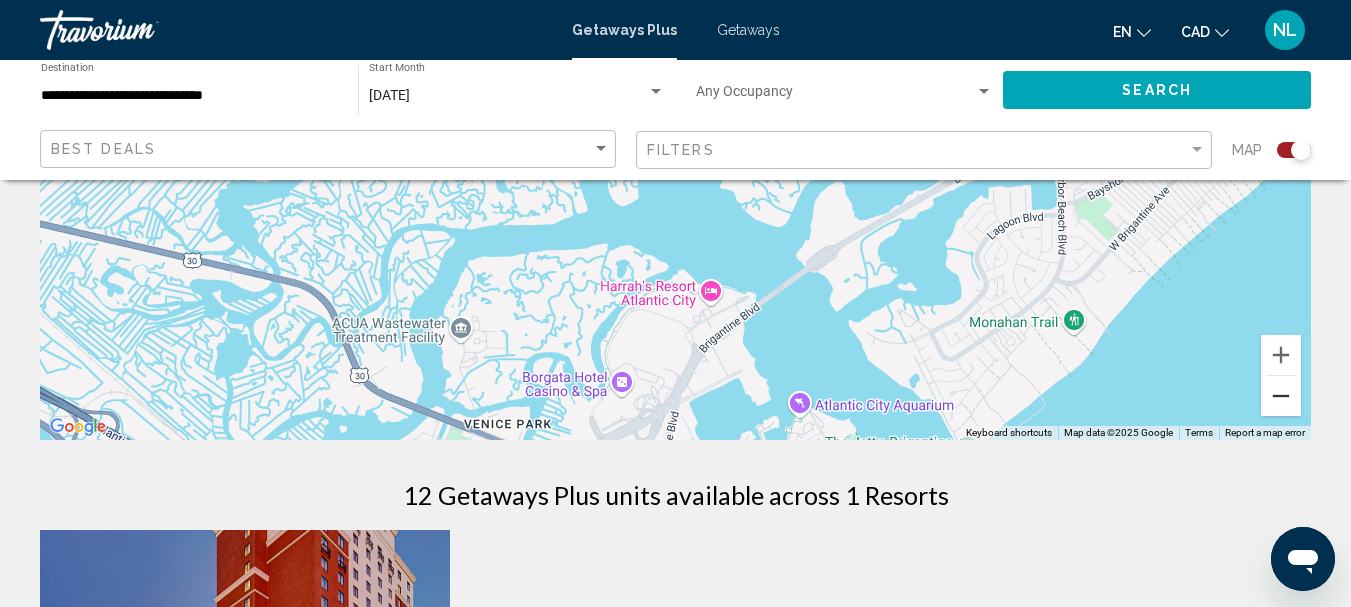 click at bounding box center [1281, 396] 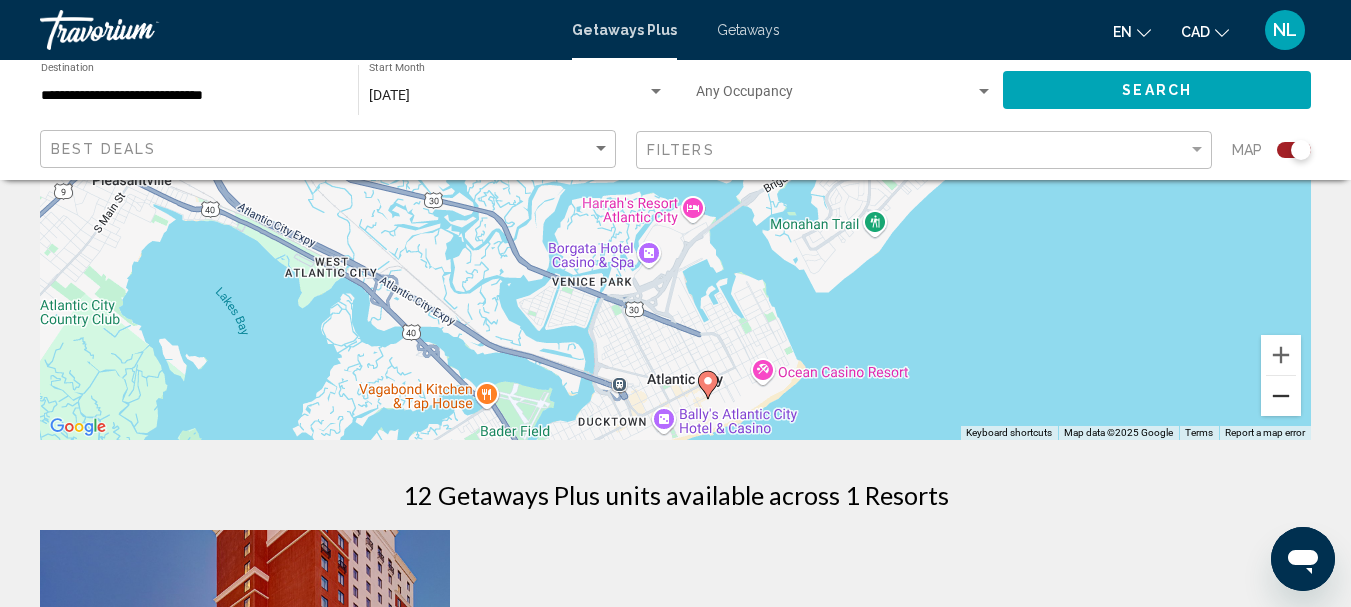 click at bounding box center [1281, 396] 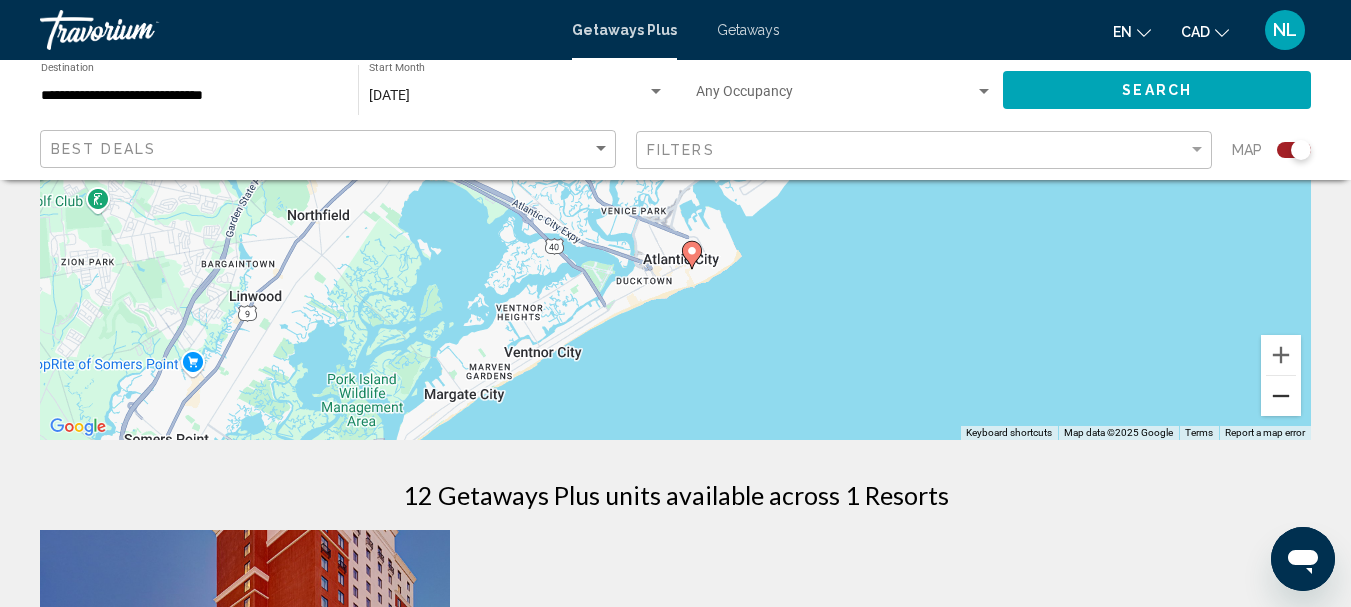 click at bounding box center (1281, 396) 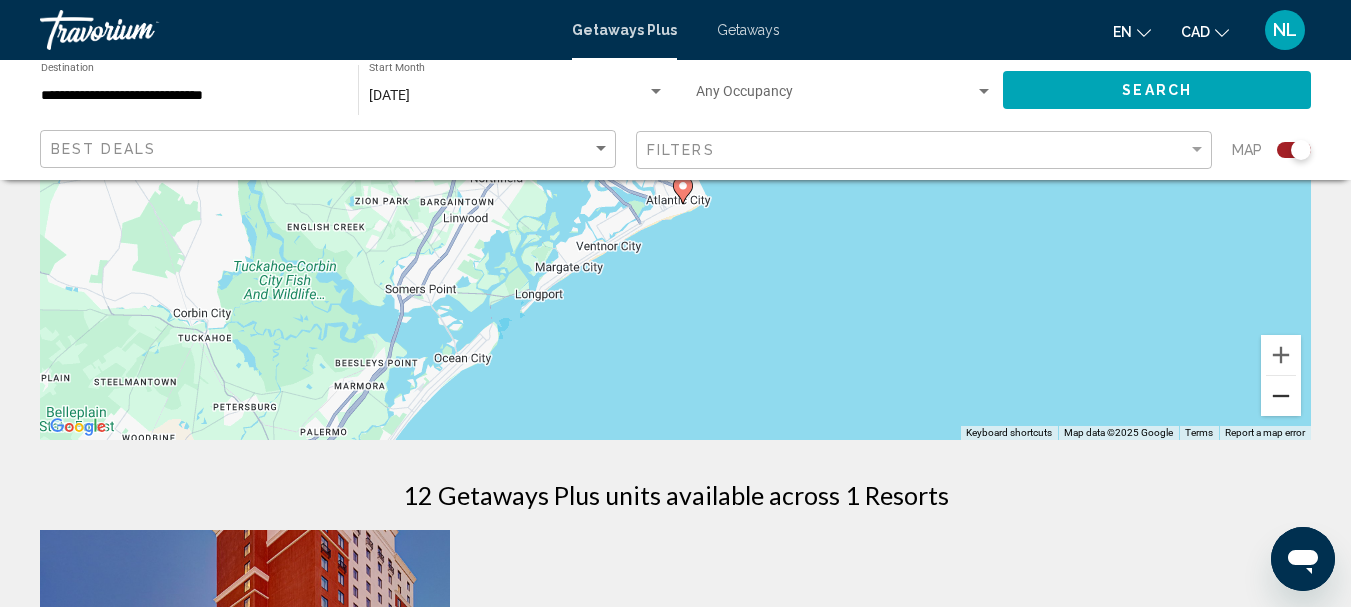 click at bounding box center [1281, 396] 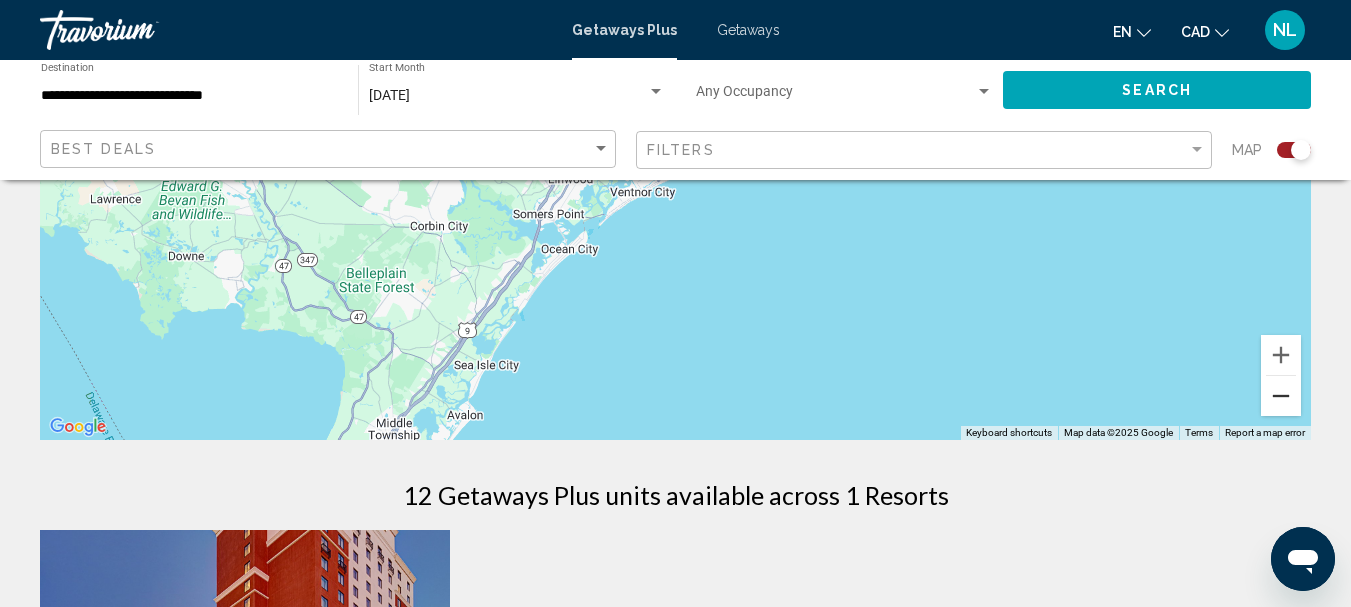 click at bounding box center [1281, 396] 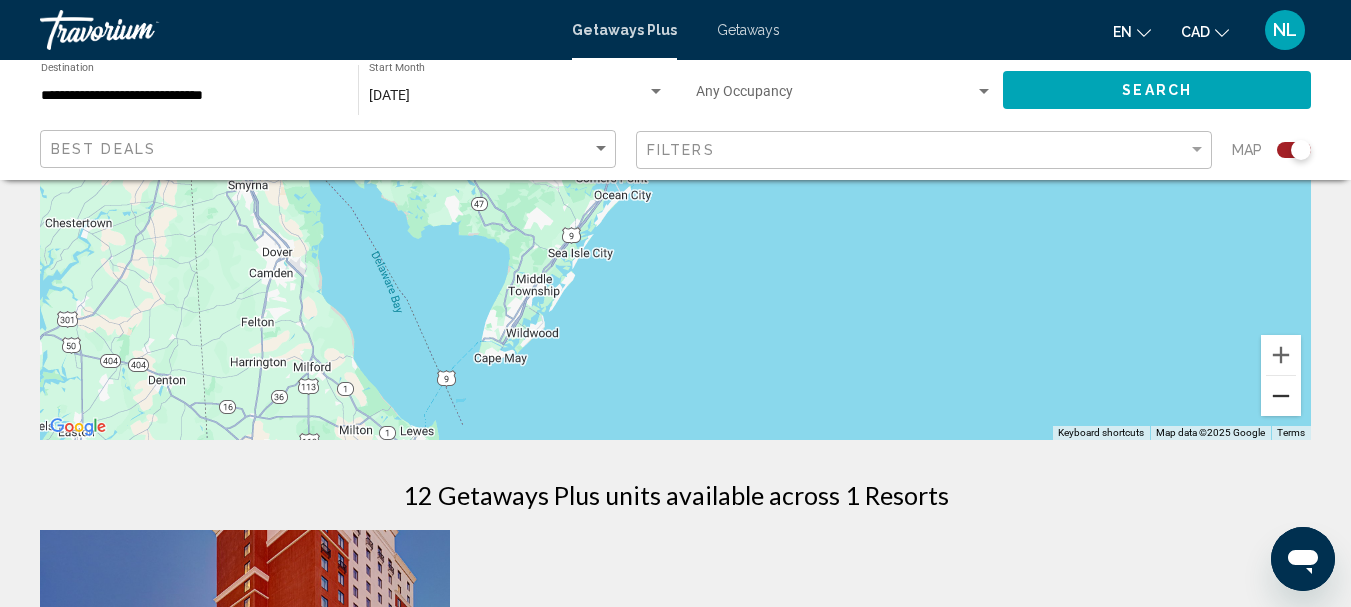 click at bounding box center (1281, 396) 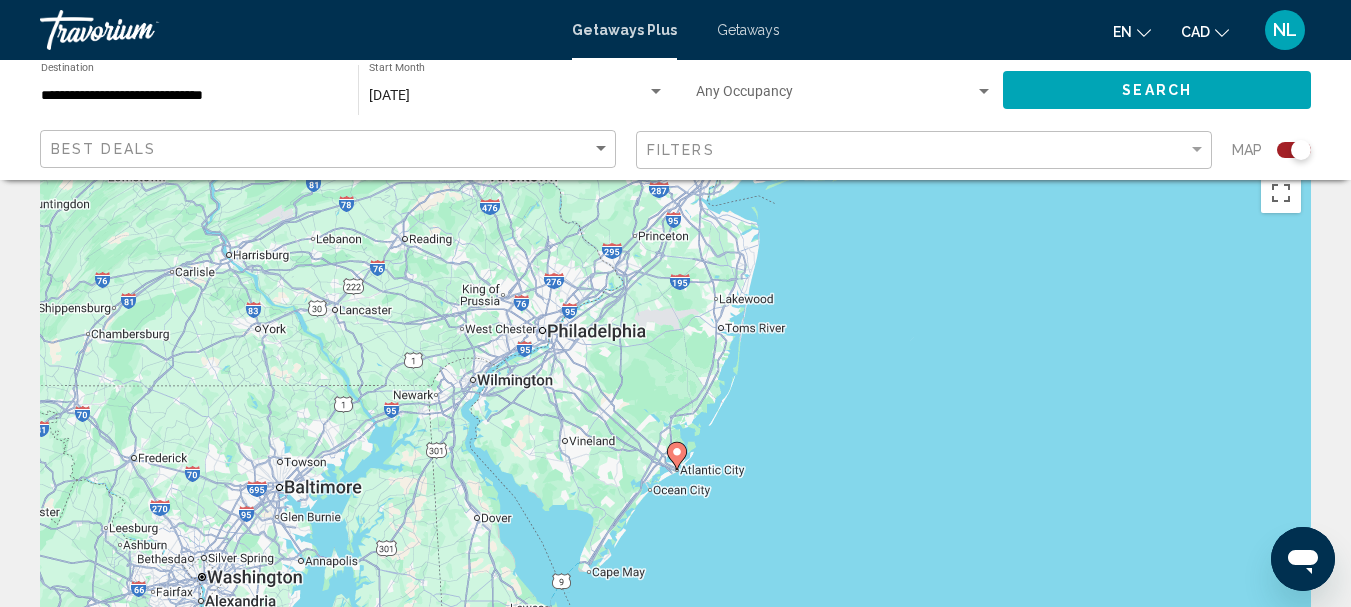 scroll, scrollTop: 0, scrollLeft: 0, axis: both 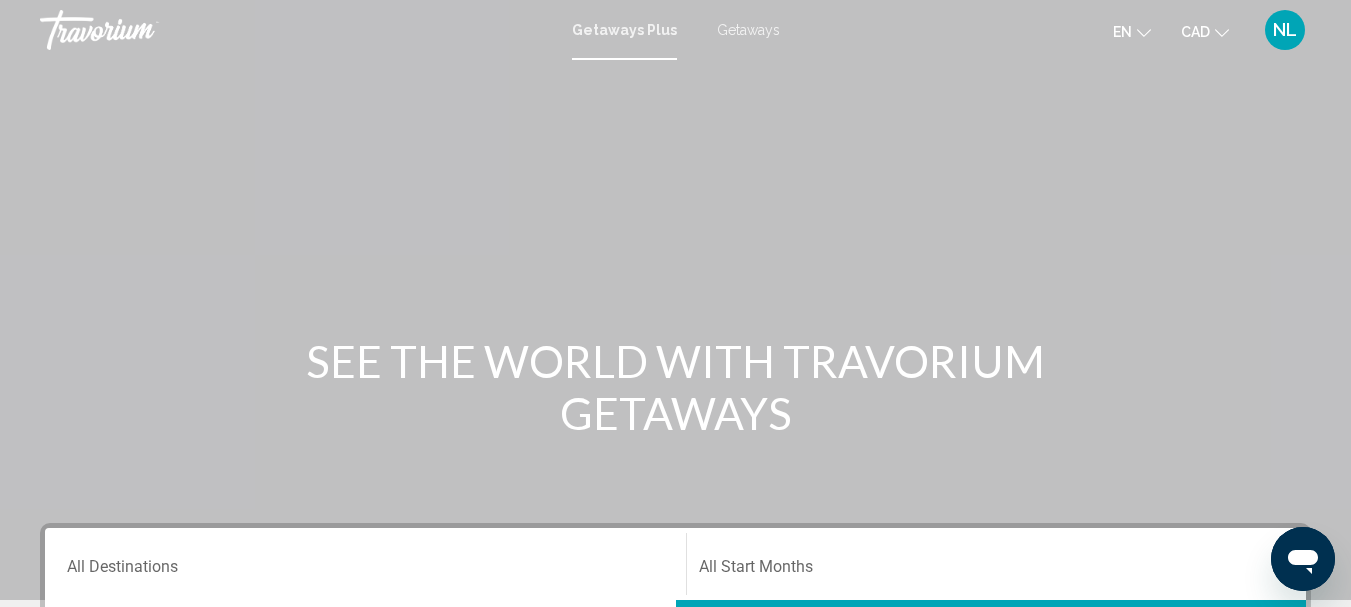 click at bounding box center [988, 571] 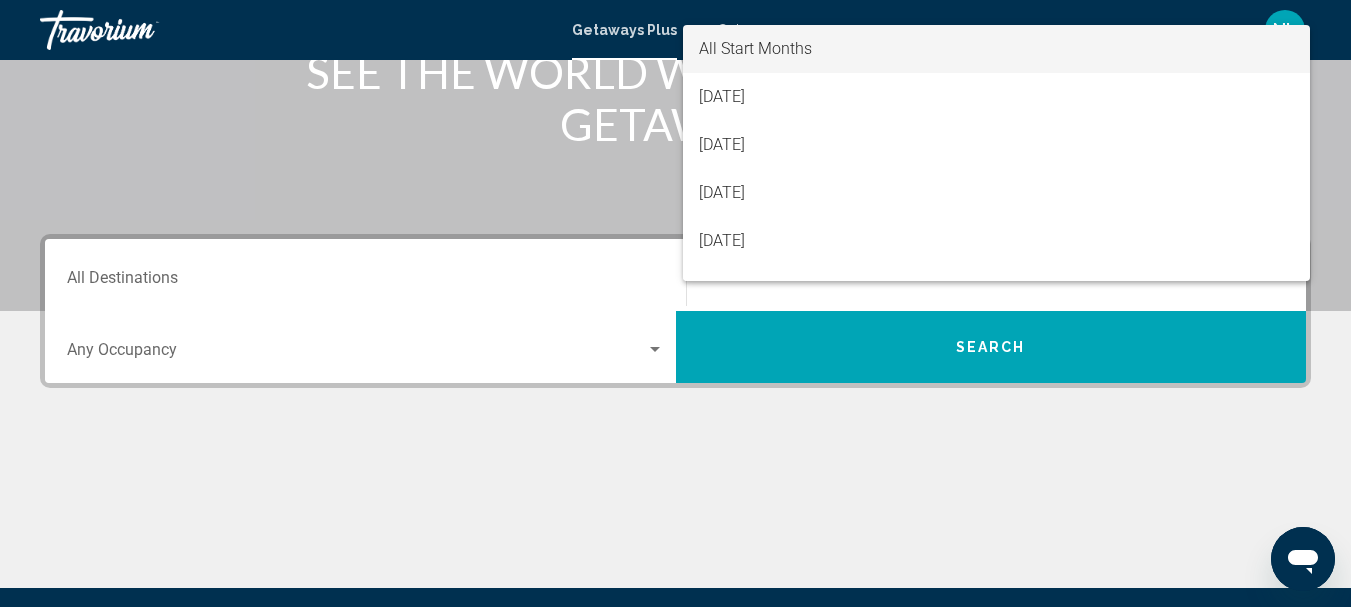 scroll, scrollTop: 279, scrollLeft: 0, axis: vertical 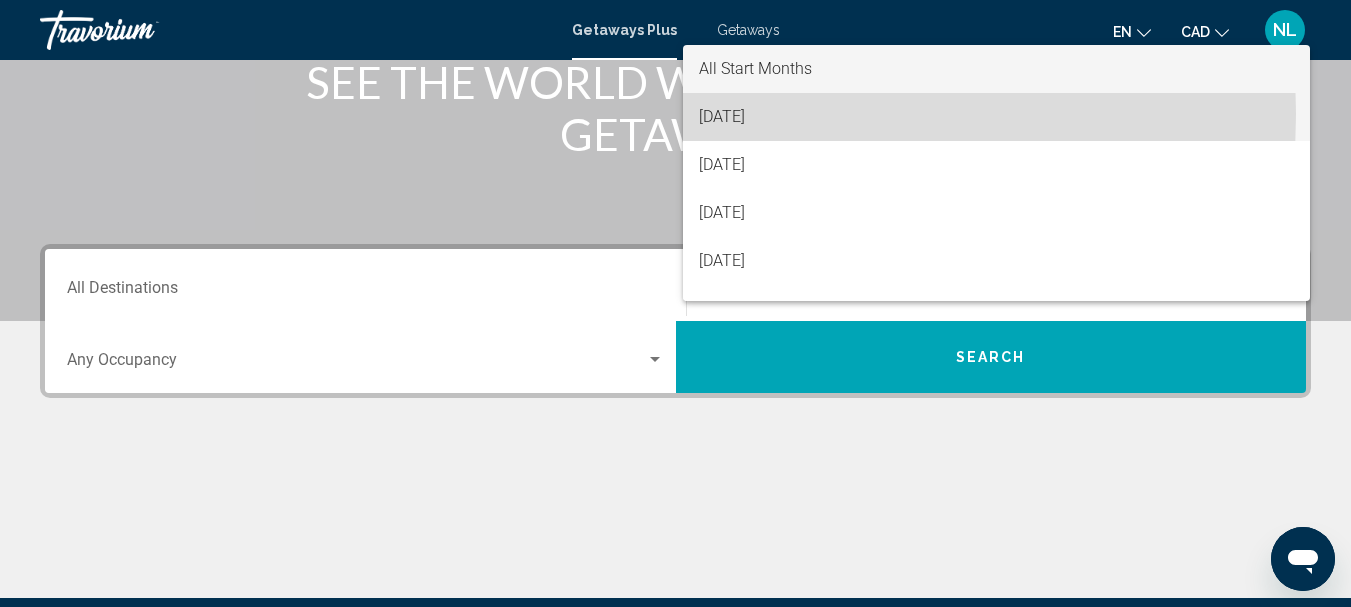 click on "[DATE]" at bounding box center [997, 117] 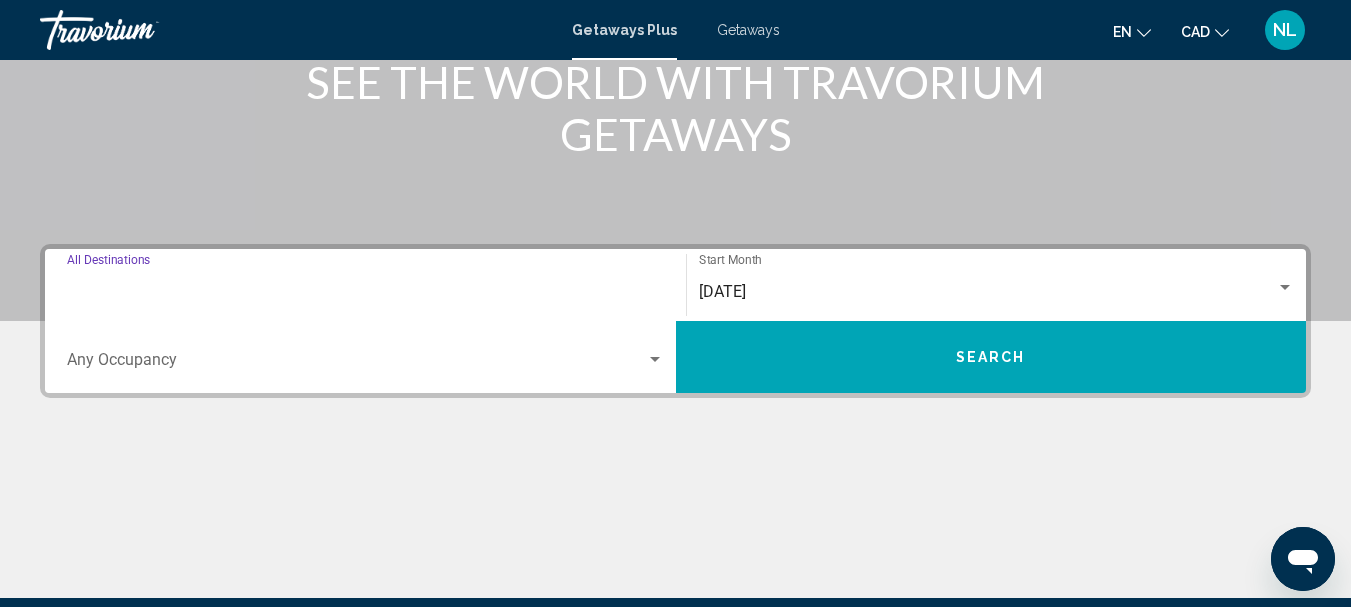 click on "Destination All Destinations" at bounding box center (365, 292) 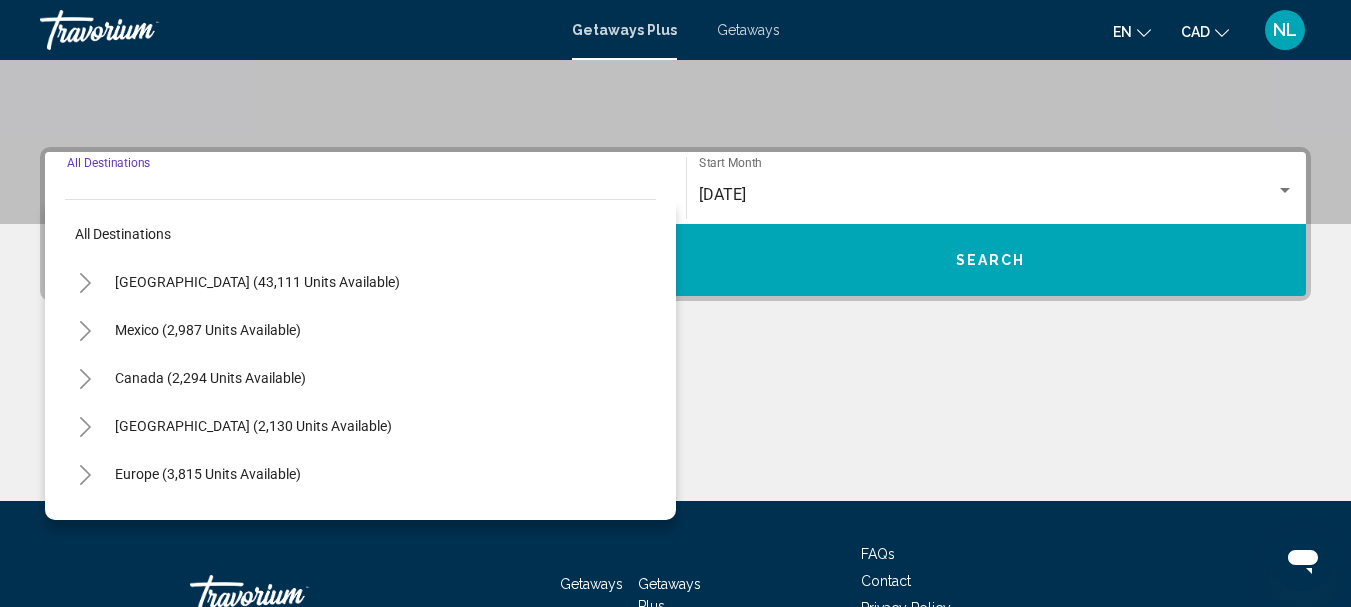 scroll, scrollTop: 458, scrollLeft: 0, axis: vertical 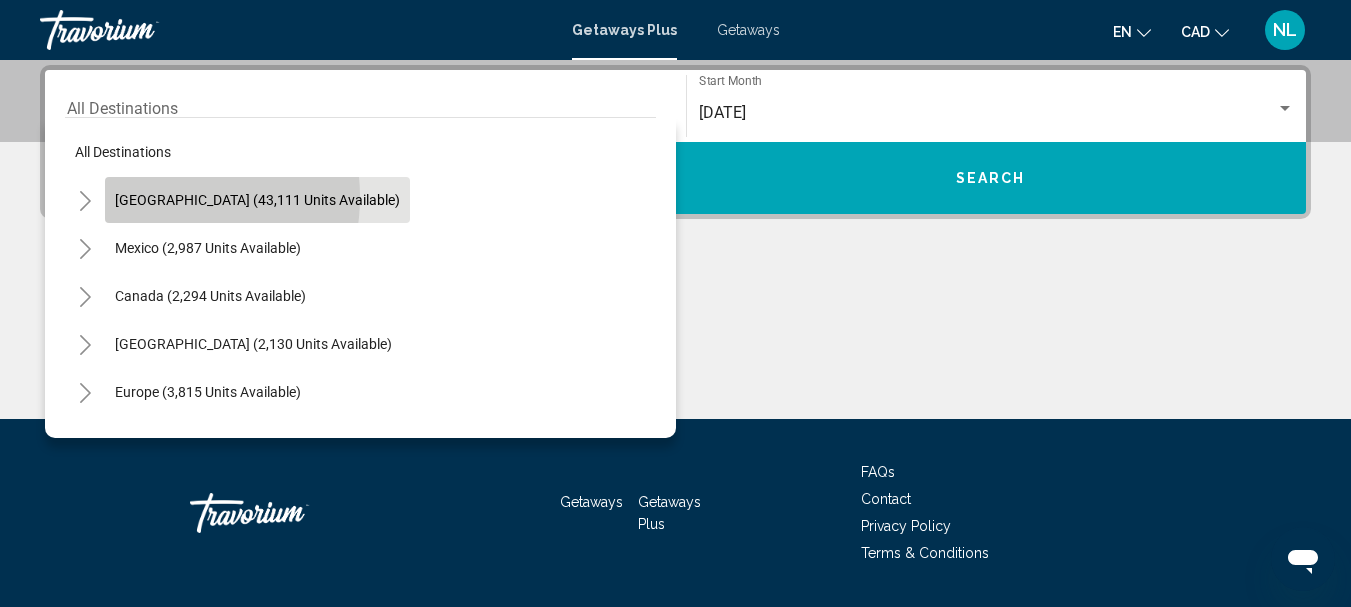 click on "[GEOGRAPHIC_DATA] (43,111 units available)" 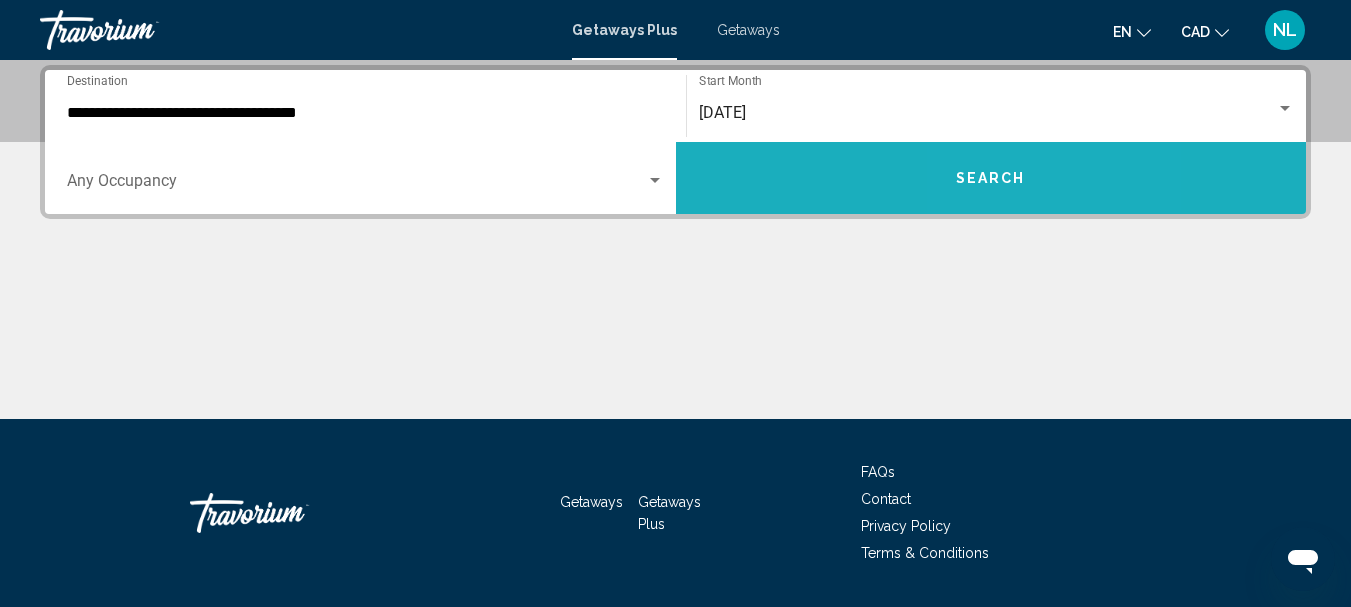 click on "Search" at bounding box center (991, 178) 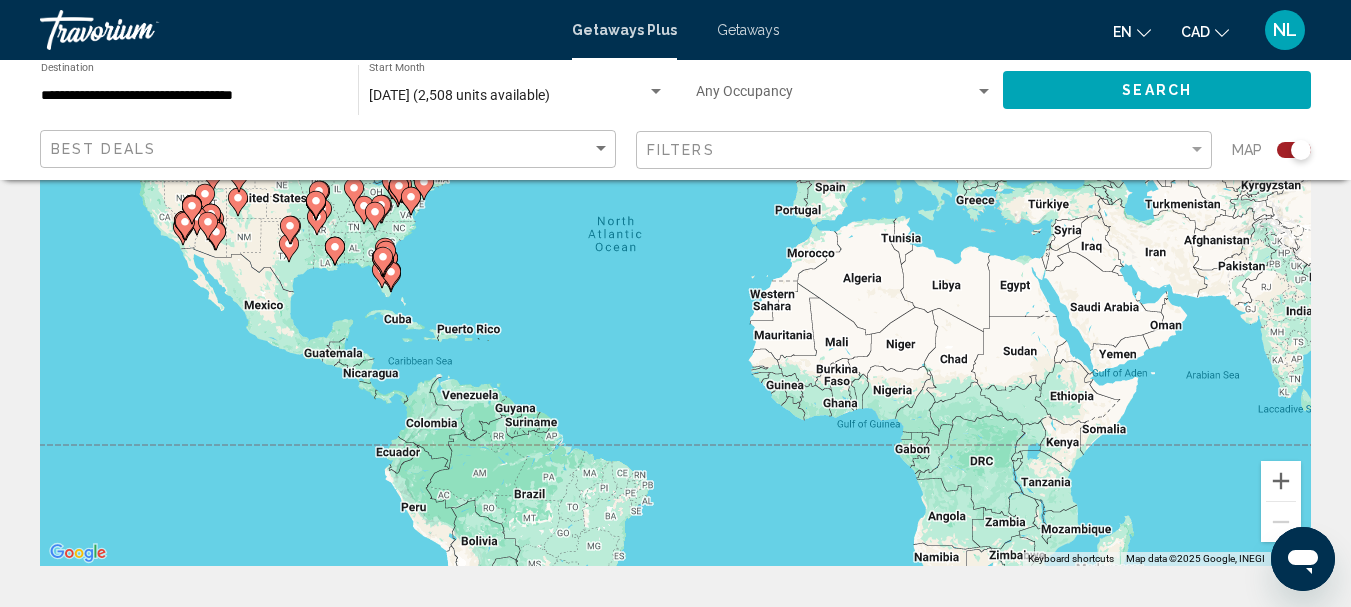 scroll, scrollTop: 248, scrollLeft: 0, axis: vertical 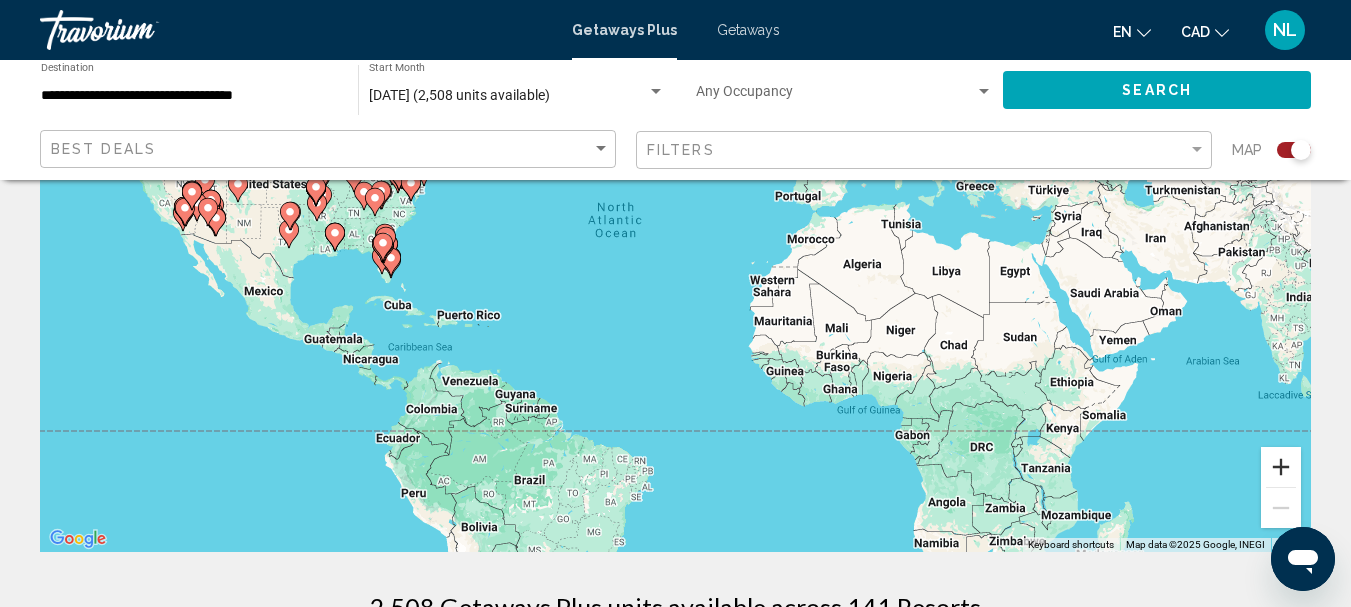 click at bounding box center (1281, 467) 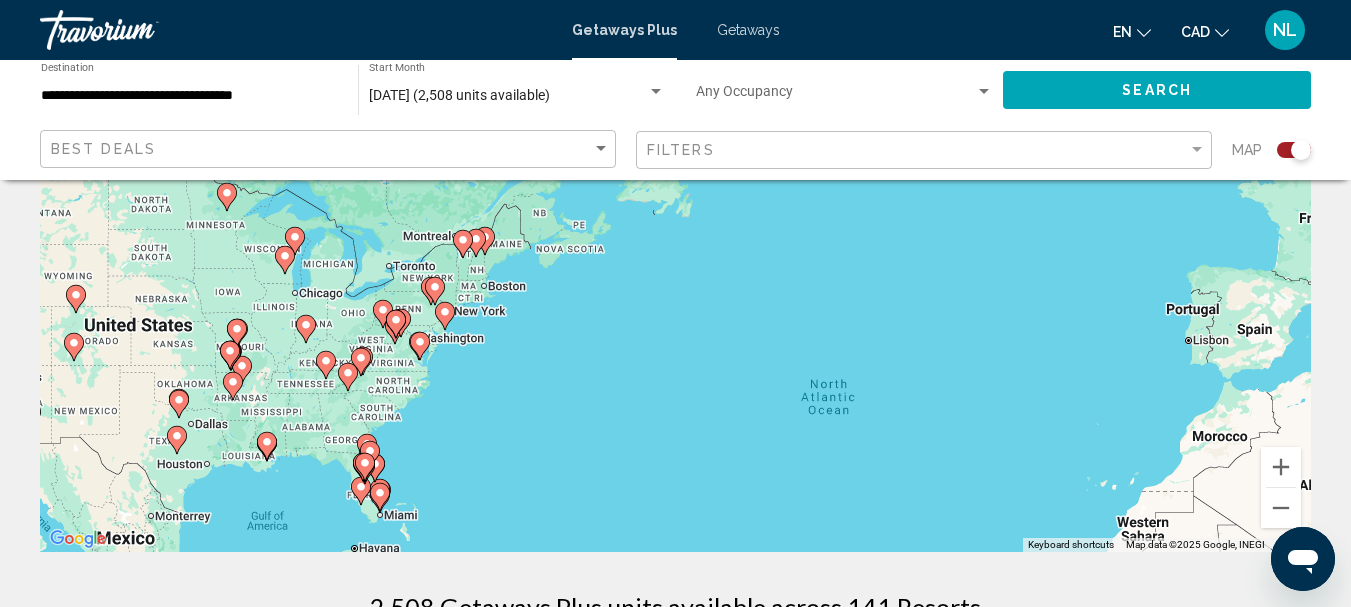 drag, startPoint x: 552, startPoint y: 290, endPoint x: 829, endPoint y: 503, distance: 349.42523 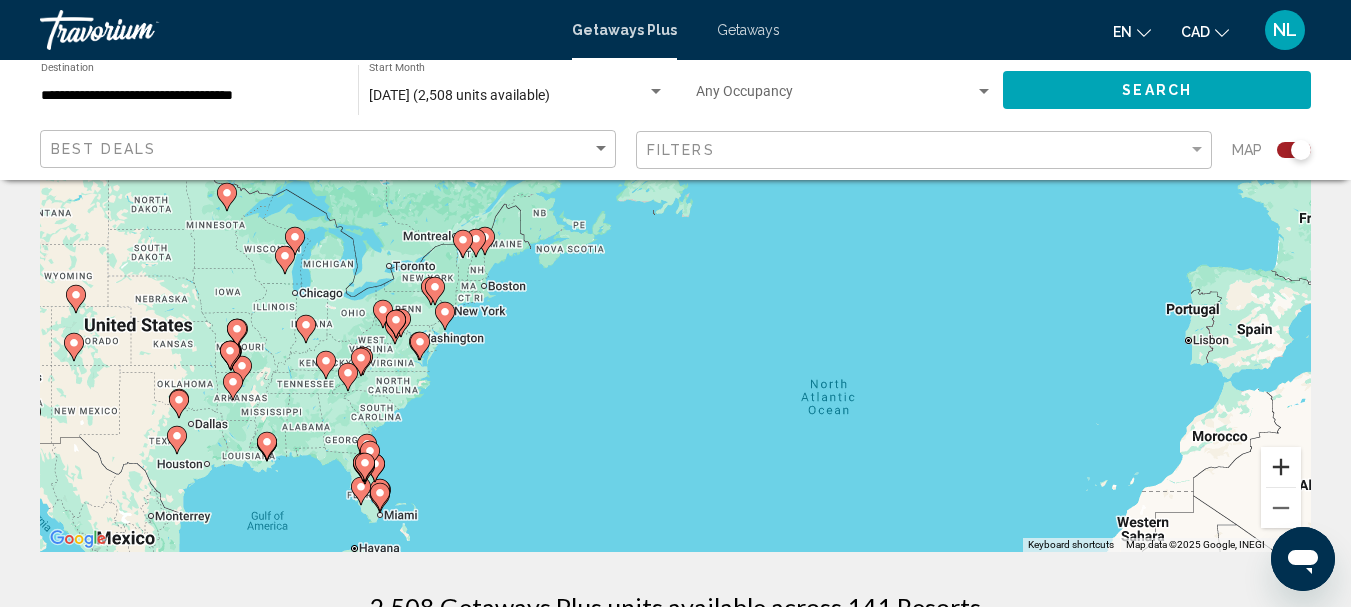 click at bounding box center [1281, 467] 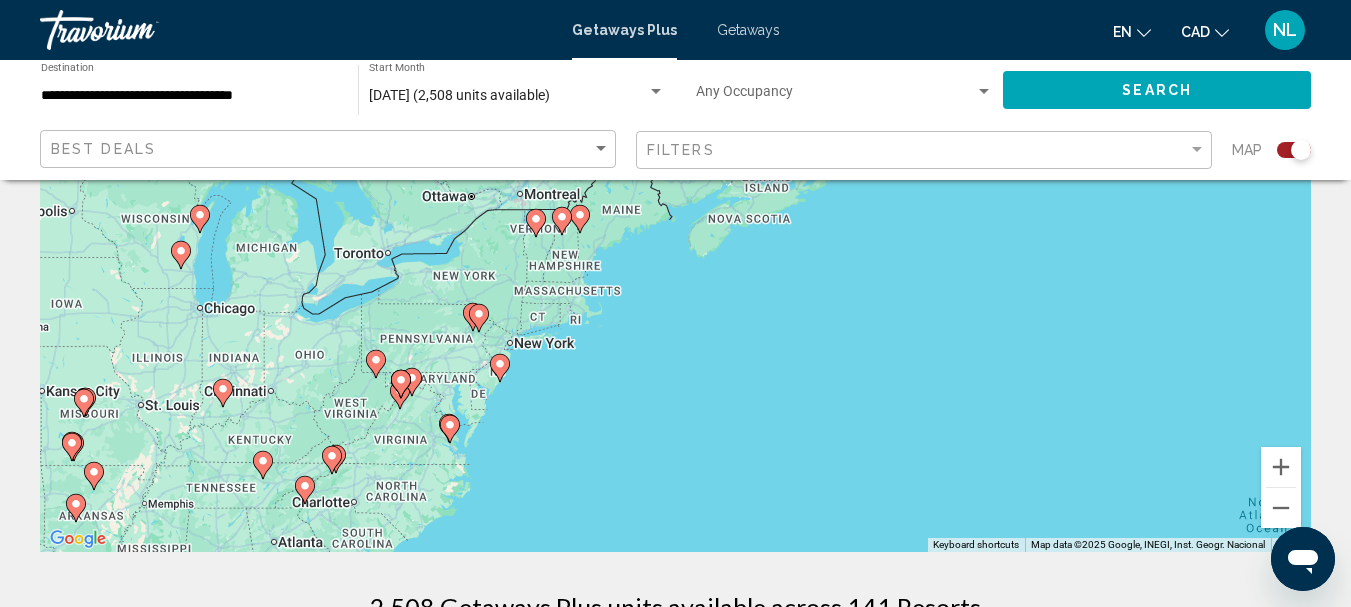 drag, startPoint x: 537, startPoint y: 394, endPoint x: 824, endPoint y: 366, distance: 288.3626 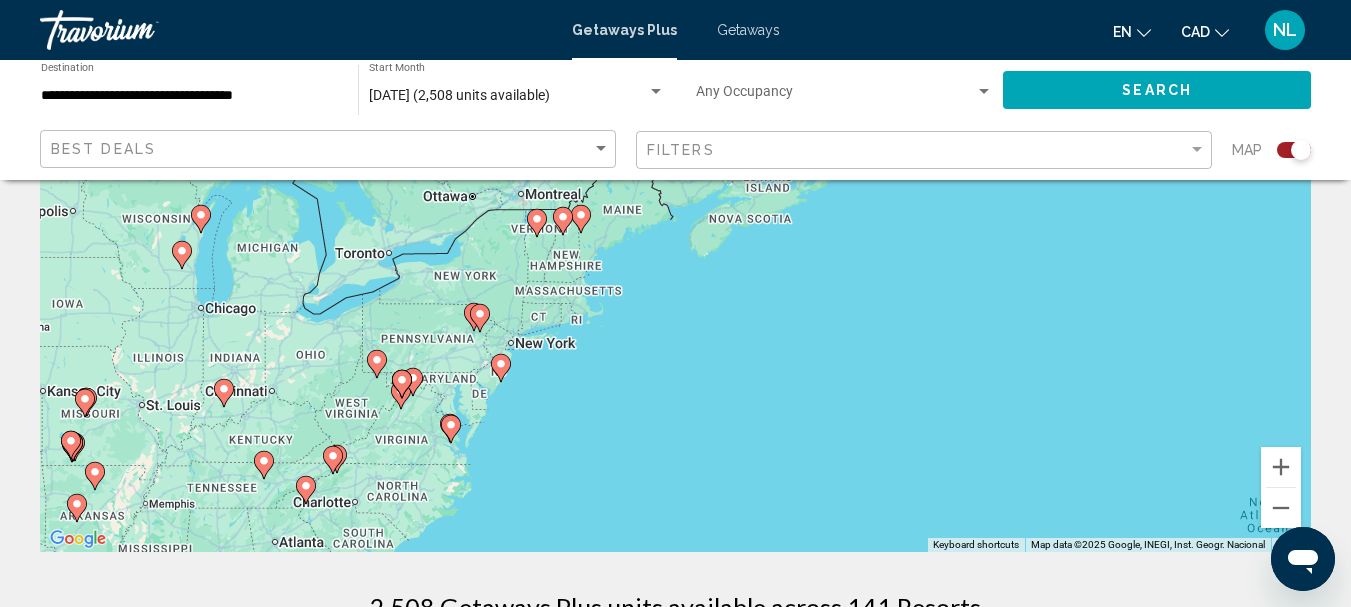 click 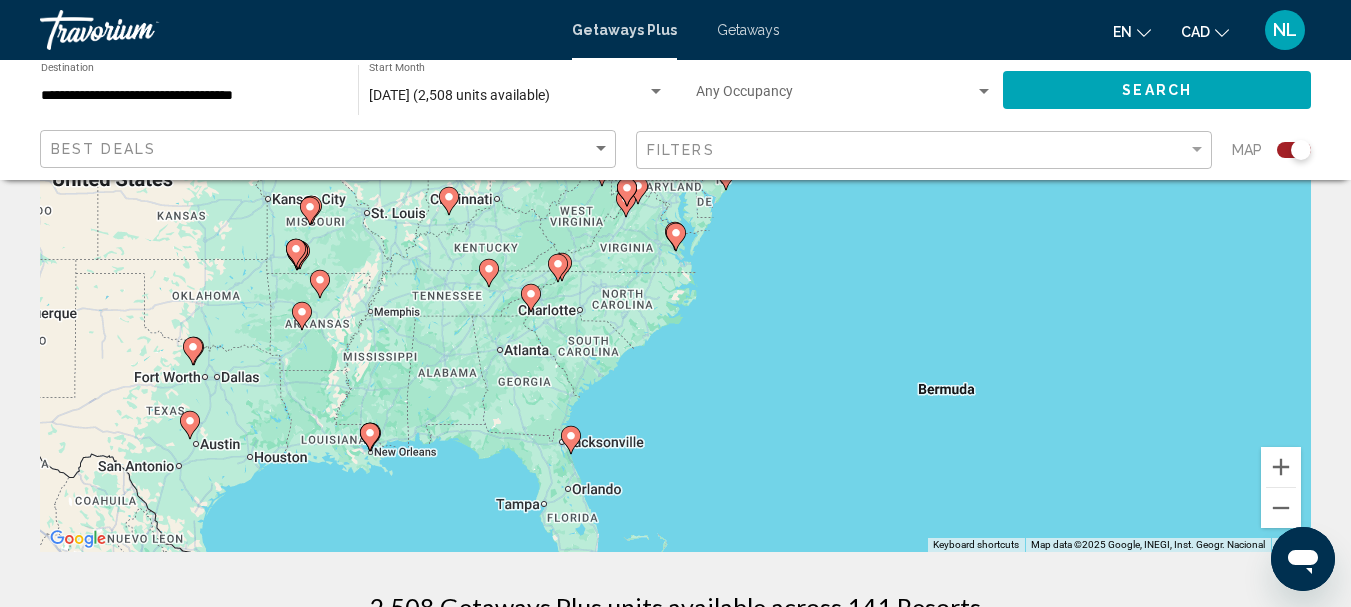 click 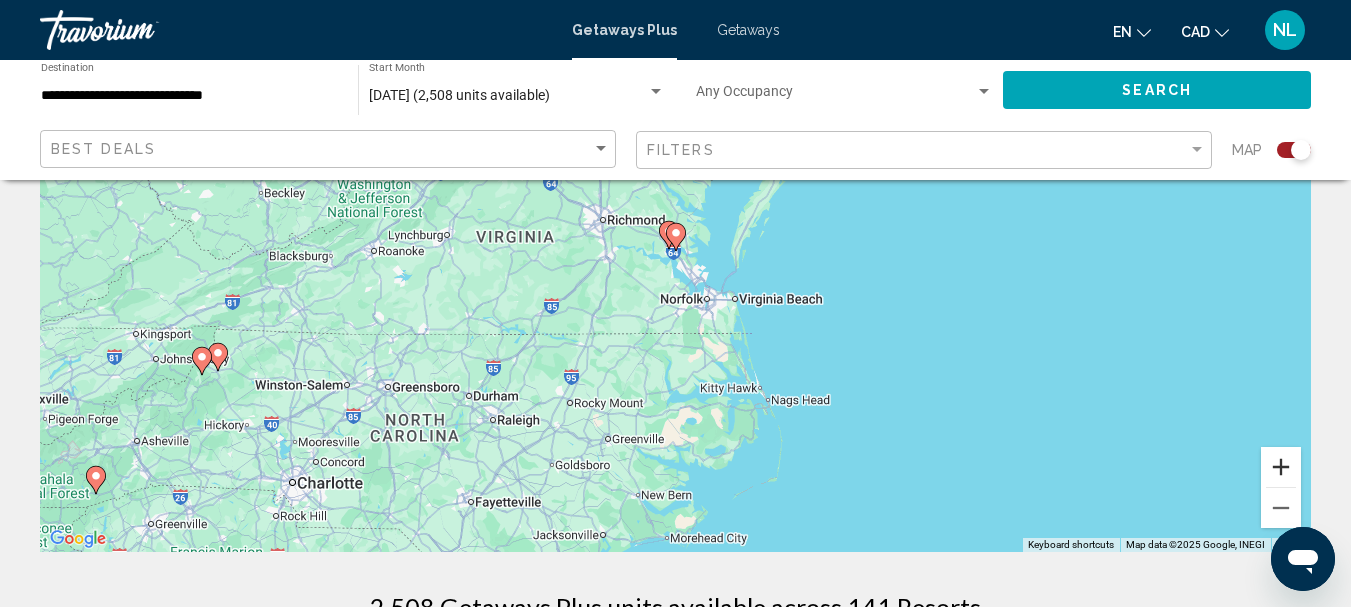 click at bounding box center (1281, 467) 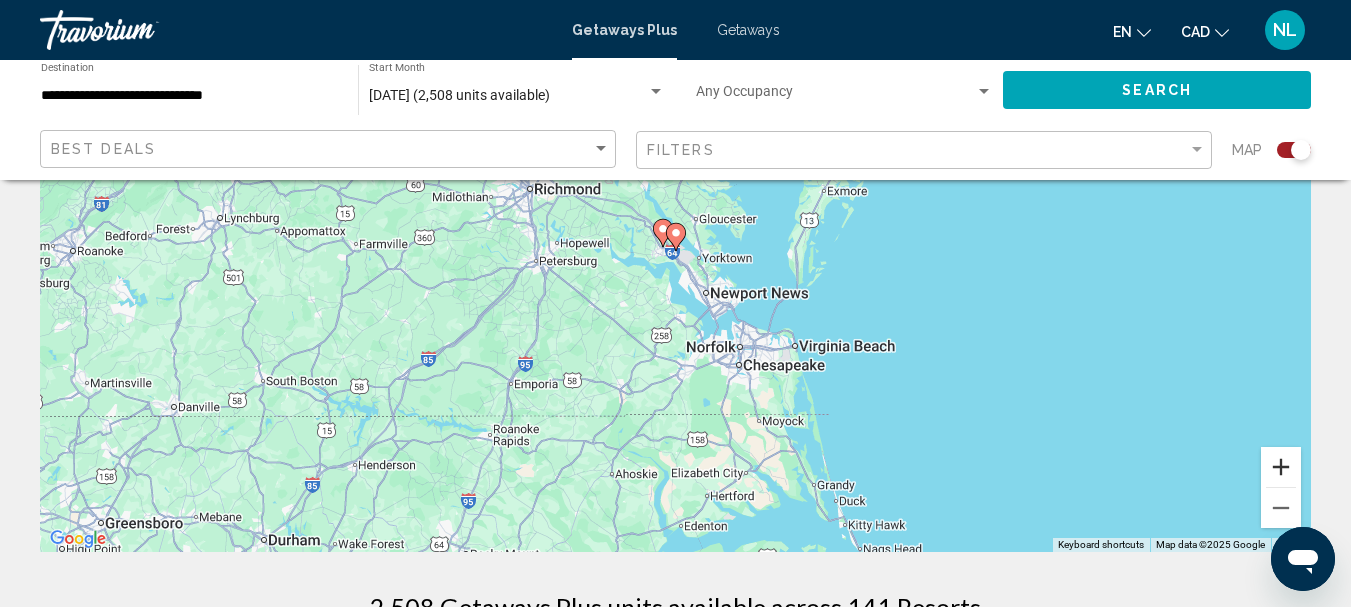 click at bounding box center [1281, 467] 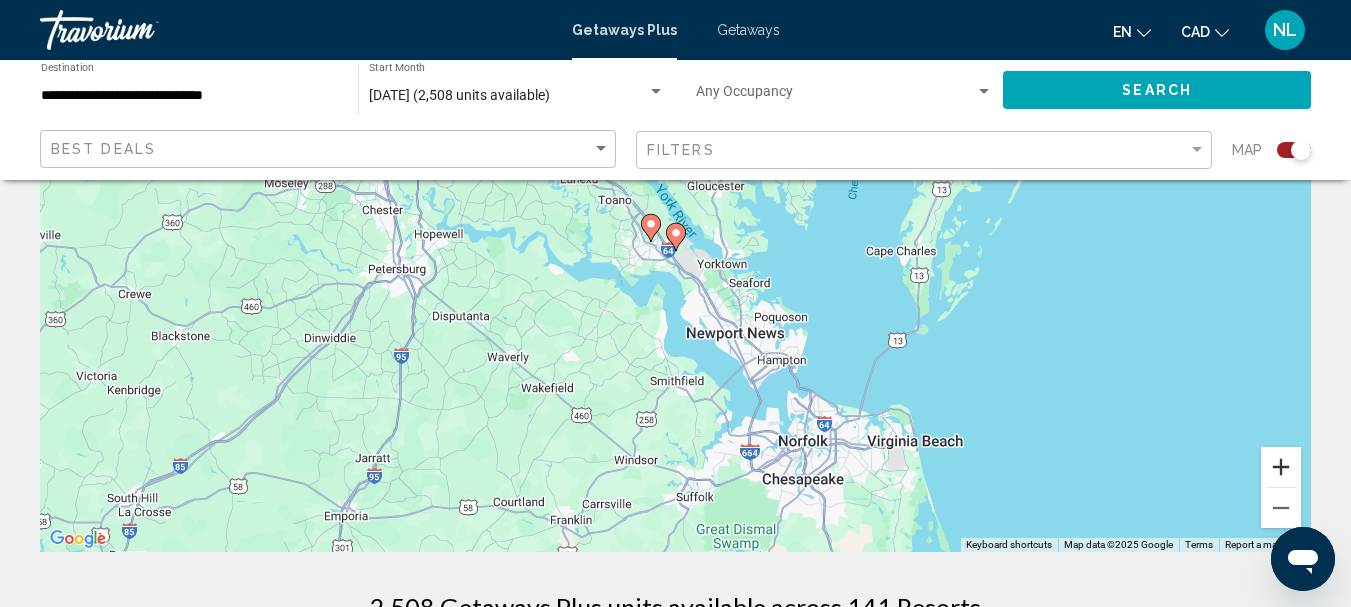 click at bounding box center (1281, 467) 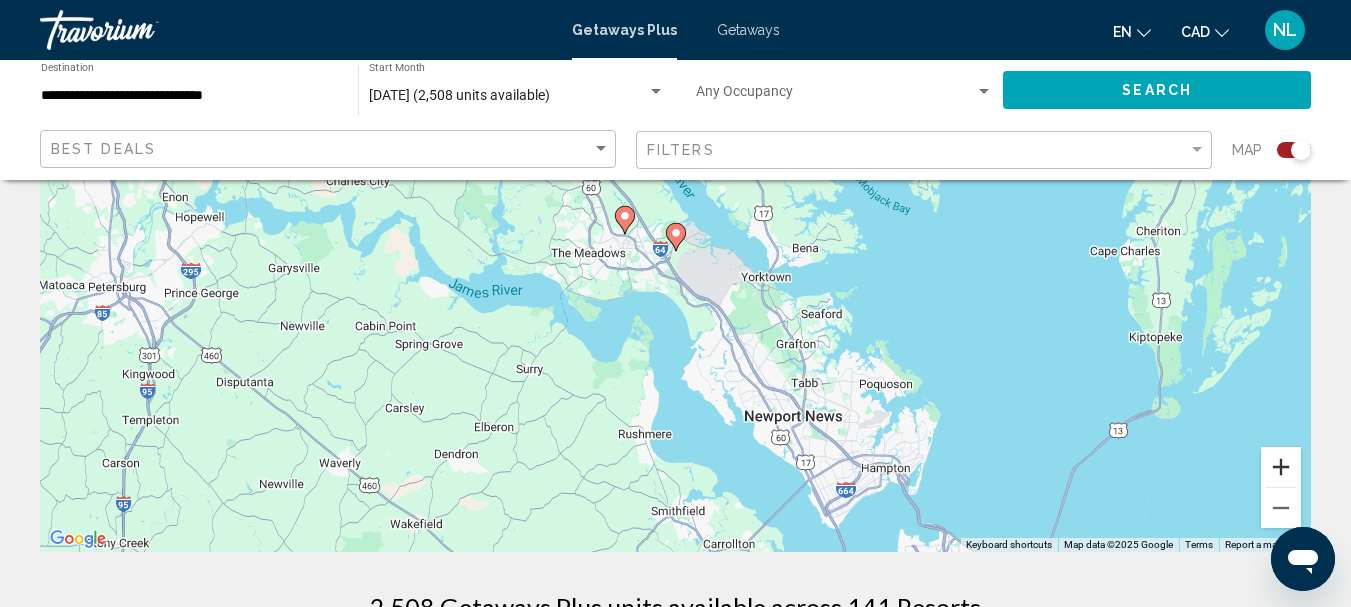 click at bounding box center (1281, 467) 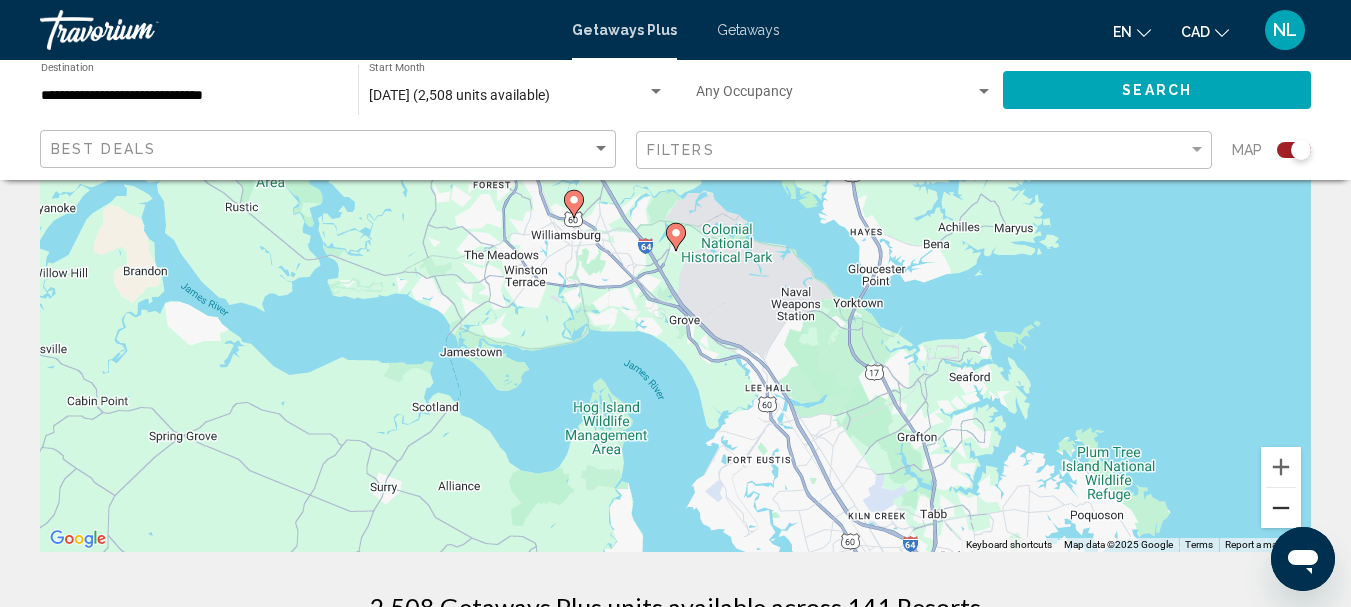 click at bounding box center [1281, 508] 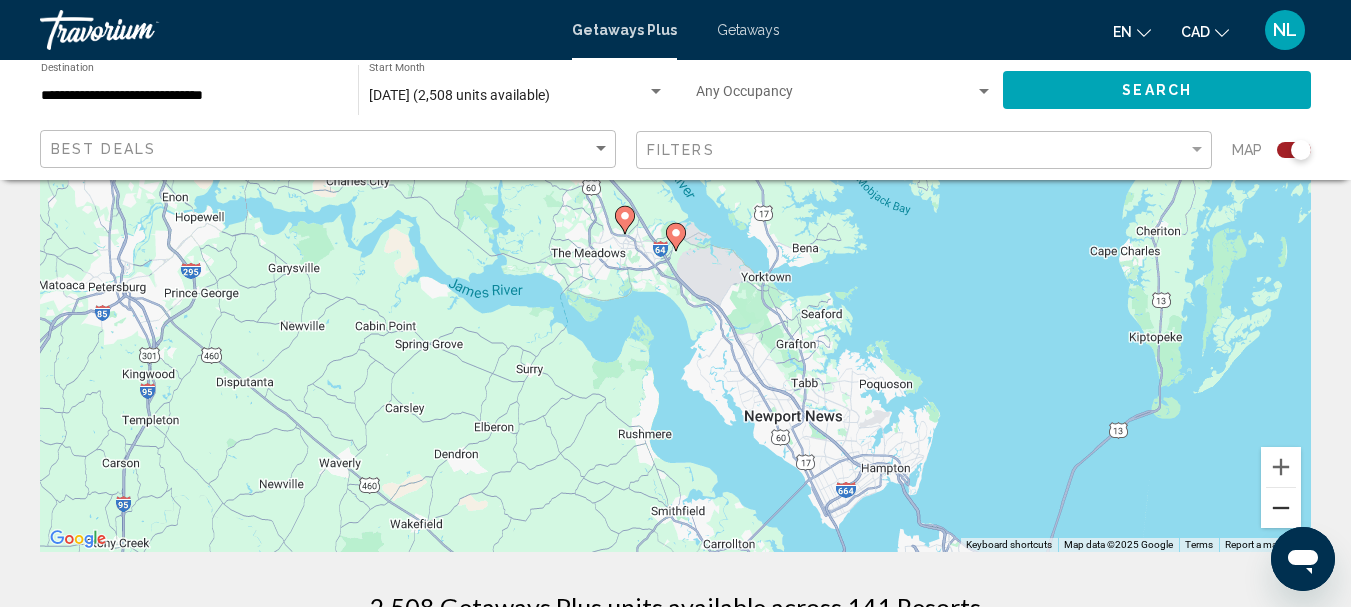 click at bounding box center (1281, 508) 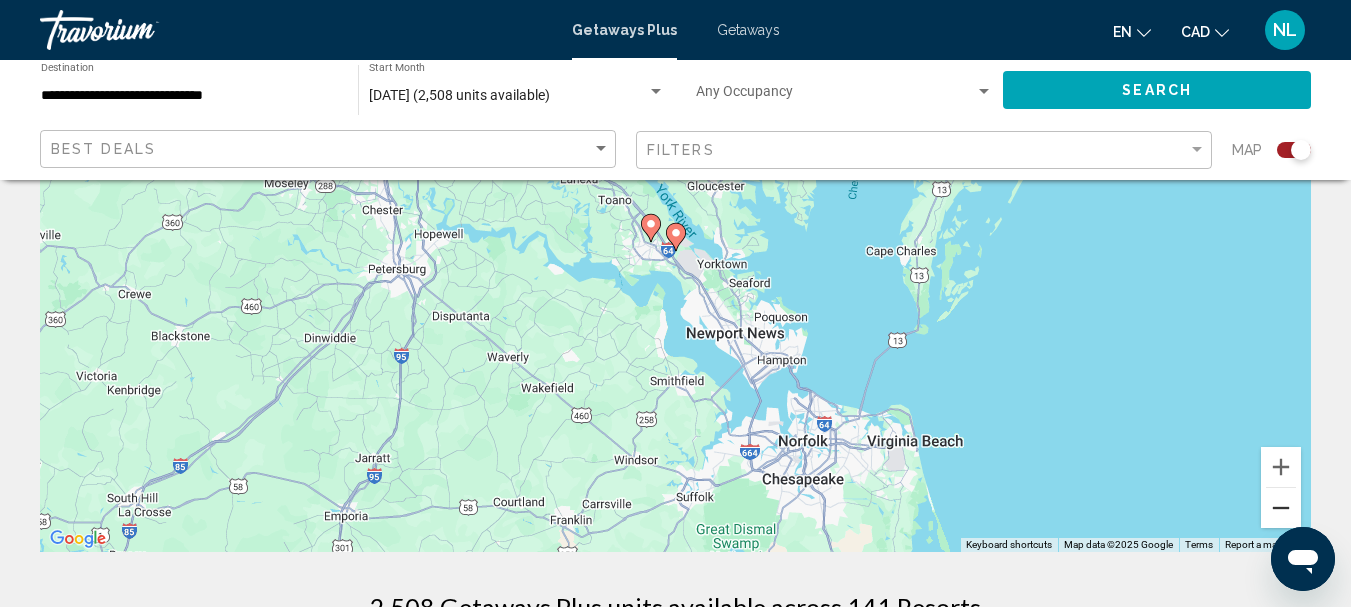 click at bounding box center (1281, 508) 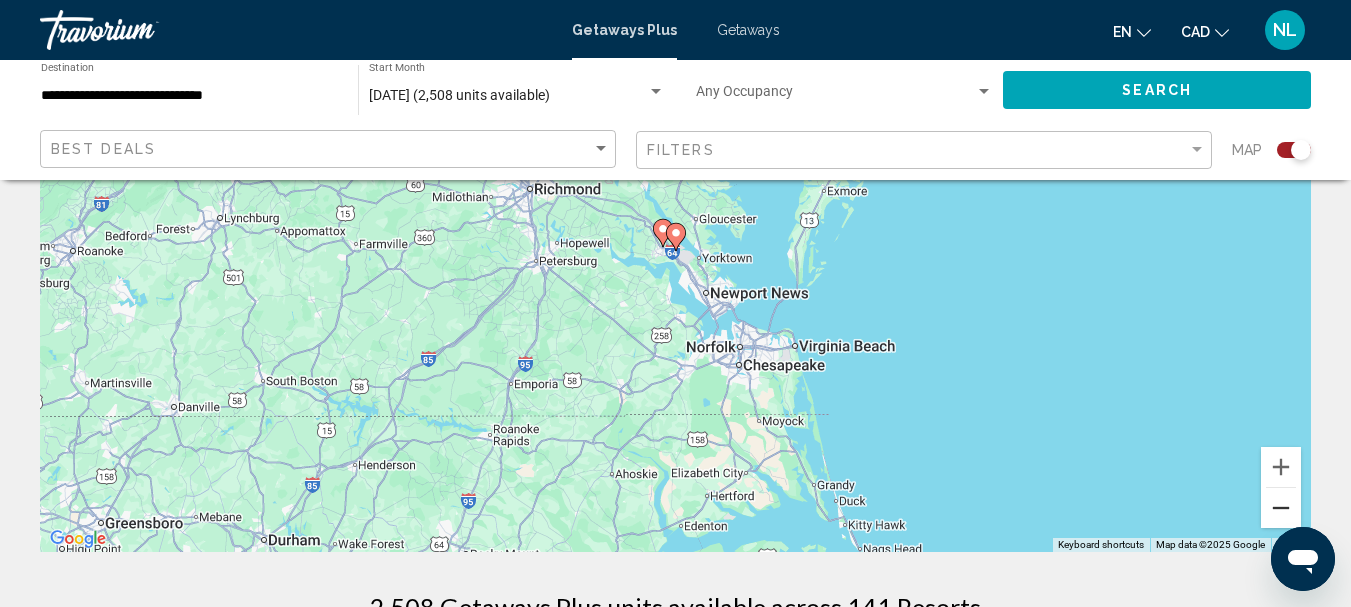 click at bounding box center [1281, 508] 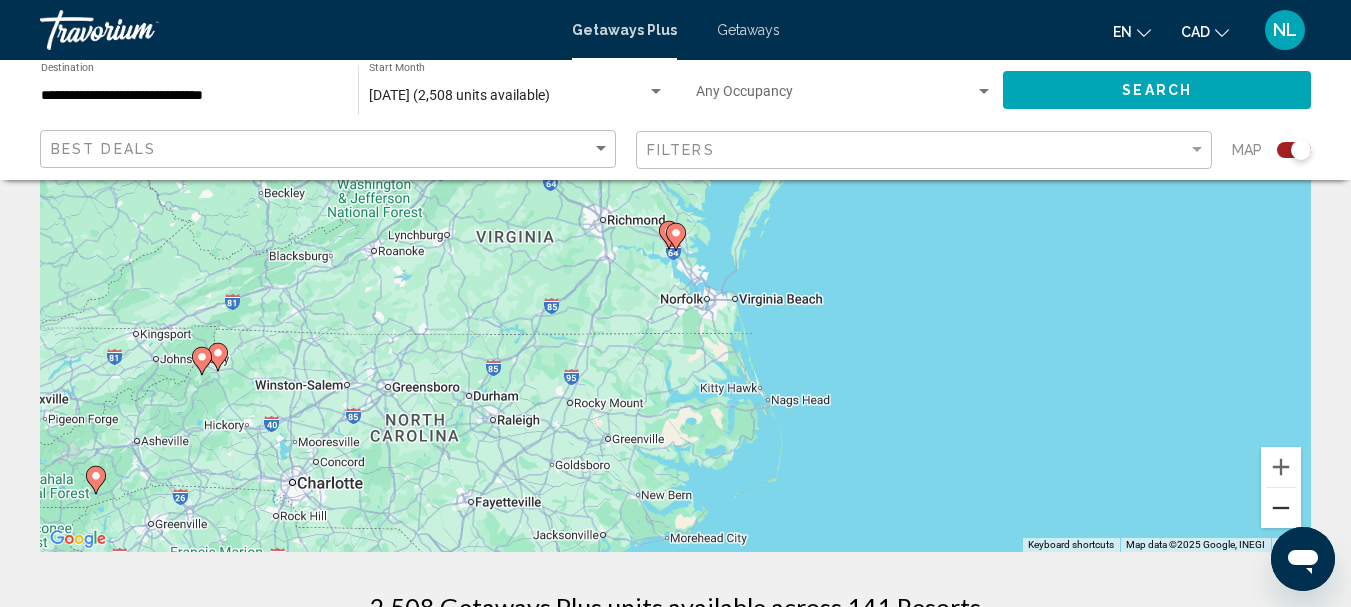 click at bounding box center [1281, 508] 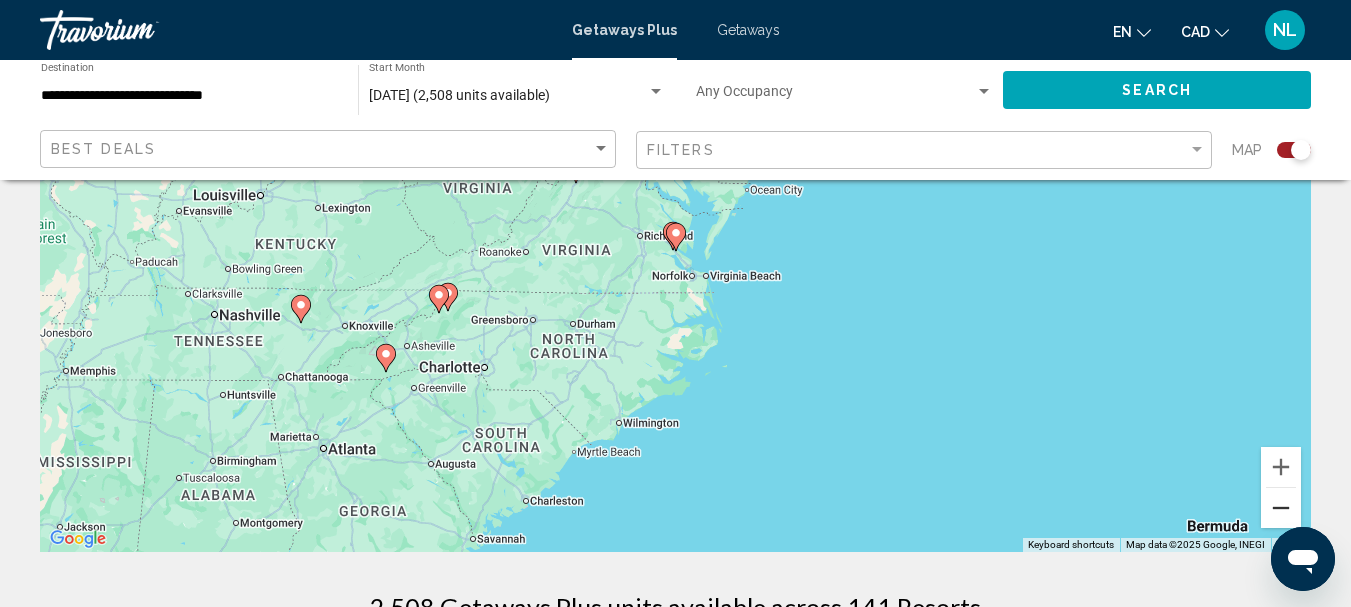 click at bounding box center (1281, 508) 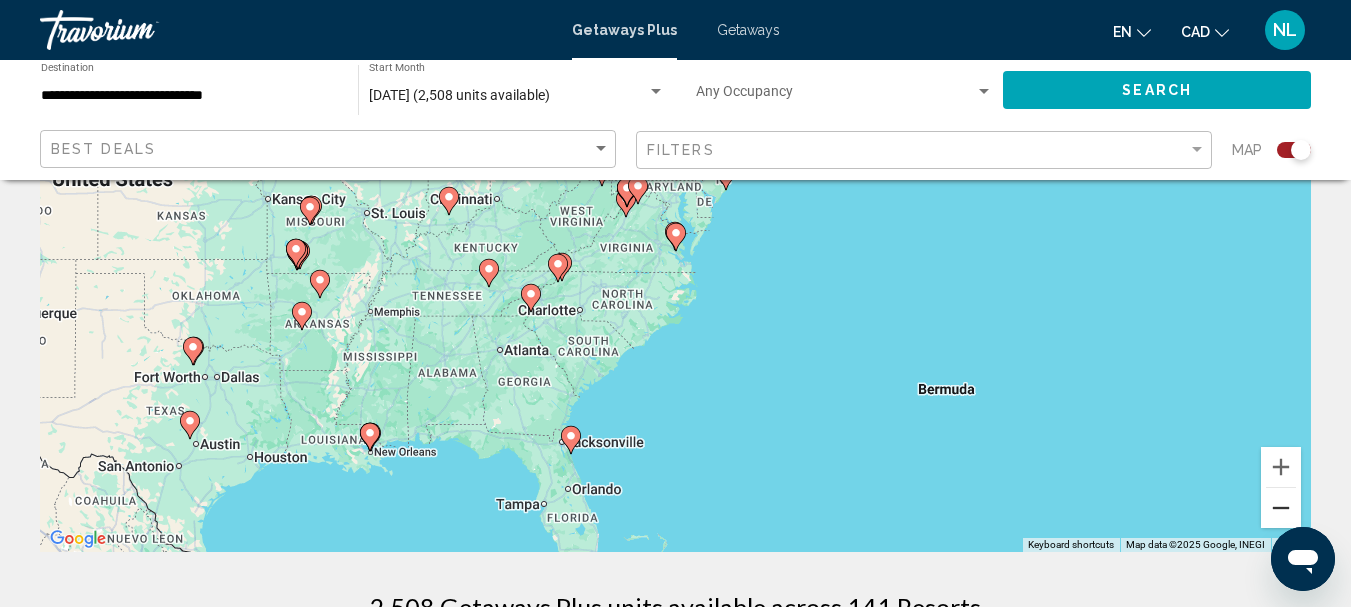 click at bounding box center [1281, 508] 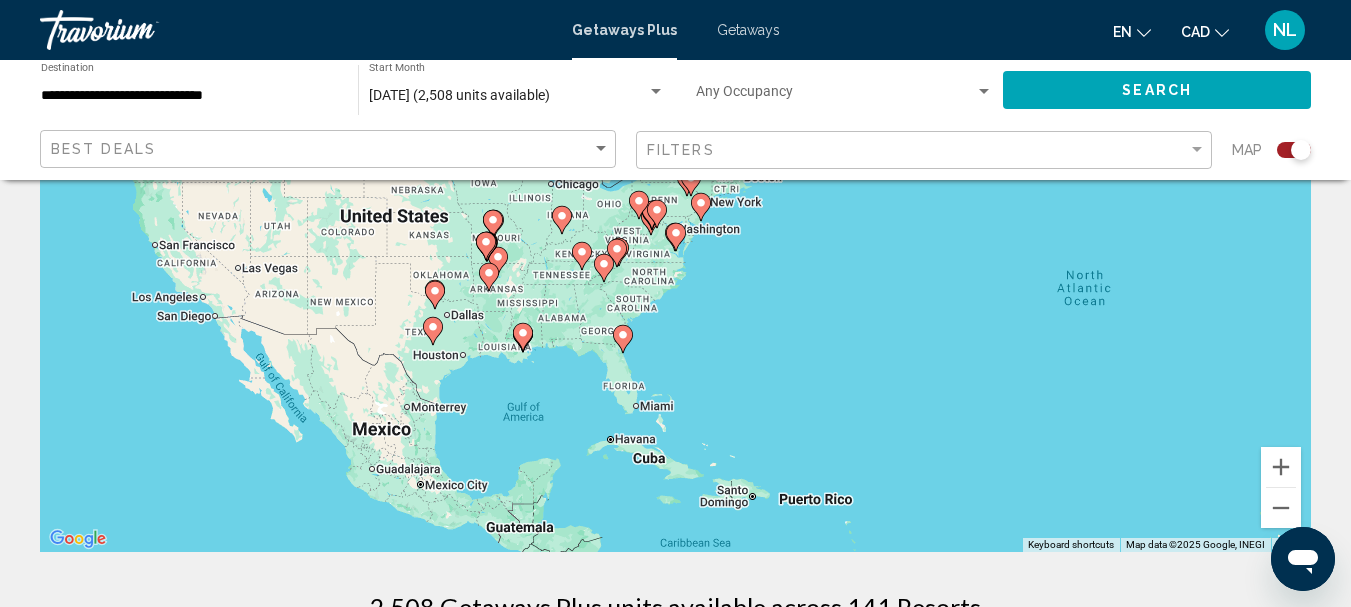 click 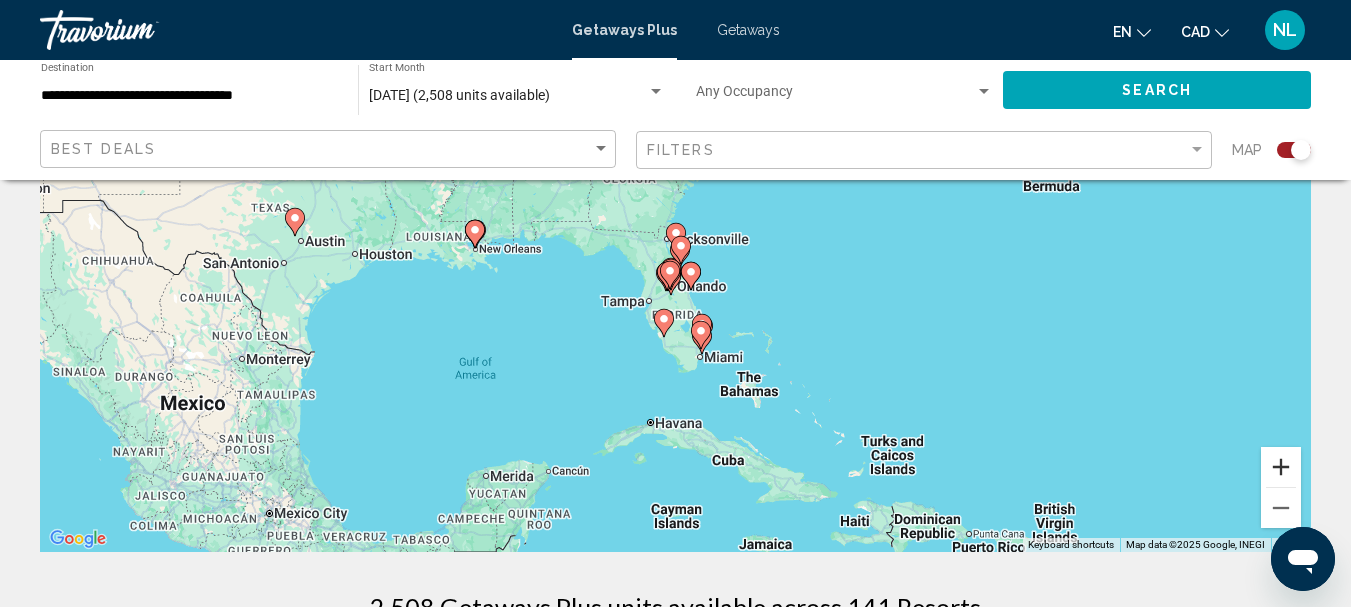 click at bounding box center [1281, 467] 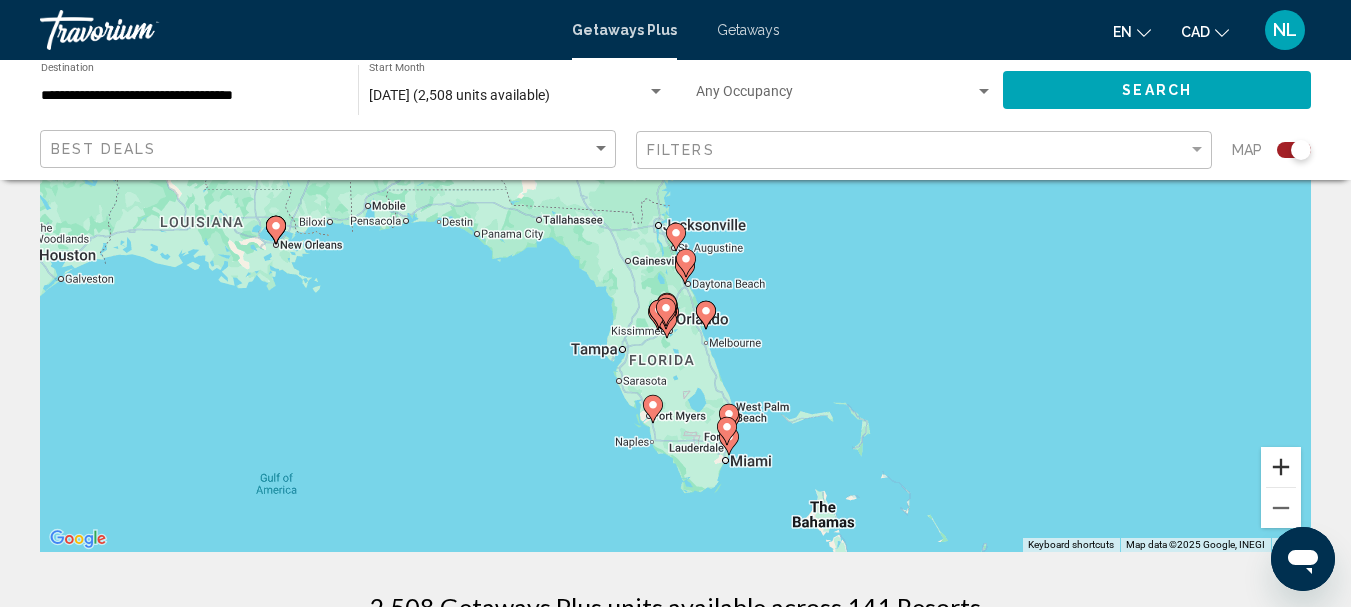 click at bounding box center (1281, 467) 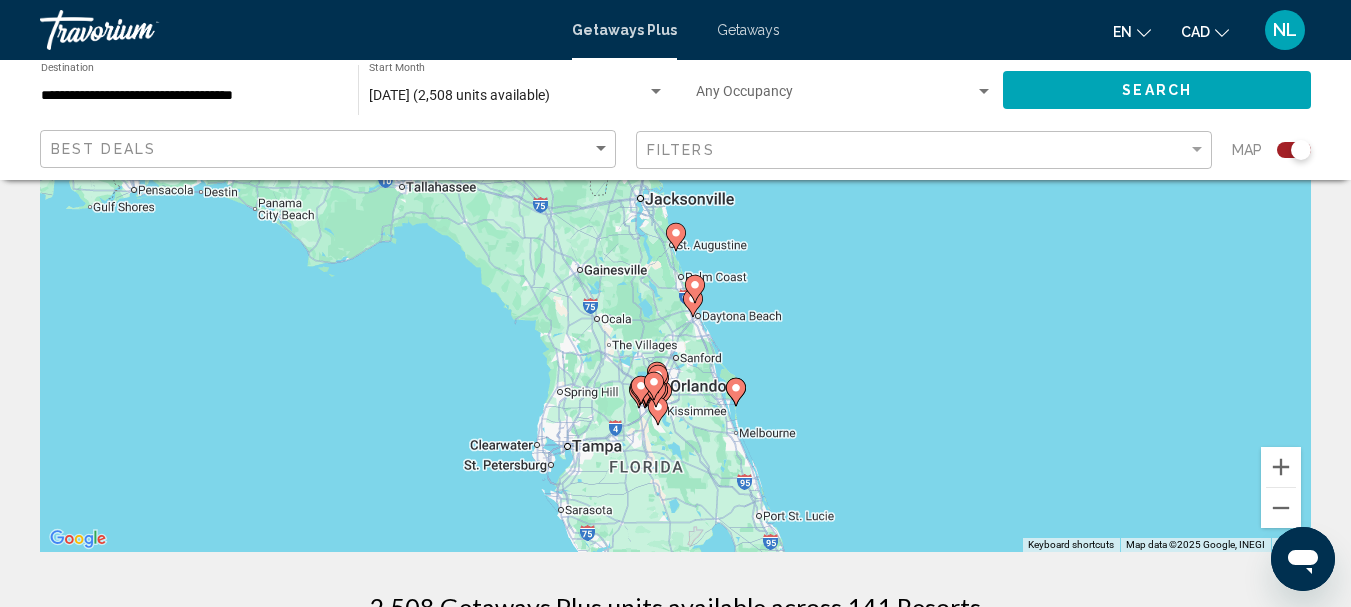 click 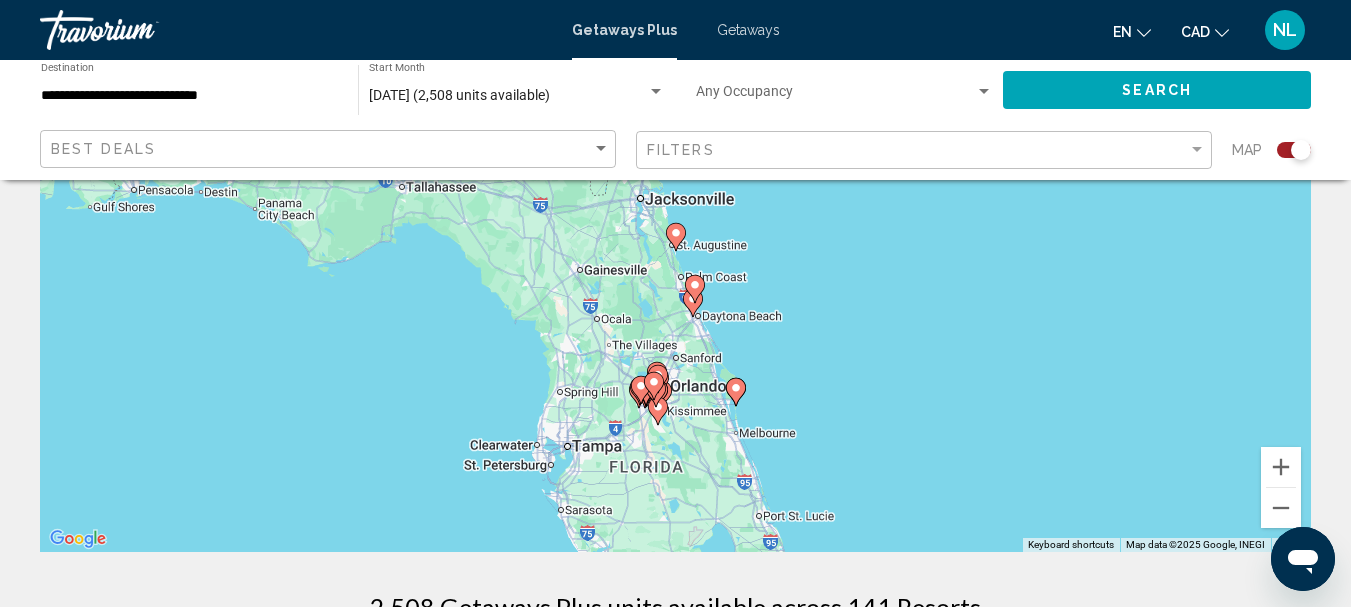 click 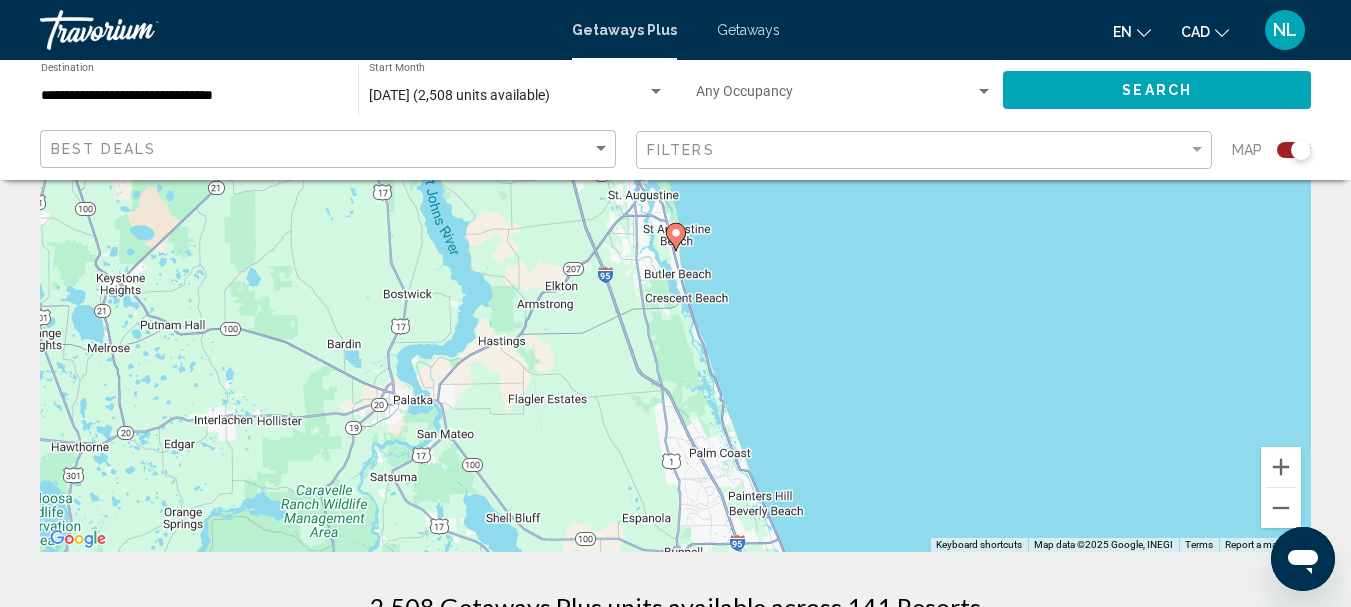 click 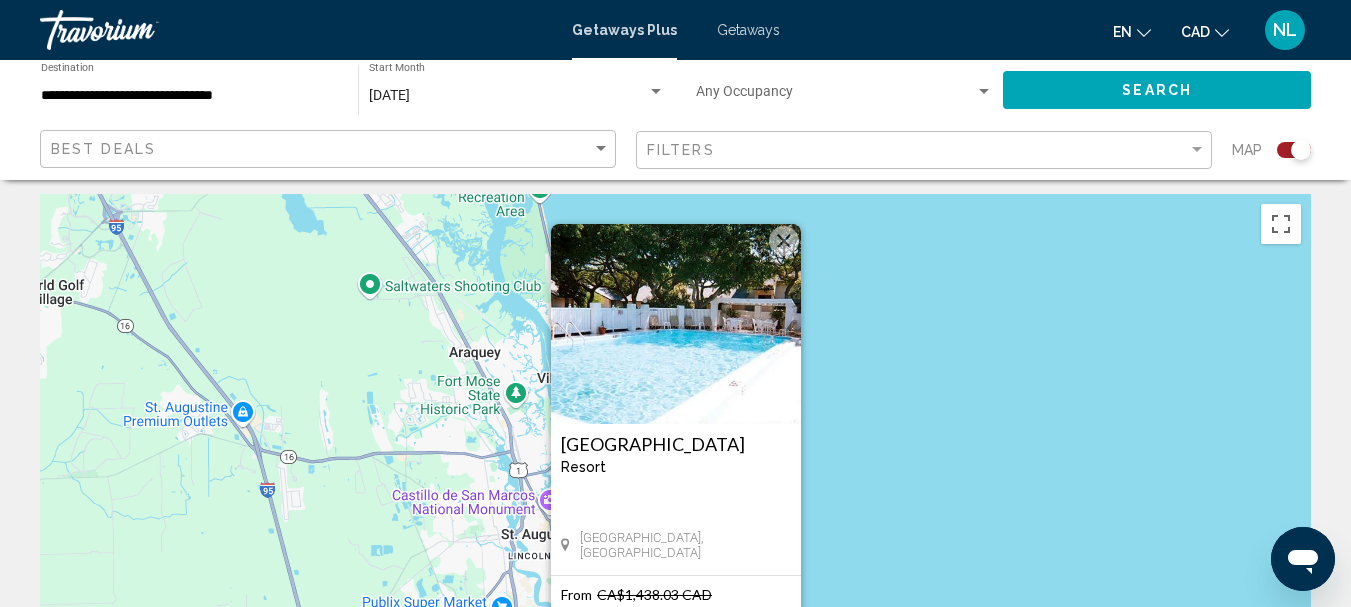 scroll, scrollTop: 0, scrollLeft: 0, axis: both 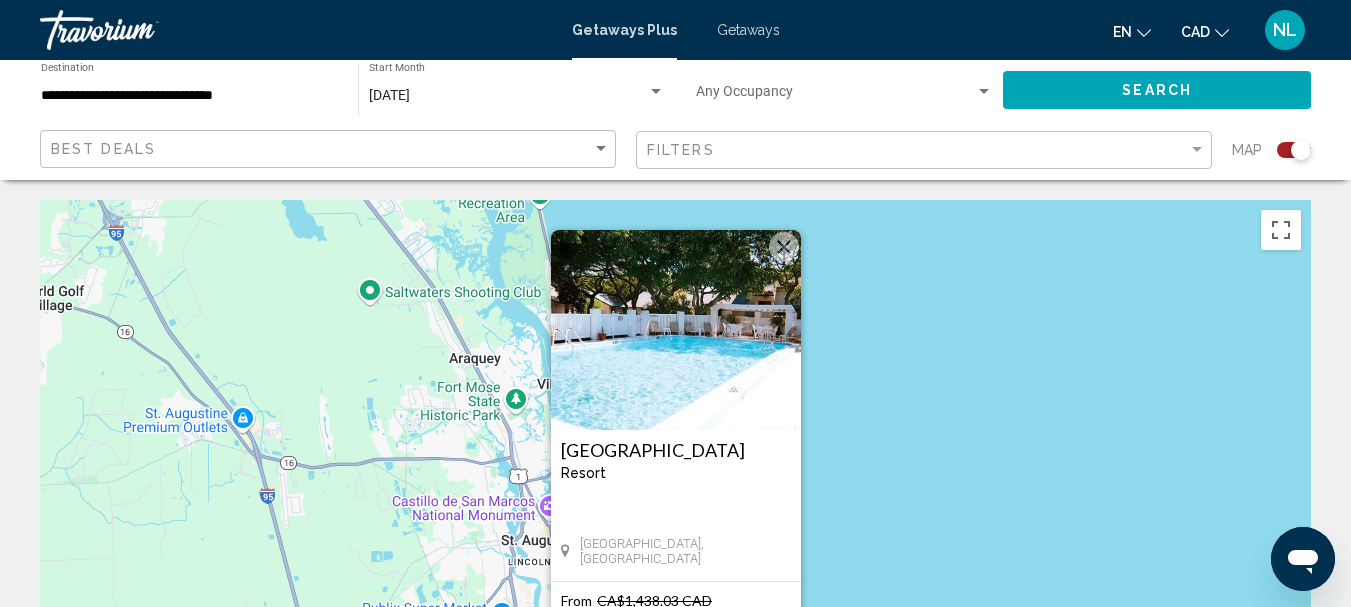 click on "**********" at bounding box center [189, 96] 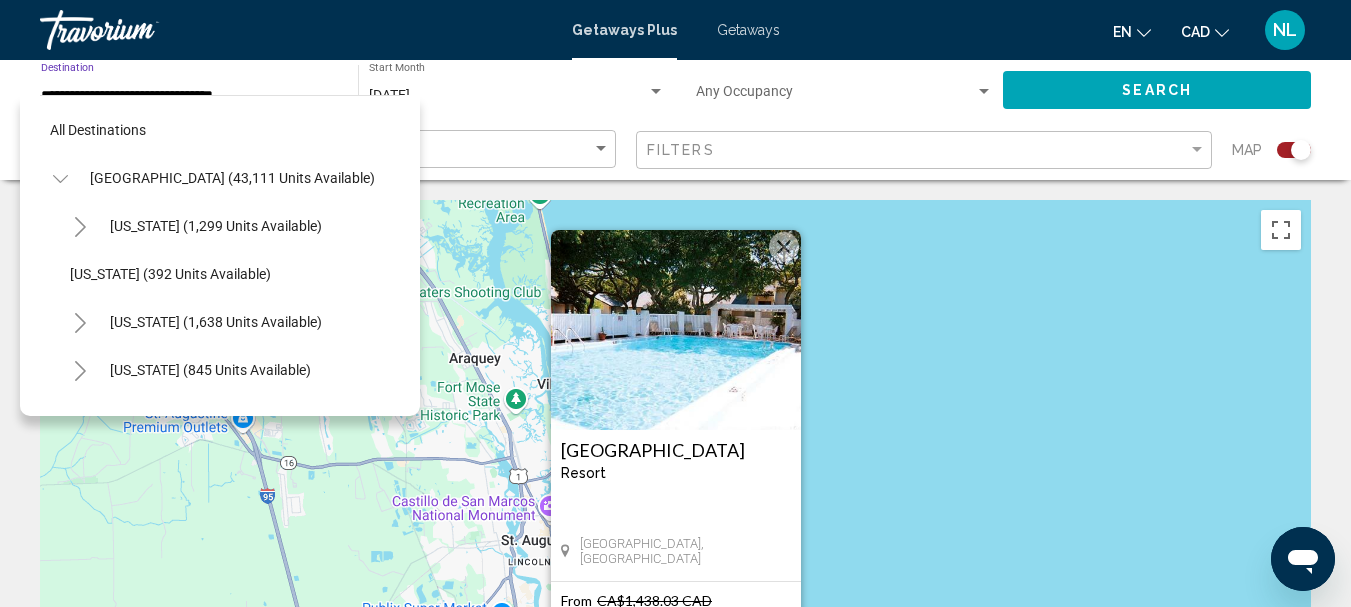 scroll, scrollTop: 271, scrollLeft: 0, axis: vertical 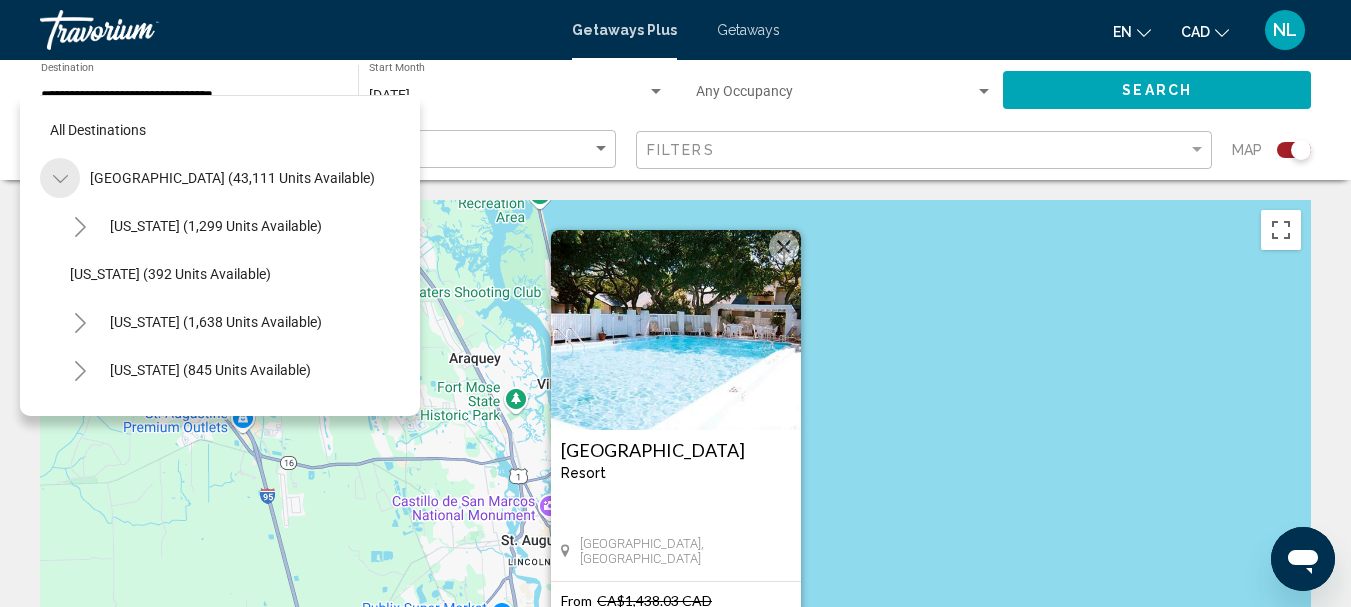 click 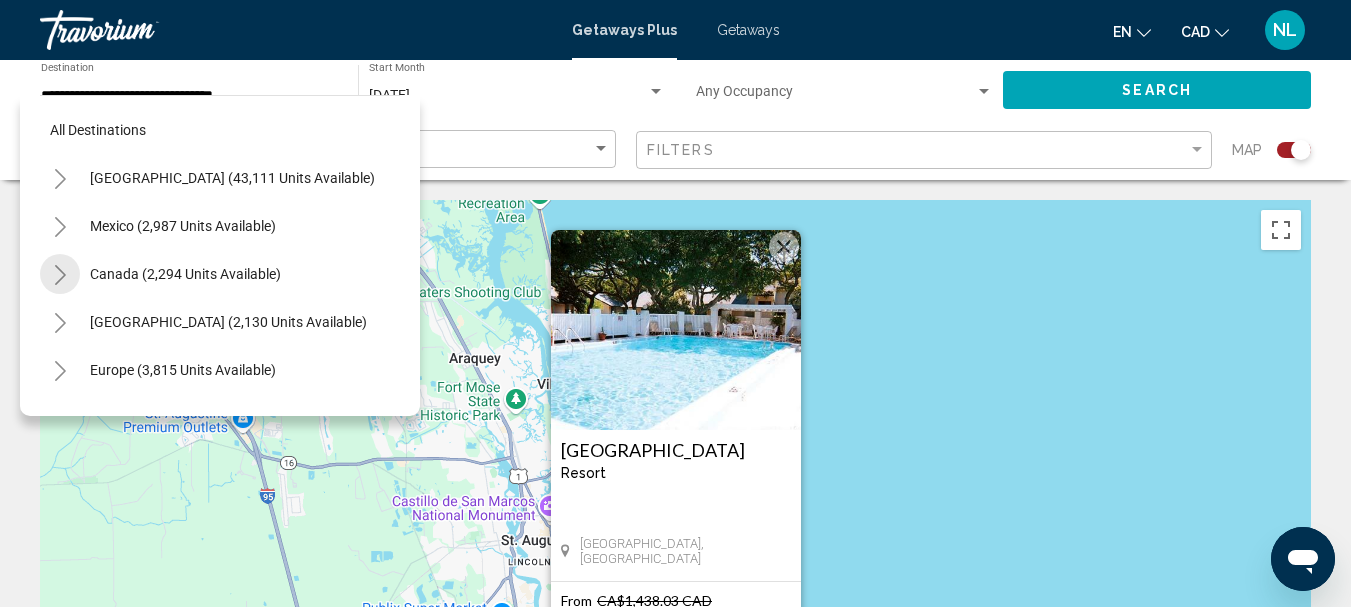 click 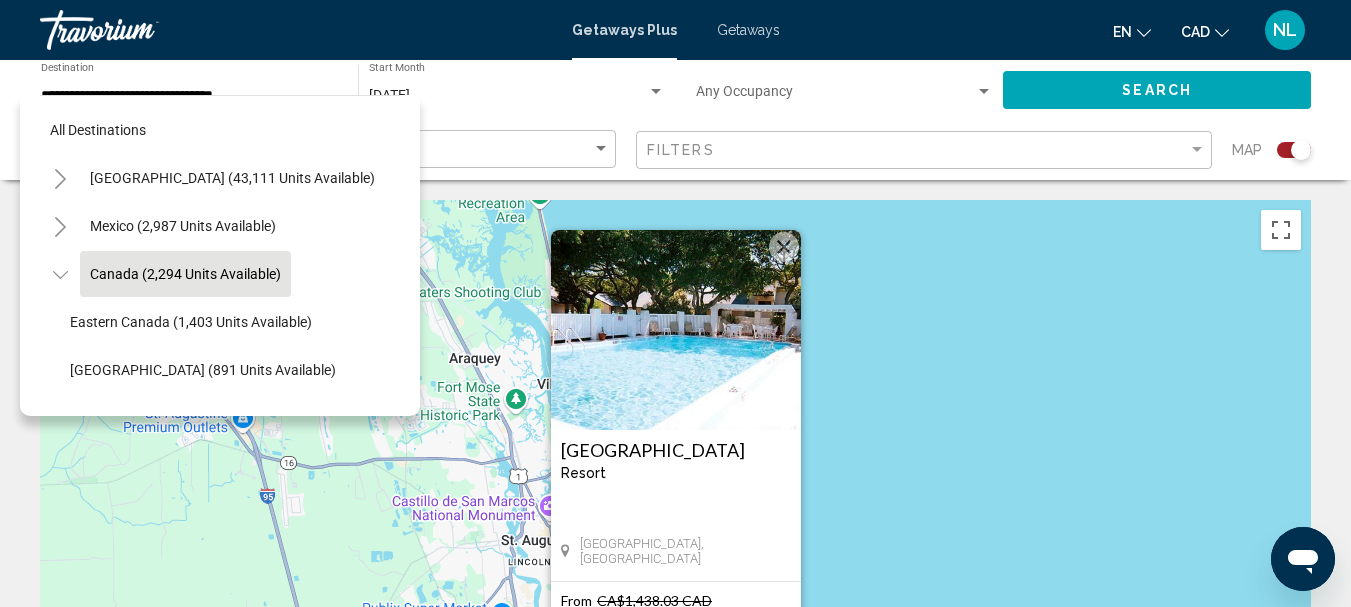 click on "Canada (2,294 units available)" at bounding box center [228, 418] 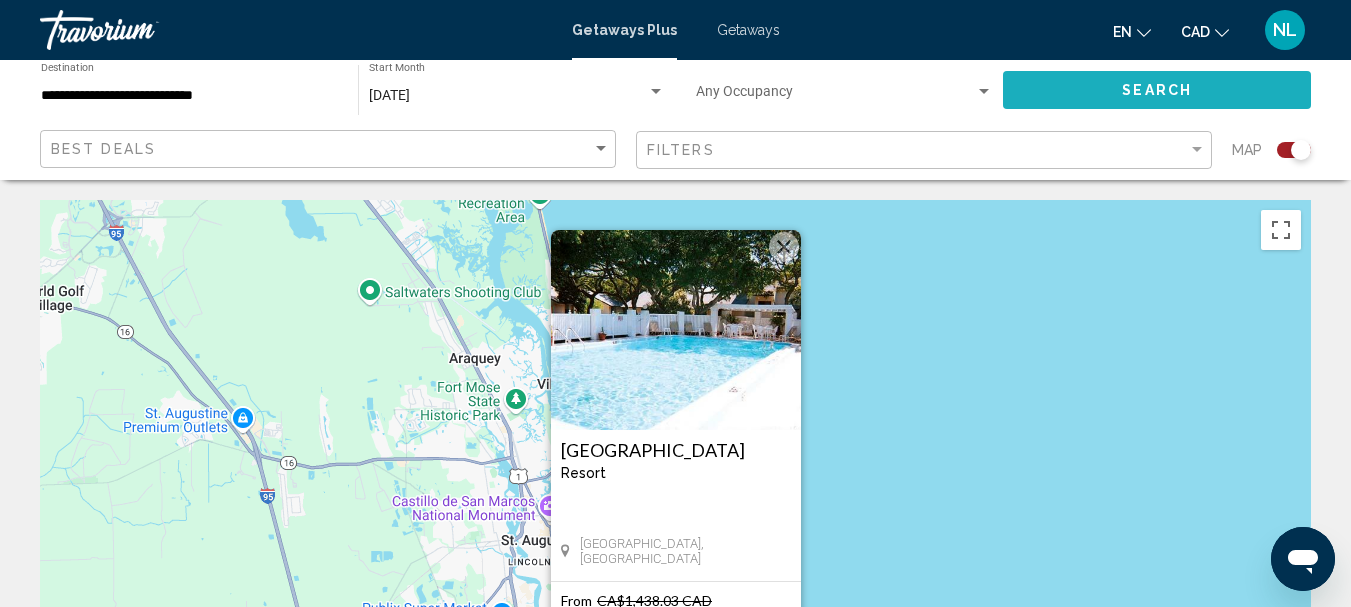 click on "Search" 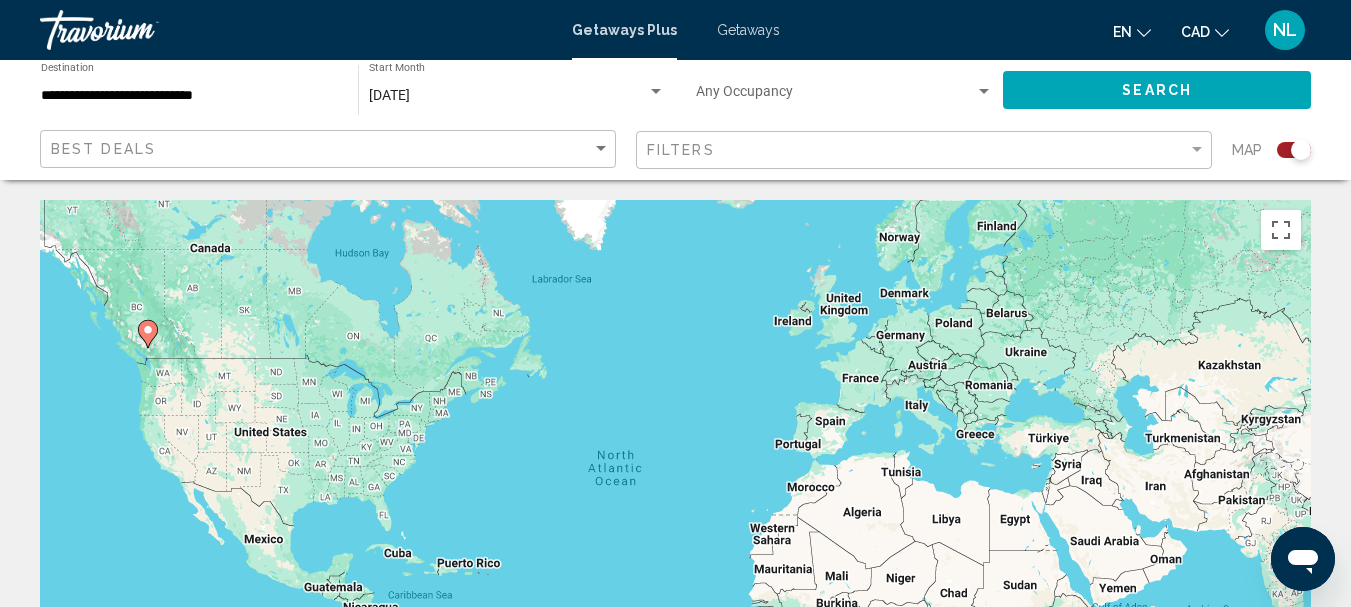 click on "Getaways" at bounding box center [748, 30] 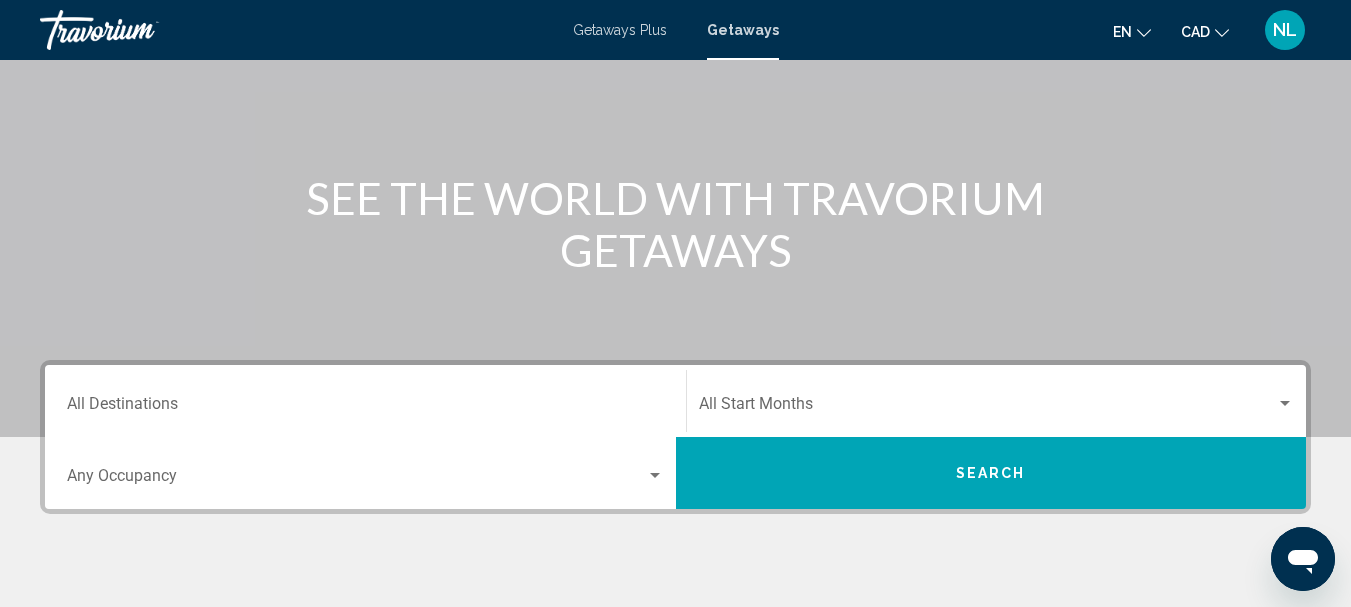 scroll, scrollTop: 179, scrollLeft: 0, axis: vertical 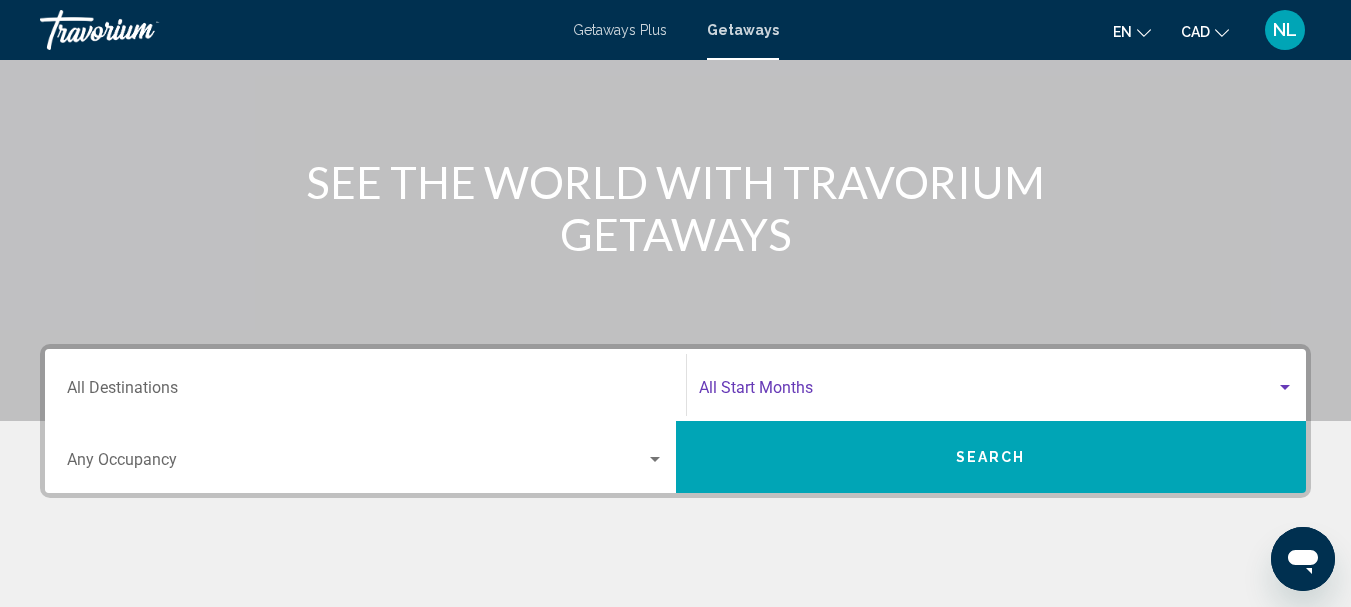 click at bounding box center (988, 392) 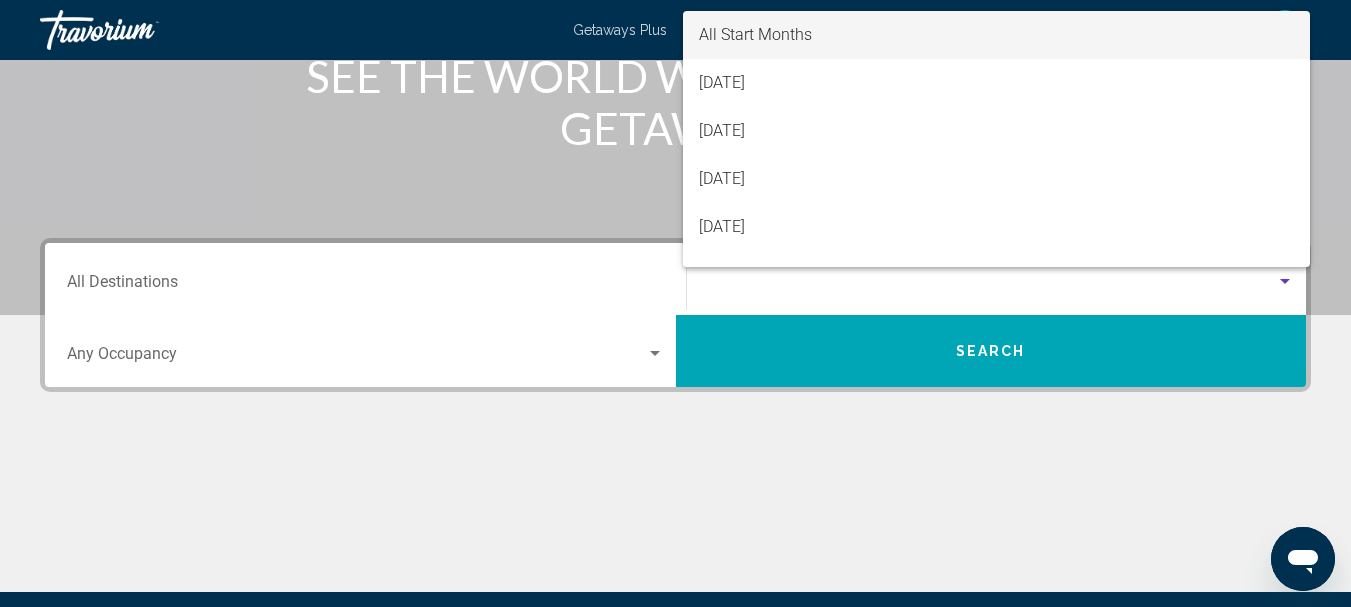 scroll, scrollTop: 275, scrollLeft: 0, axis: vertical 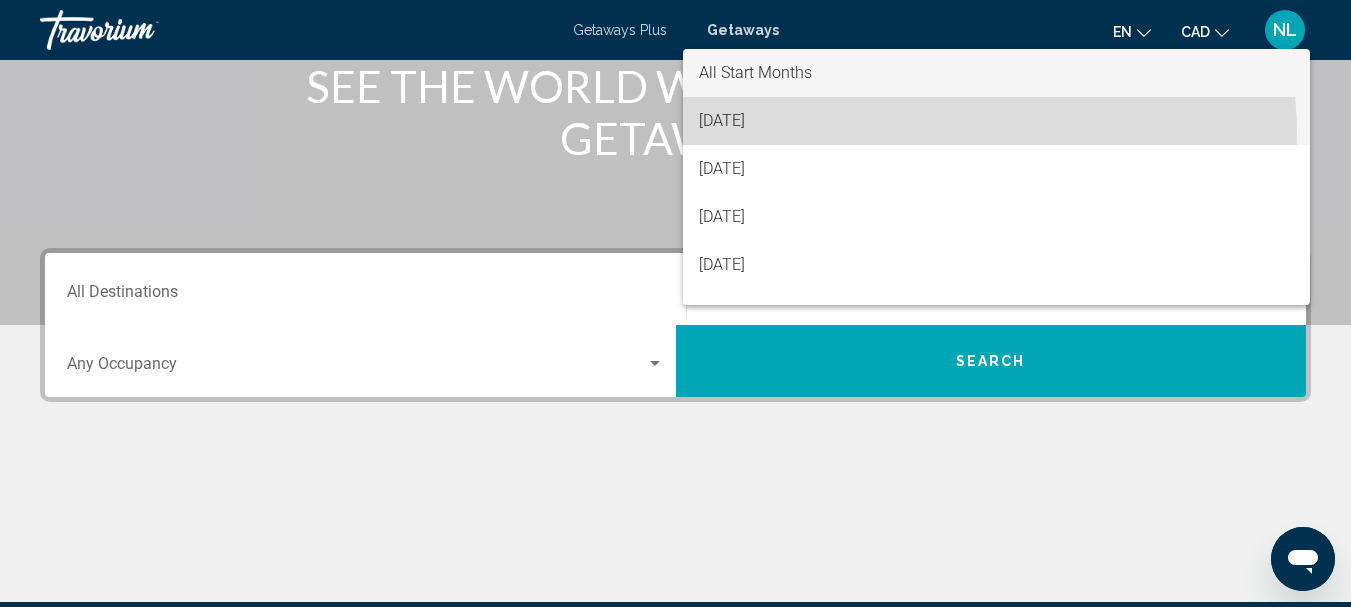 click on "[DATE]" at bounding box center [997, 121] 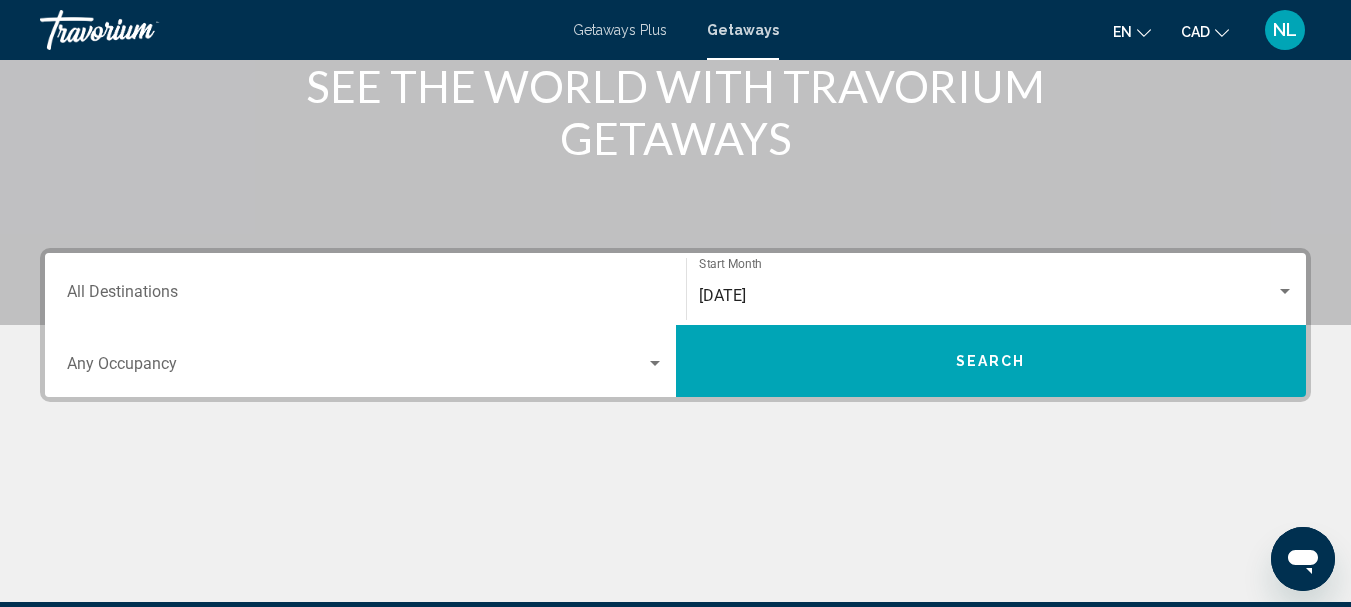 click on "Destination All Destinations" at bounding box center [365, 289] 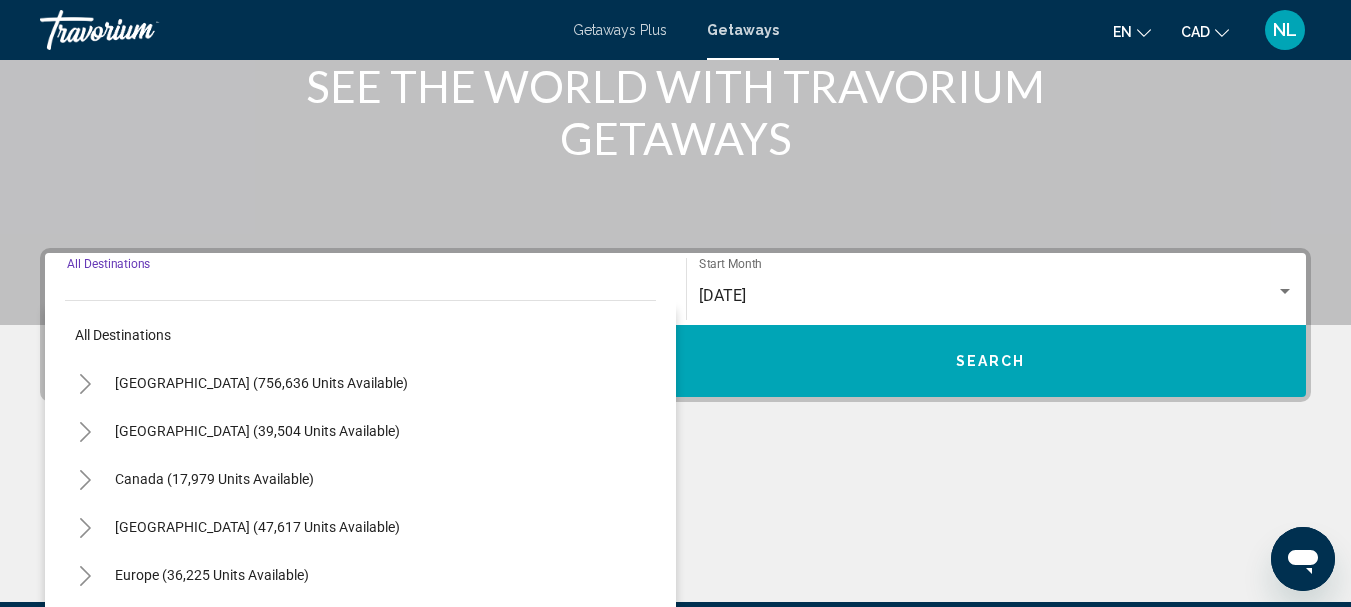 scroll, scrollTop: 458, scrollLeft: 0, axis: vertical 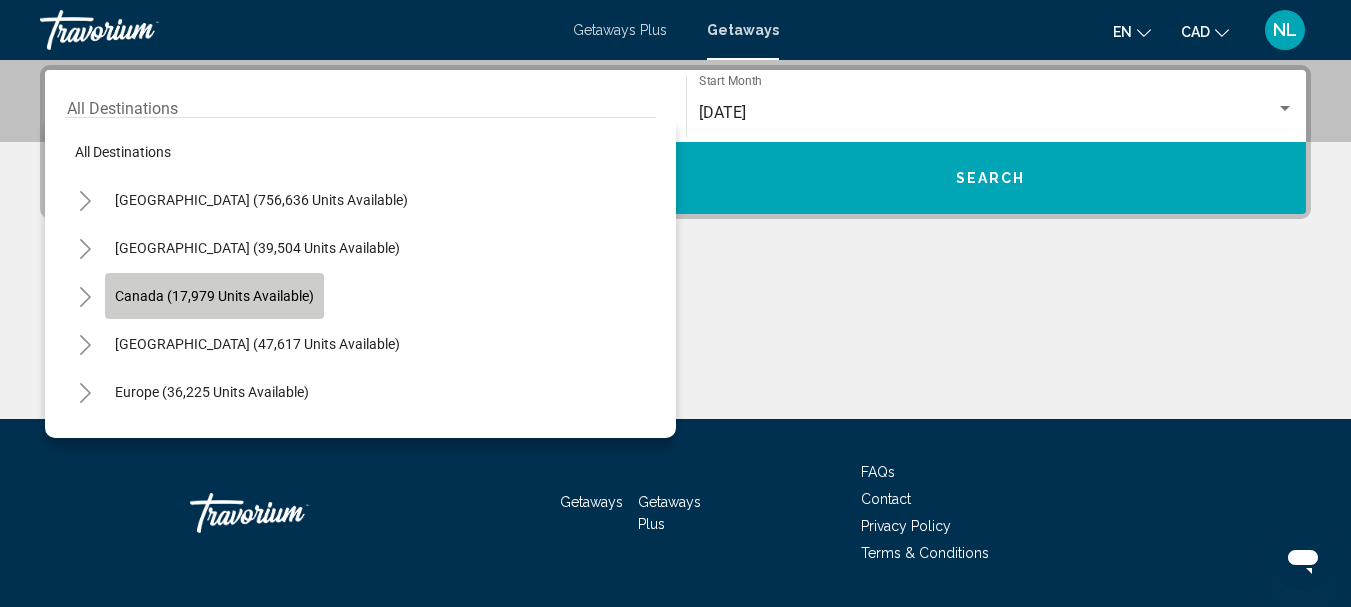 click on "Canada (17,979 units available)" 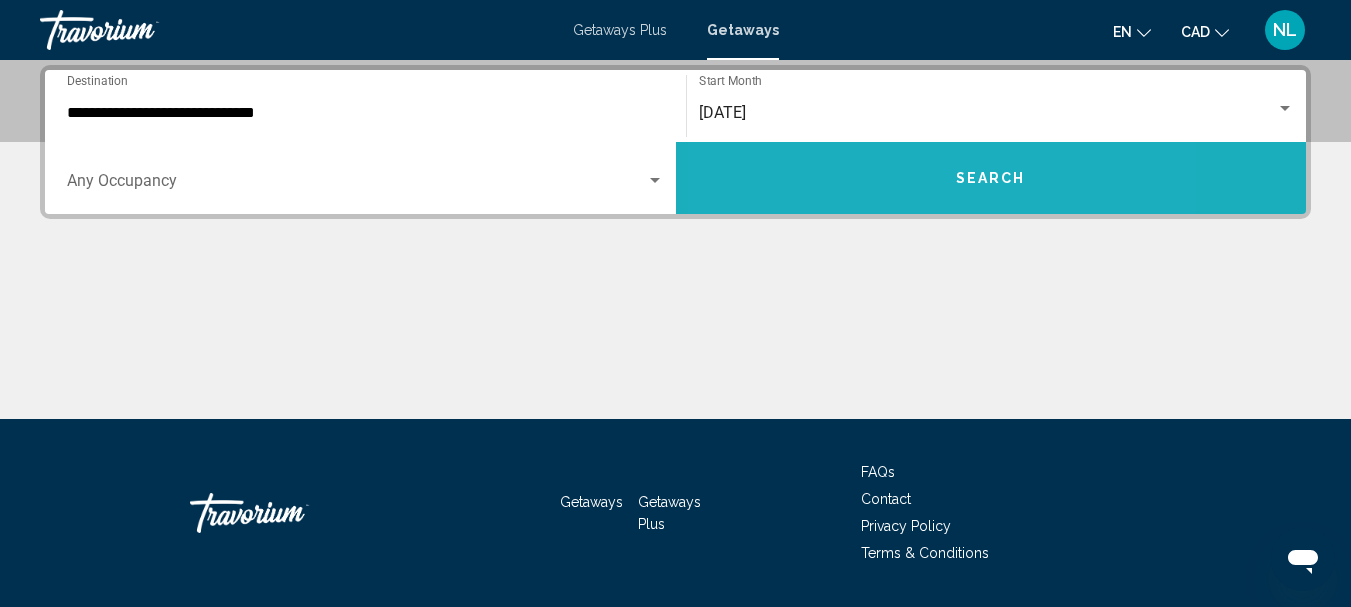 click on "Search" at bounding box center [991, 178] 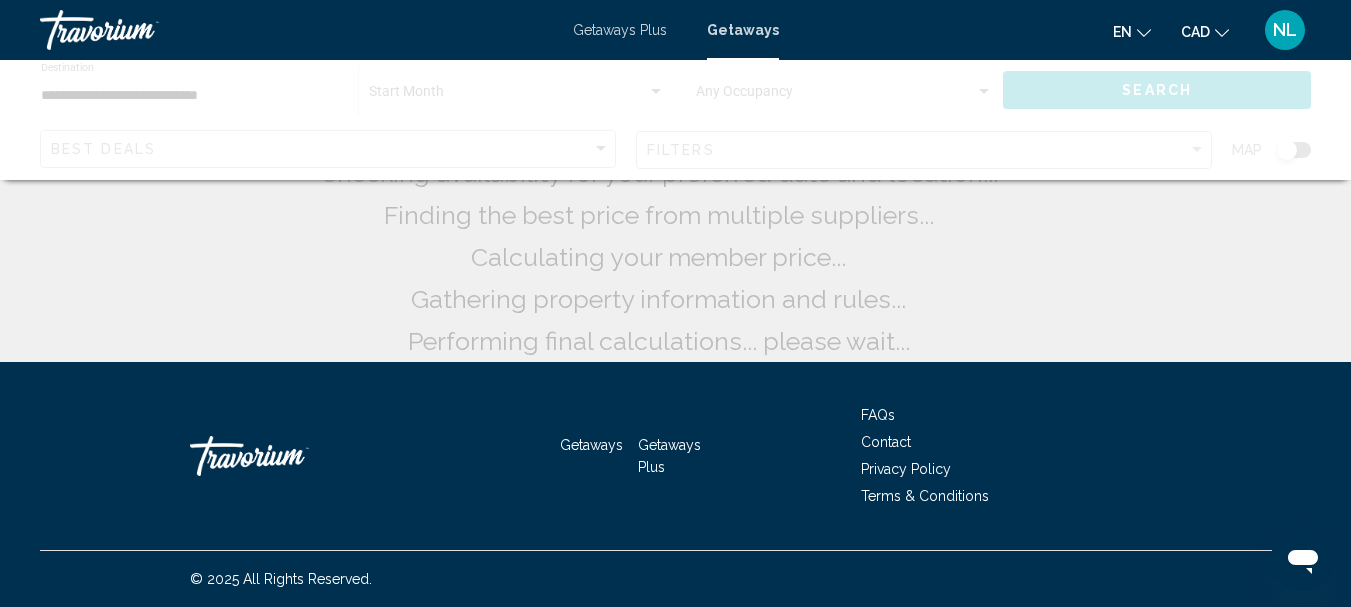 scroll, scrollTop: 0, scrollLeft: 0, axis: both 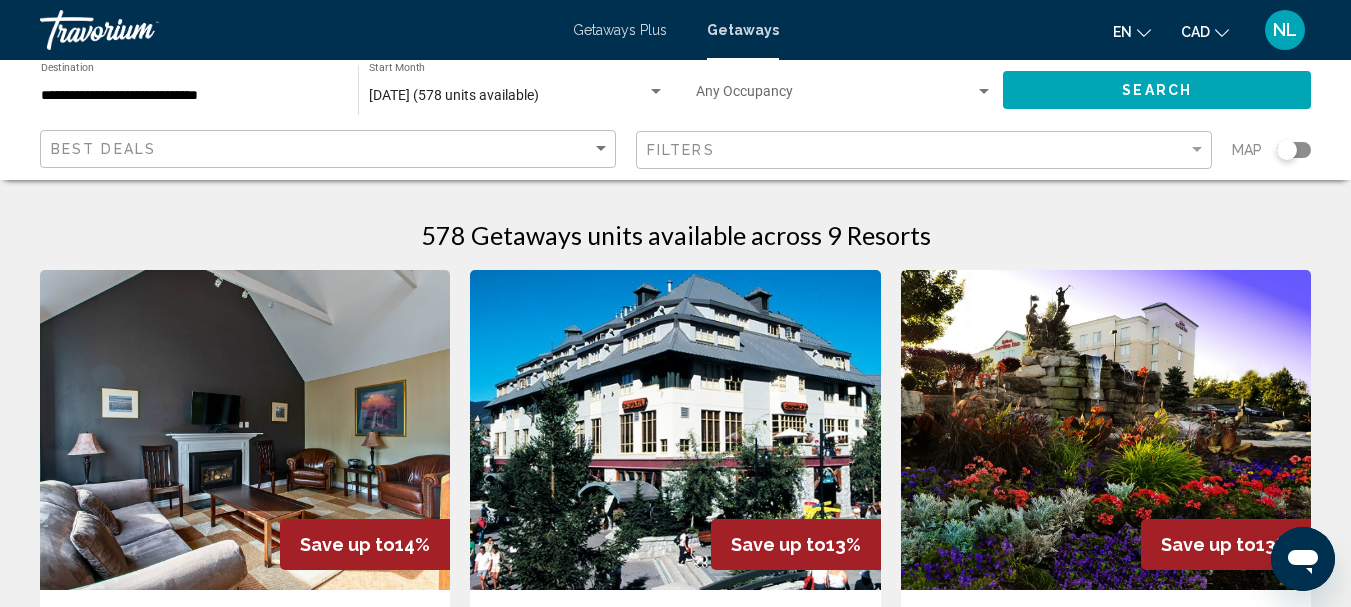 click 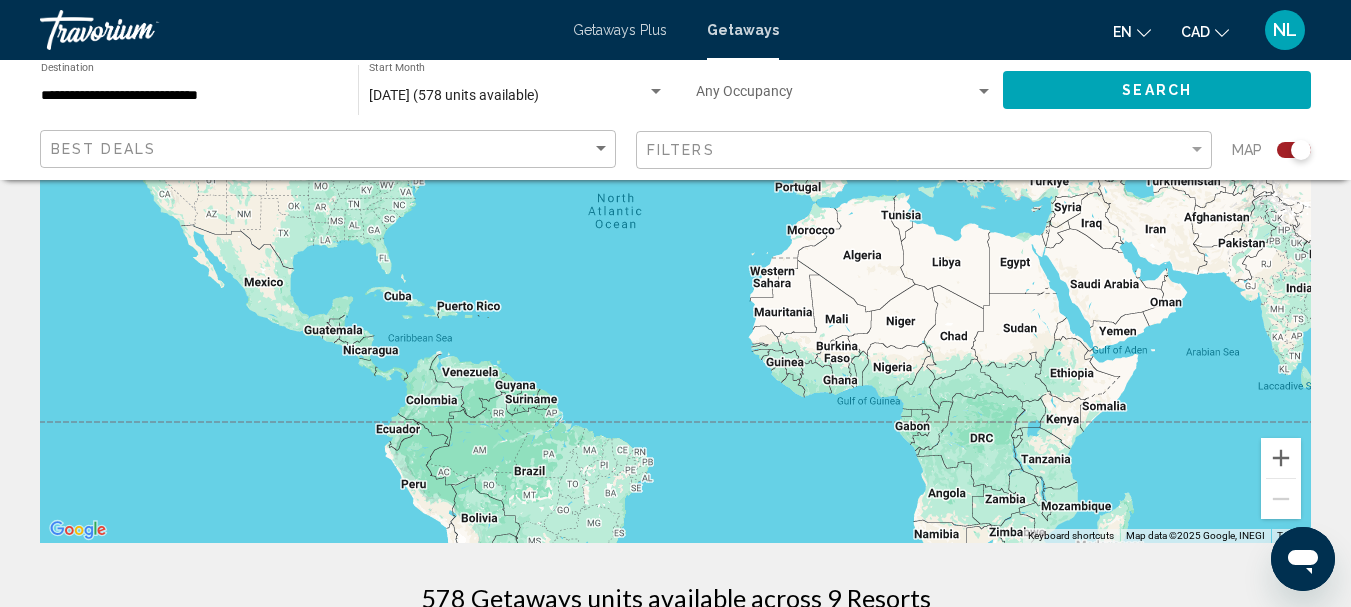 scroll, scrollTop: 281, scrollLeft: 0, axis: vertical 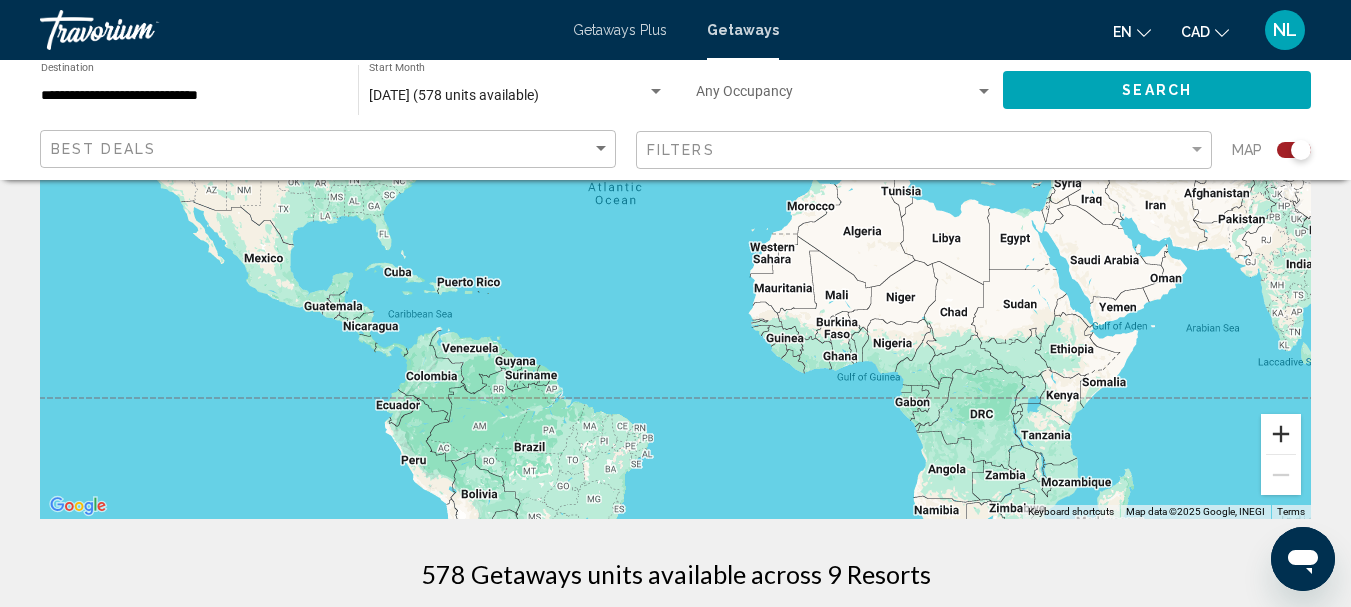 click at bounding box center (1281, 434) 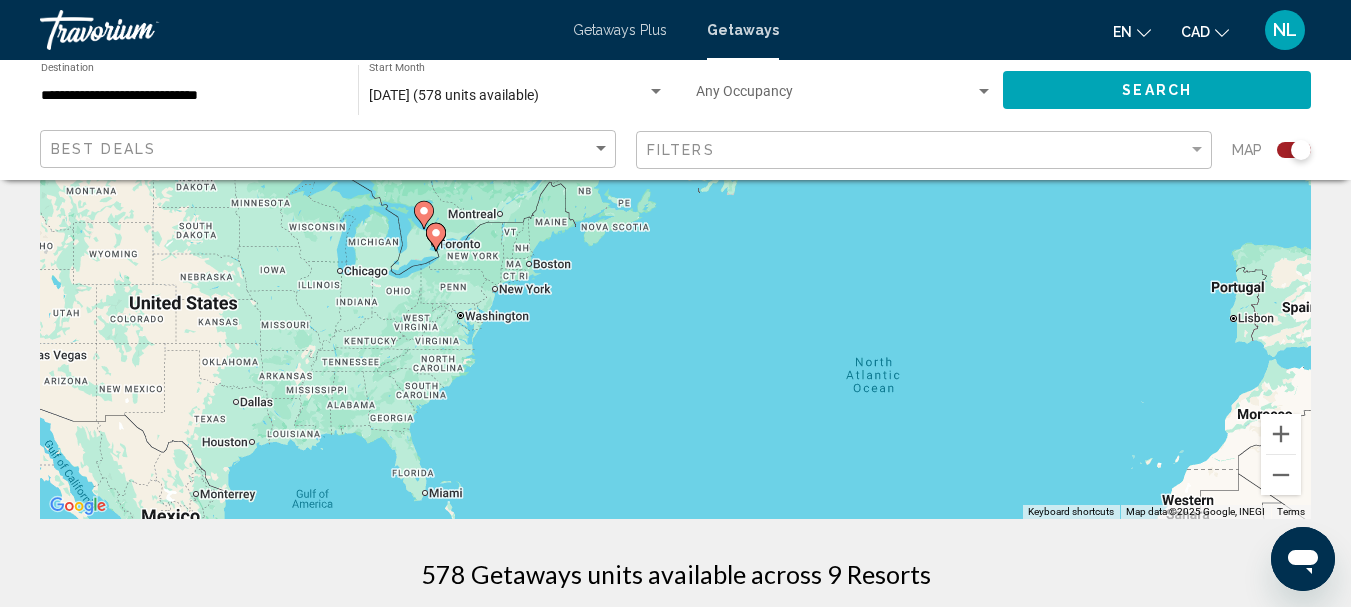 drag, startPoint x: 666, startPoint y: 236, endPoint x: 987, endPoint y: 460, distance: 391.42944 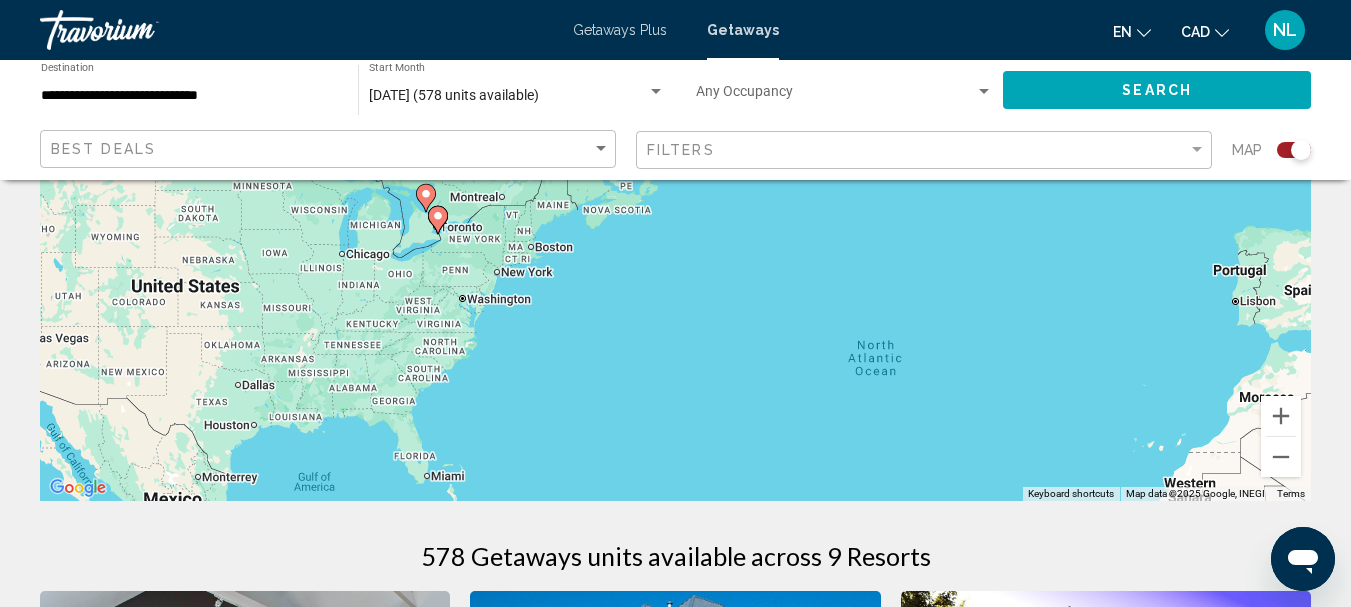 scroll, scrollTop: 293, scrollLeft: 0, axis: vertical 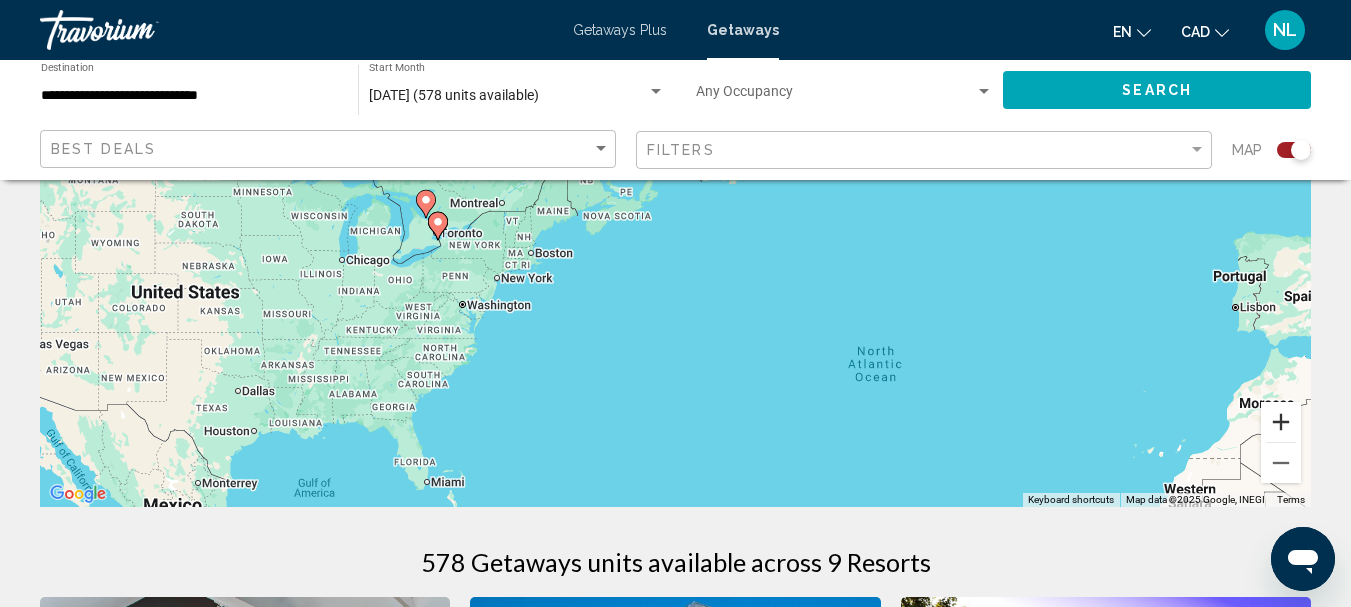 click at bounding box center (1281, 422) 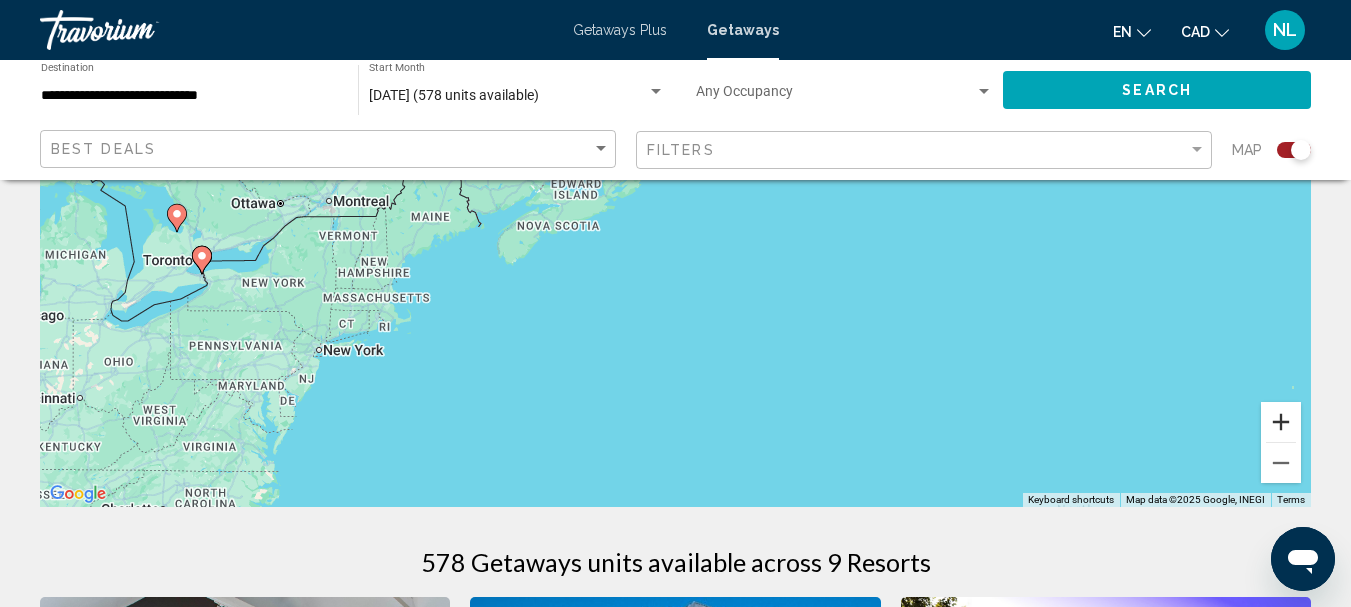 click at bounding box center (1281, 422) 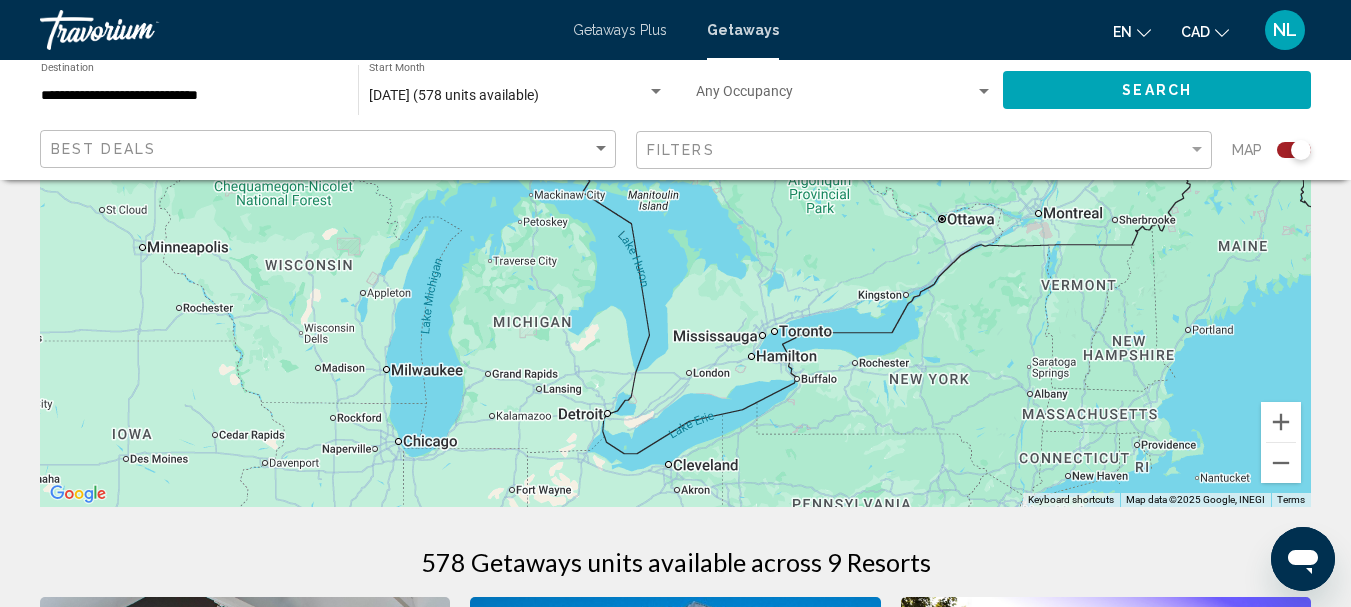 drag, startPoint x: 219, startPoint y: 386, endPoint x: 1302, endPoint y: 397, distance: 1083.0559 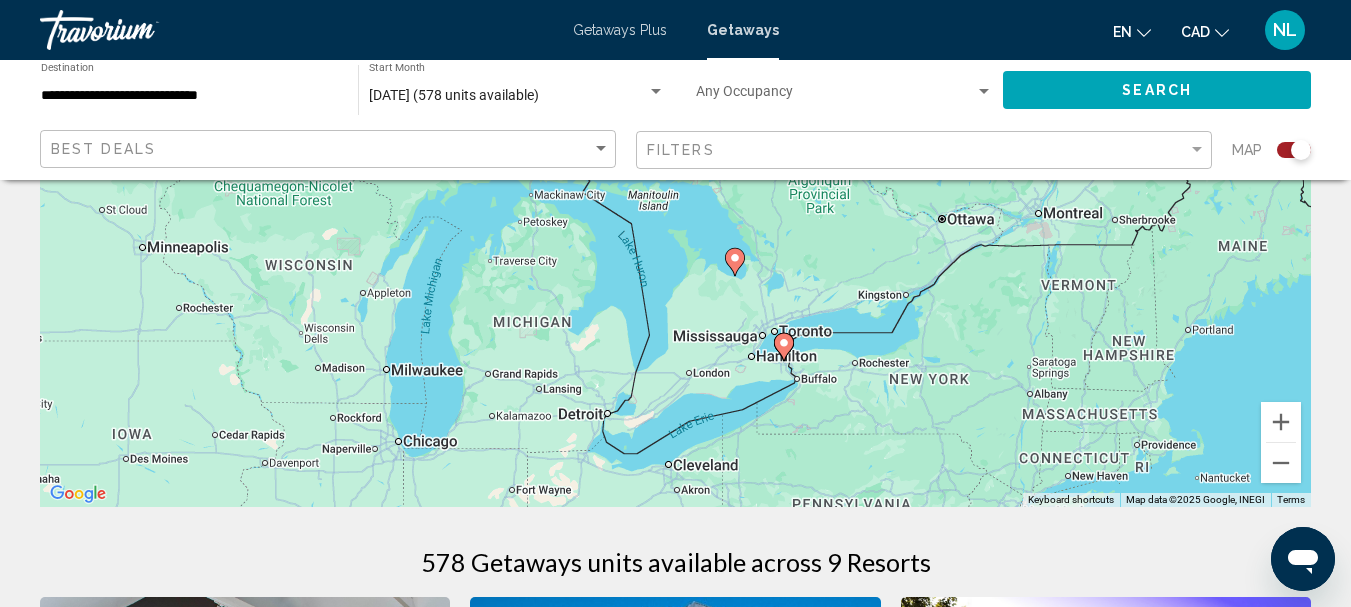 click 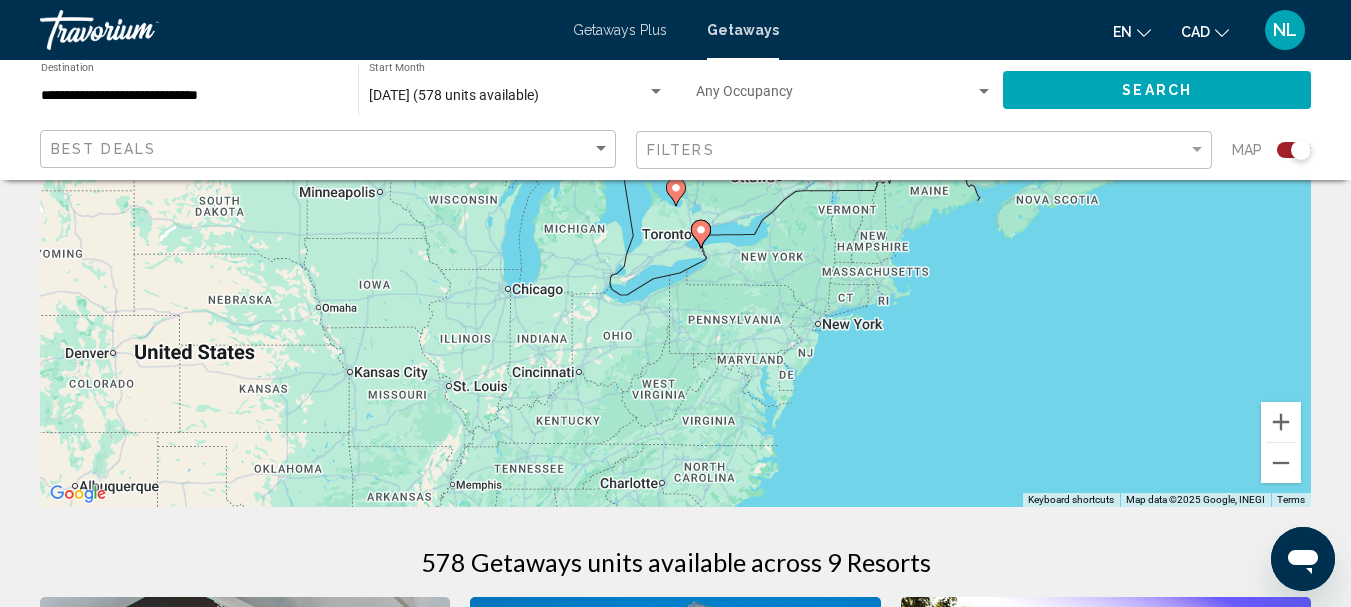click 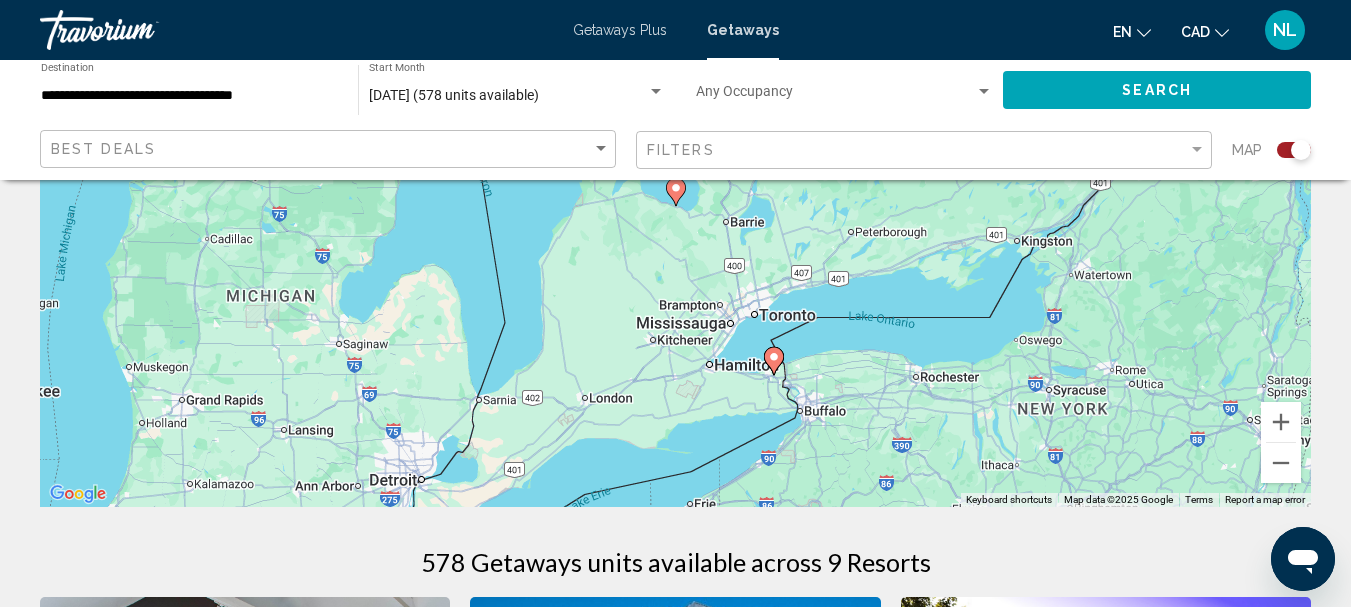 click 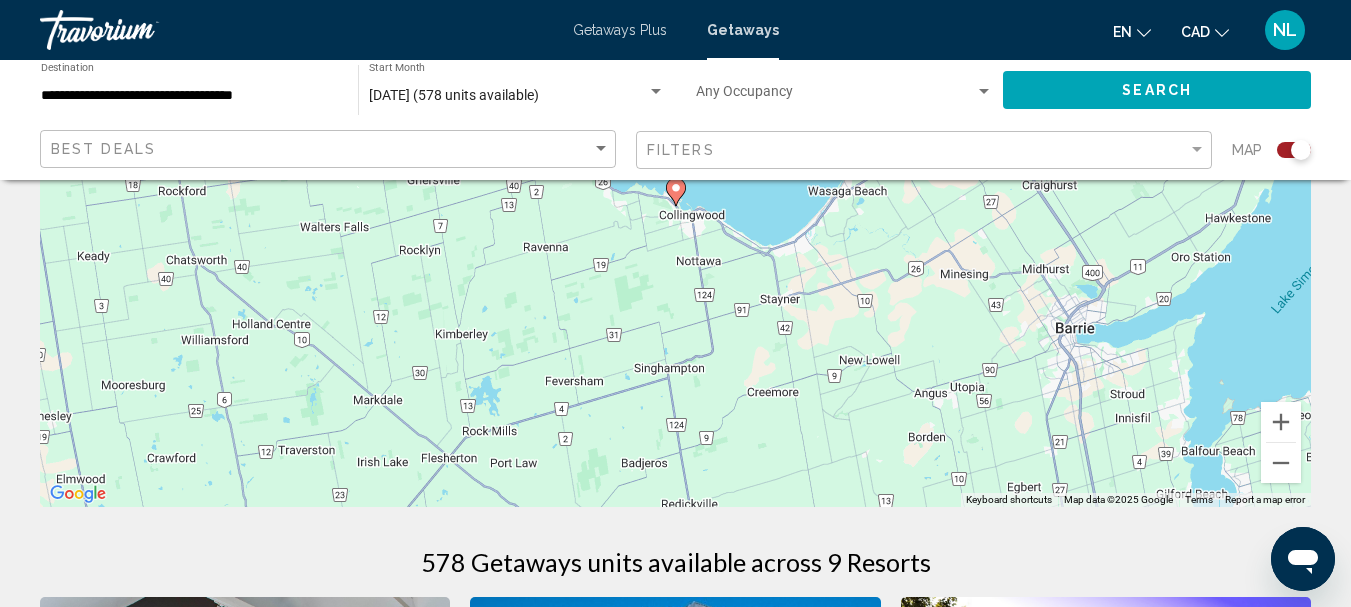 click 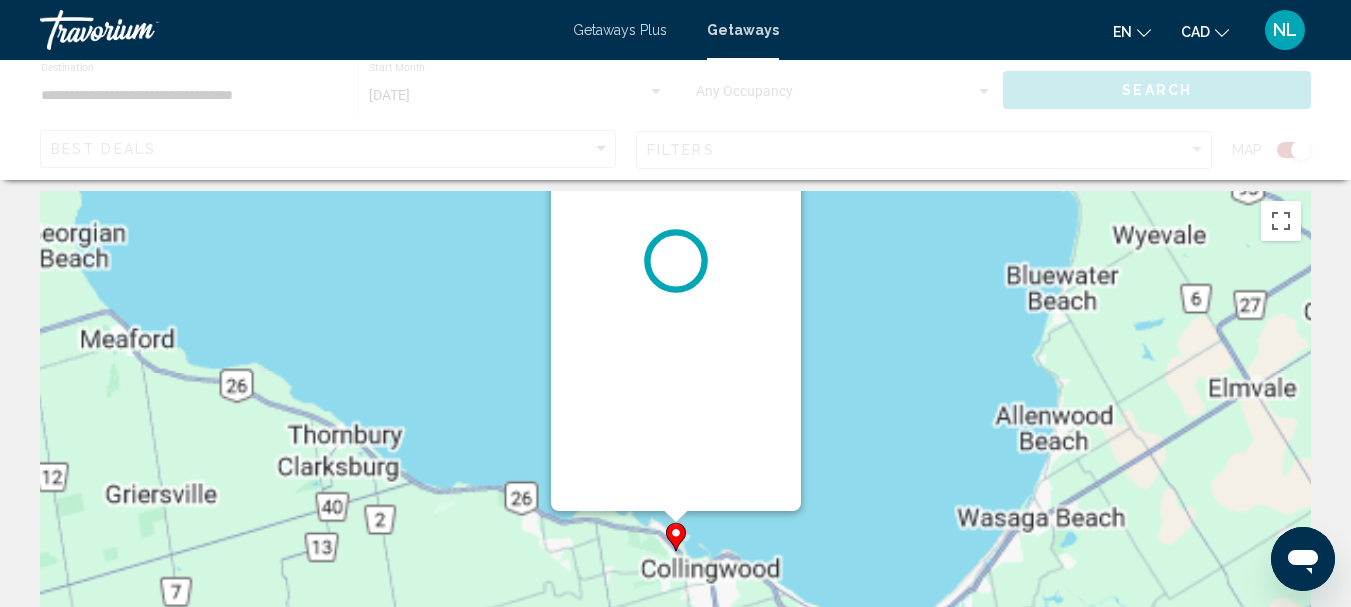 scroll, scrollTop: 0, scrollLeft: 0, axis: both 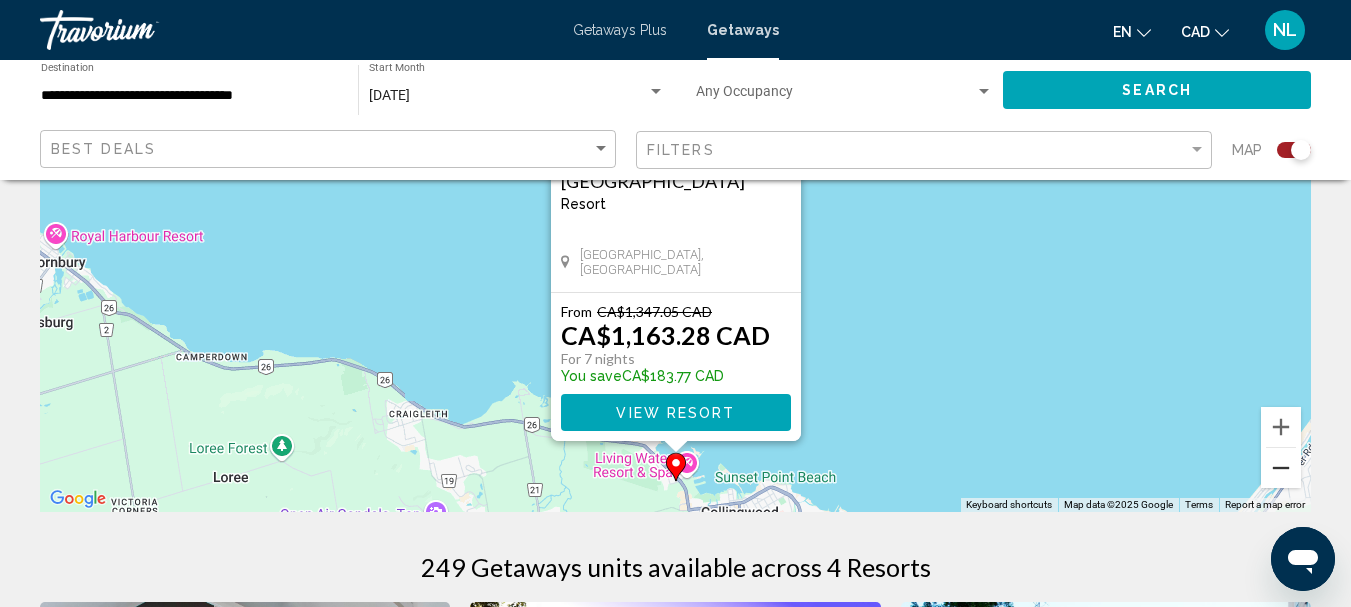 click at bounding box center [1281, 468] 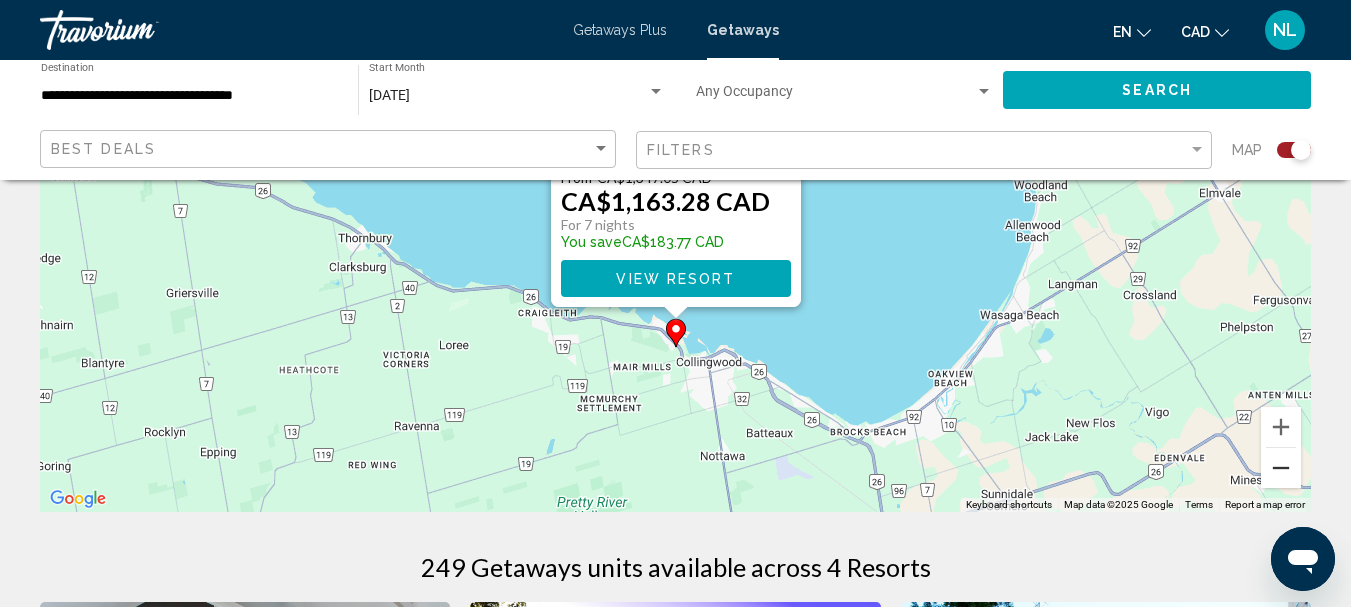 click at bounding box center [1281, 468] 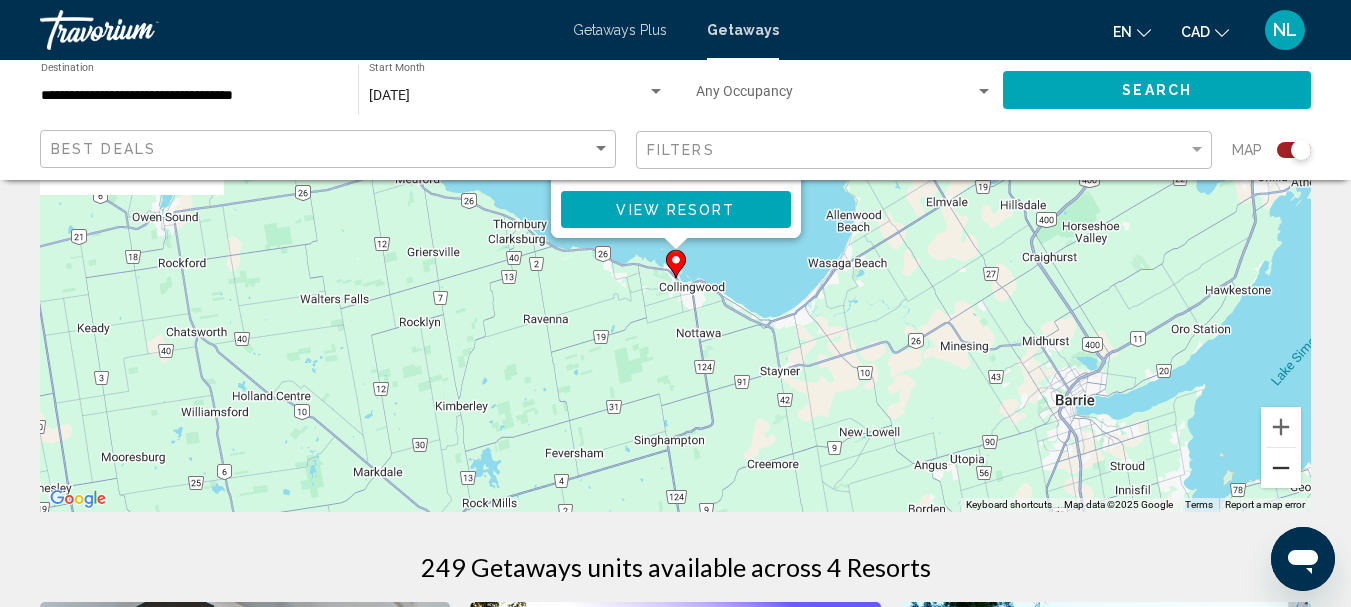 click at bounding box center [1281, 468] 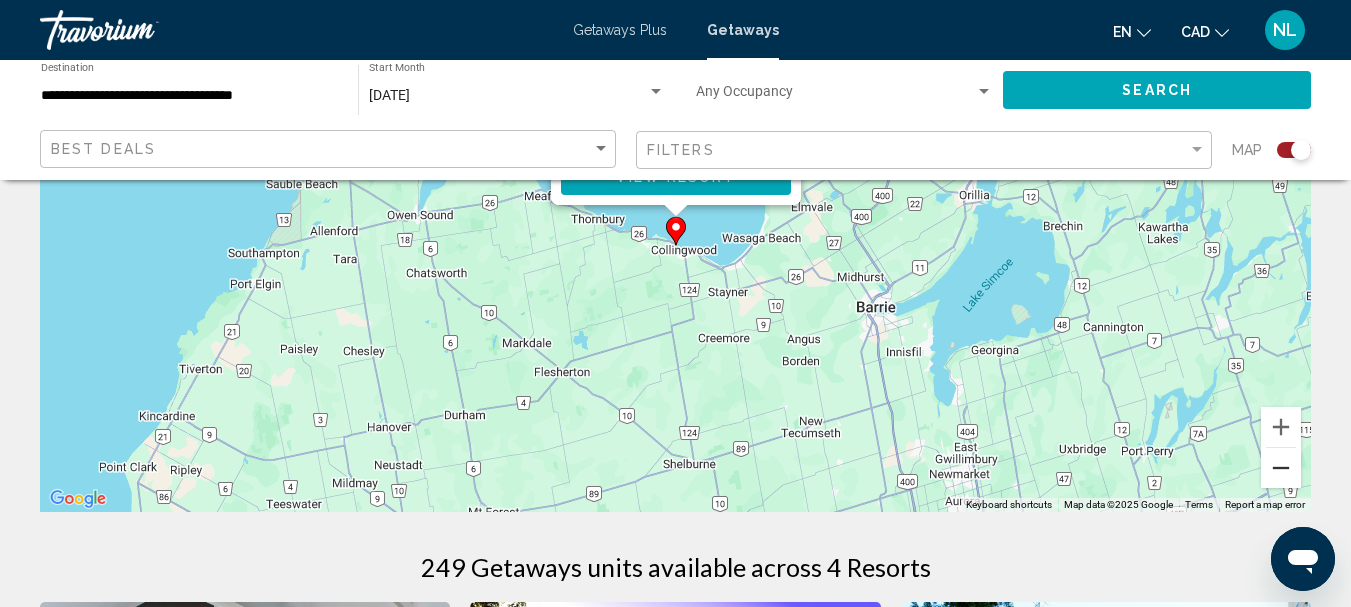 click at bounding box center [1281, 468] 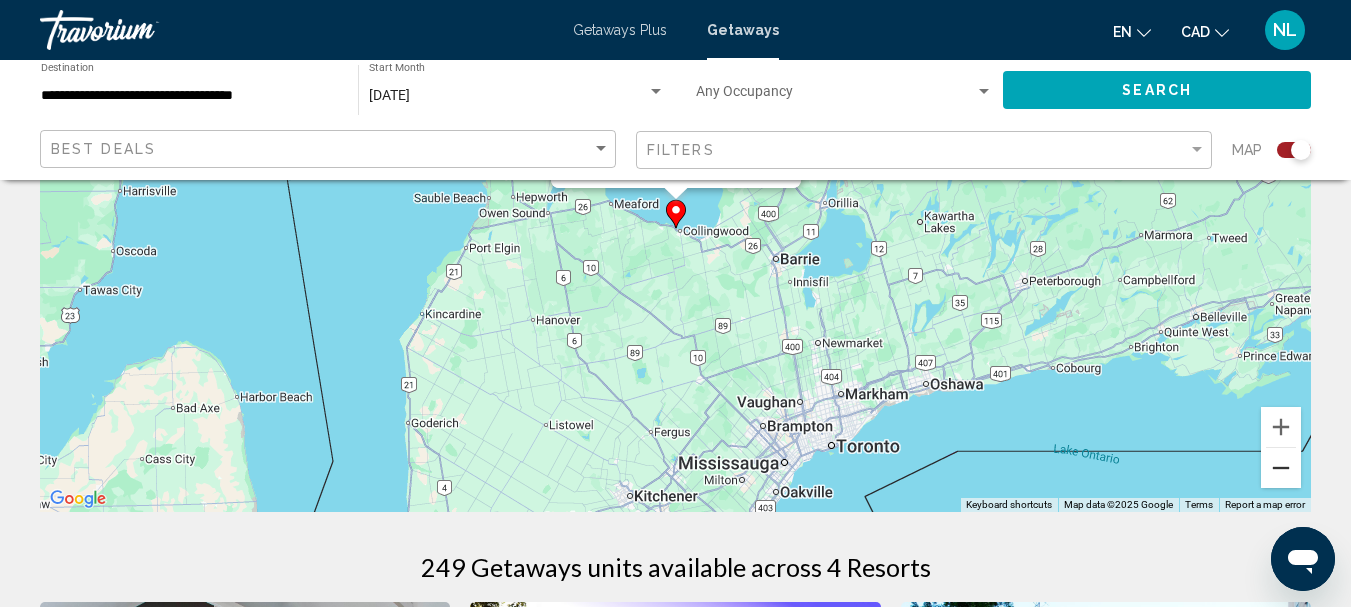 click at bounding box center (1281, 468) 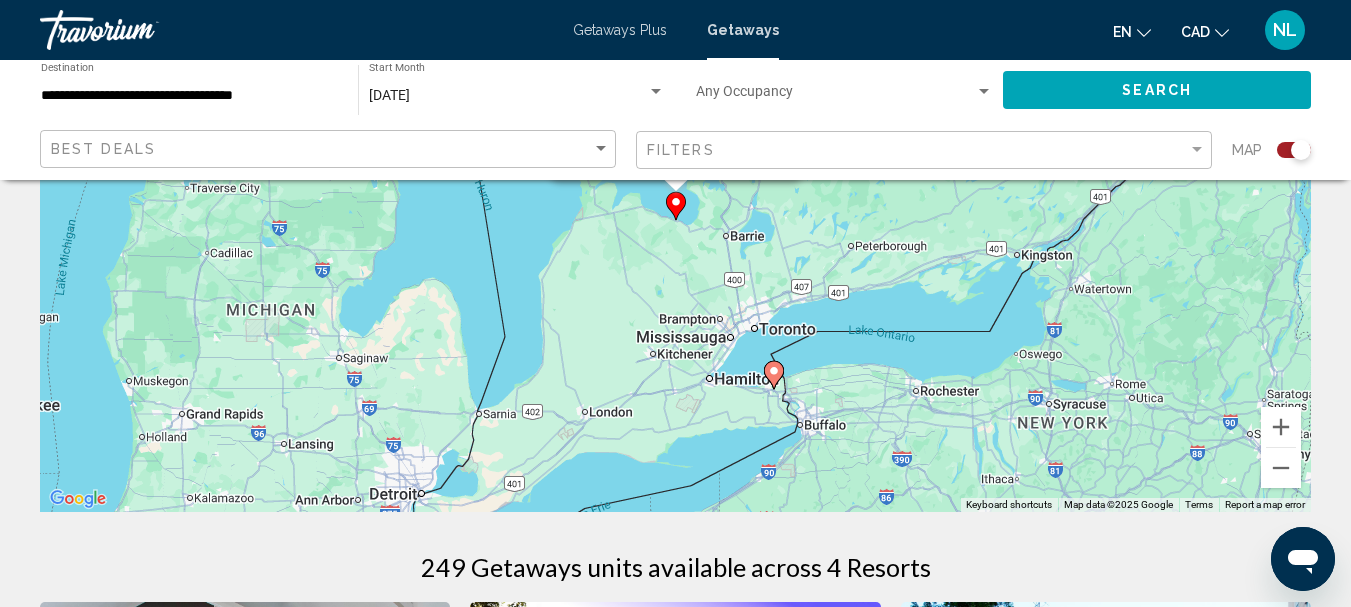 click 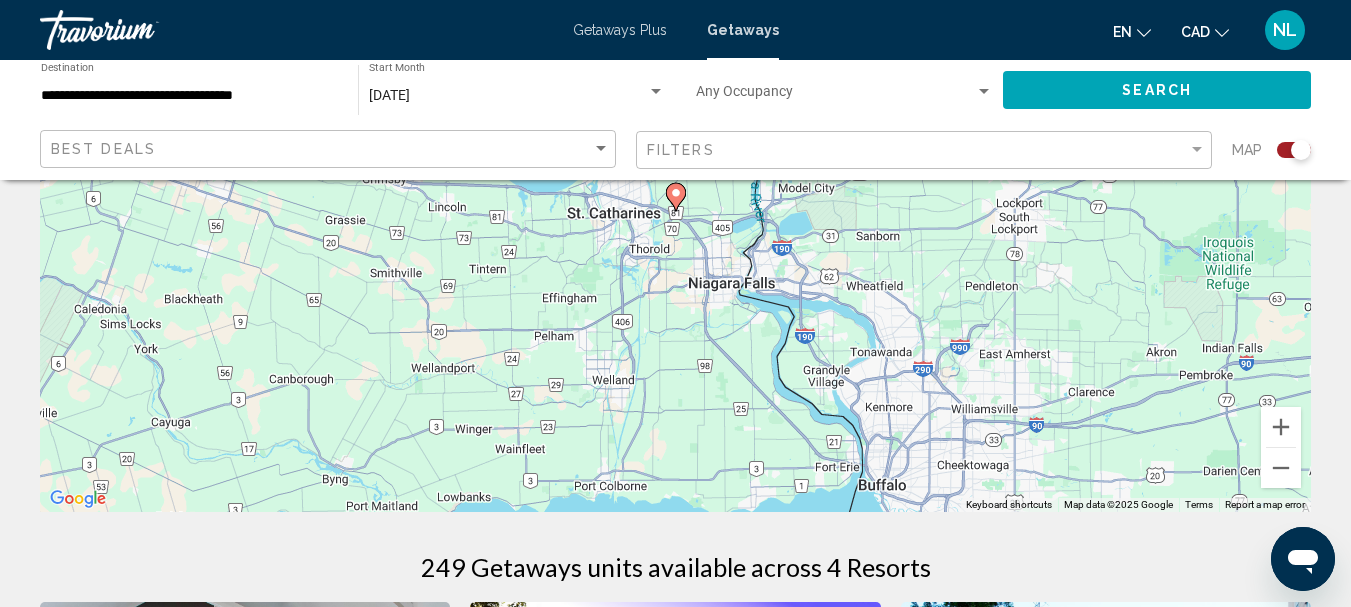 click 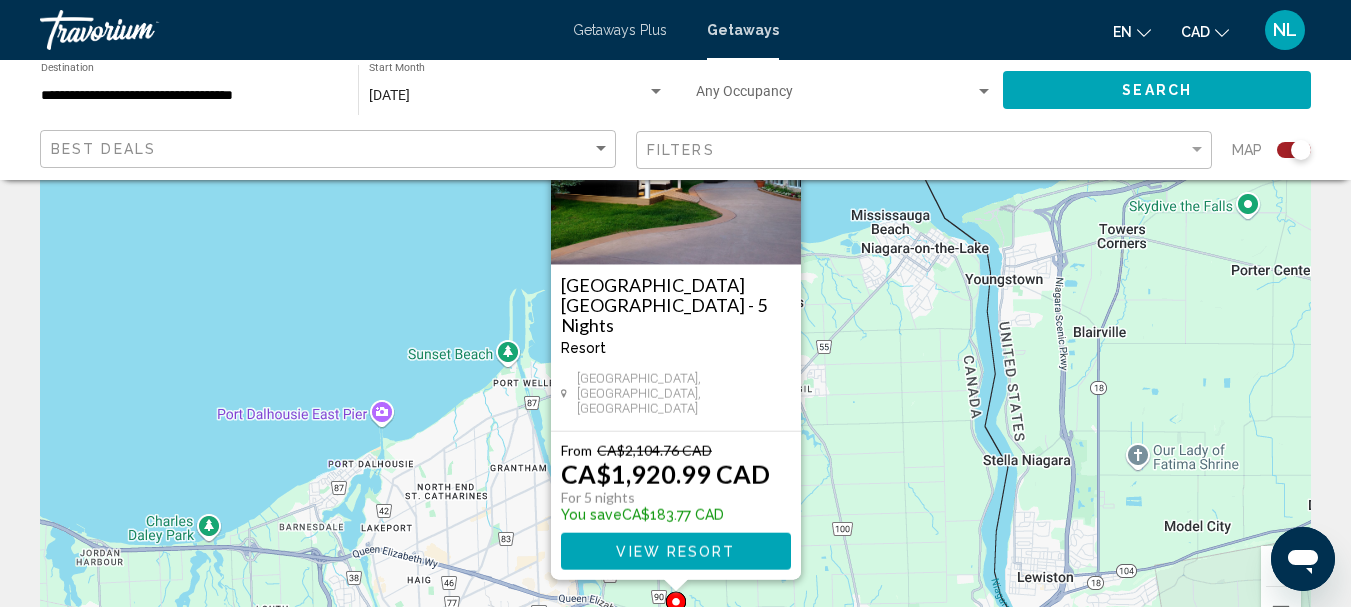 scroll, scrollTop: 163, scrollLeft: 0, axis: vertical 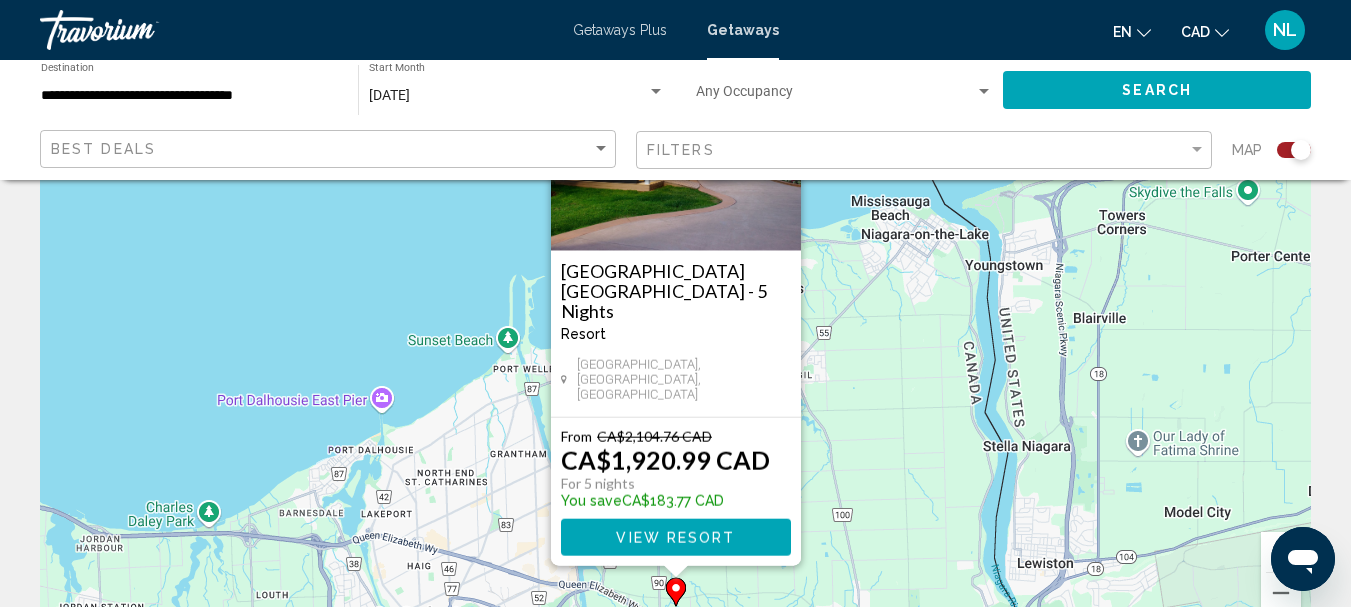 click on "View Resort" at bounding box center (675, 538) 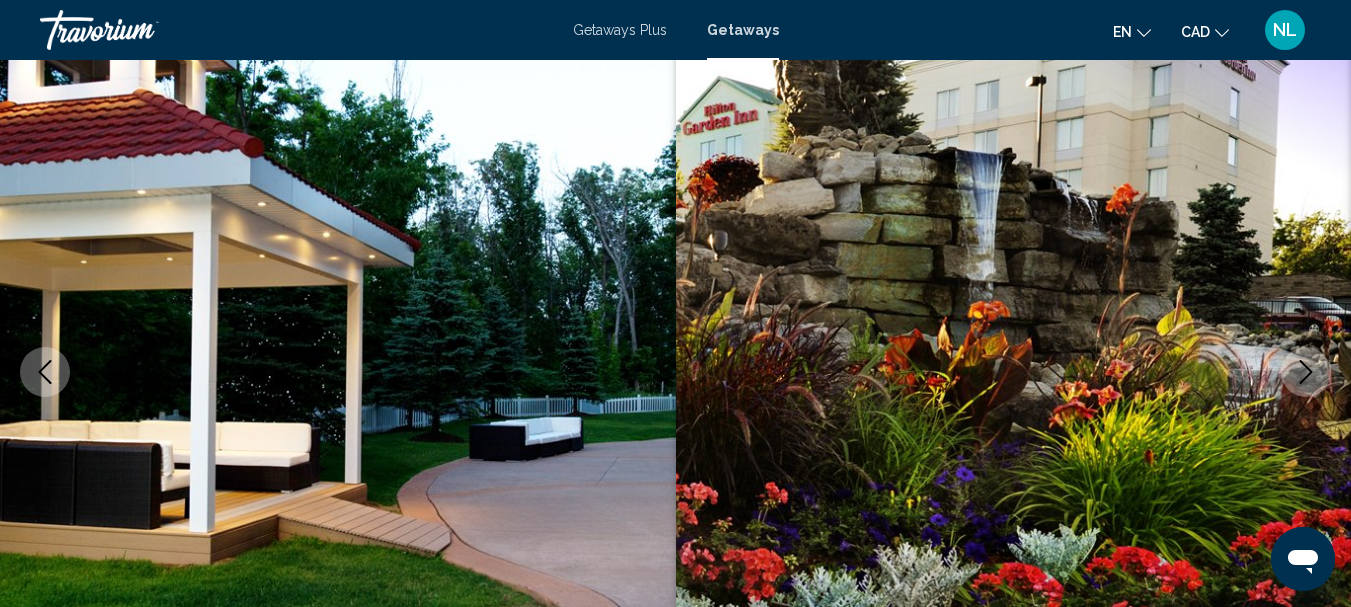 scroll, scrollTop: 232, scrollLeft: 0, axis: vertical 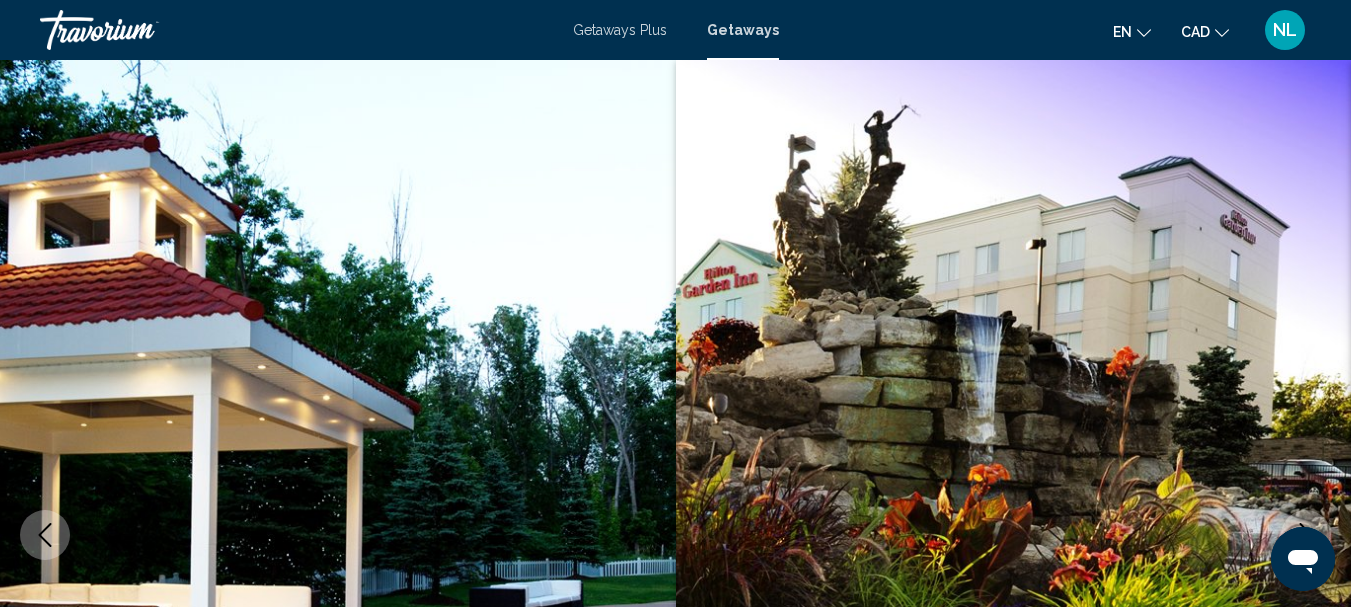 click on "Getaways Plus" at bounding box center [620, 30] 